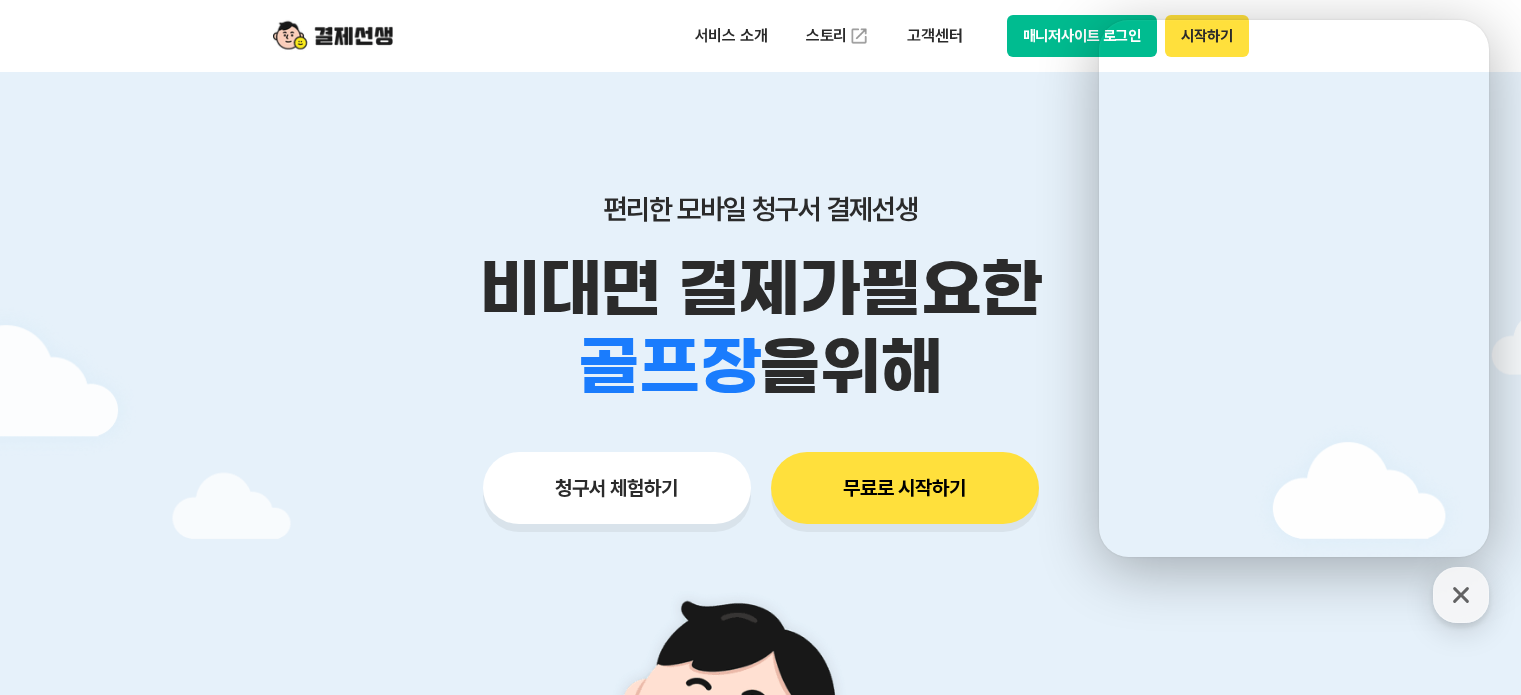 scroll, scrollTop: 300, scrollLeft: 0, axis: vertical 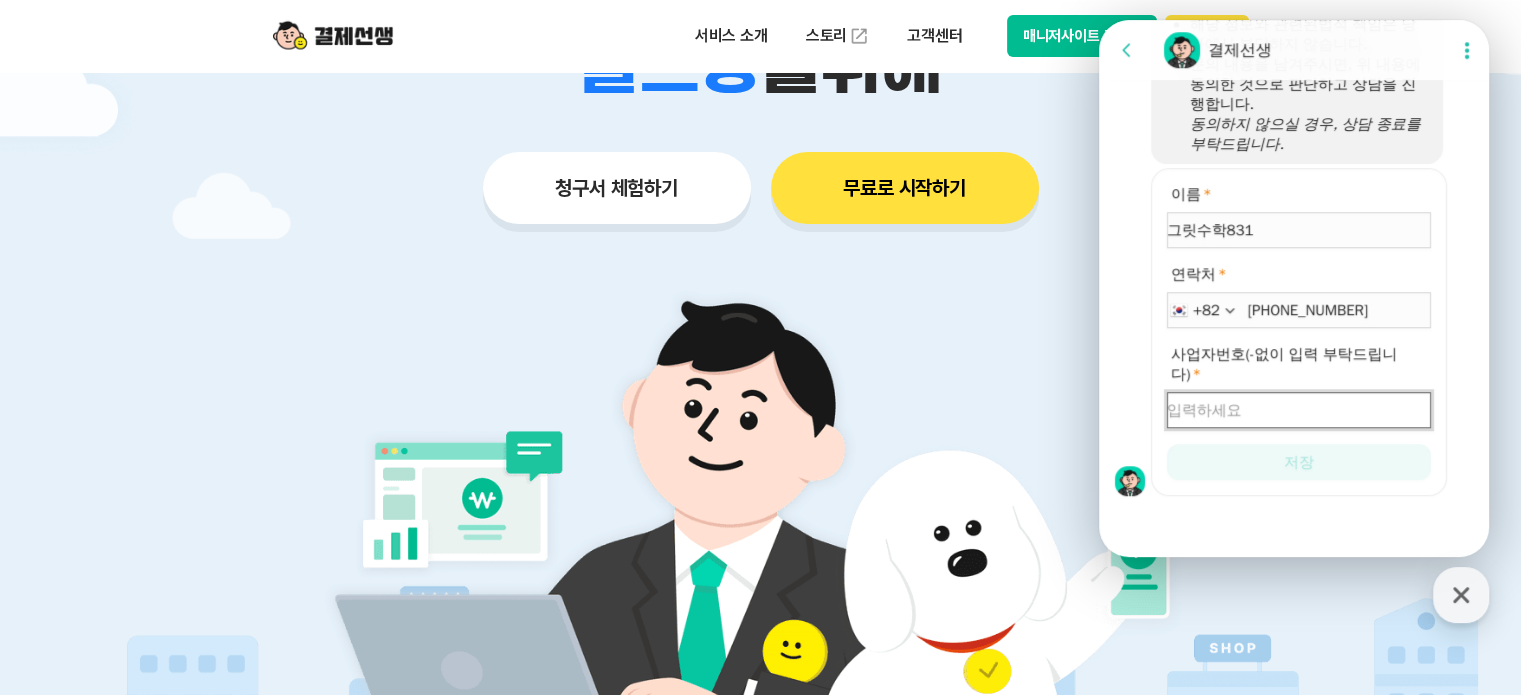 click on "사업자번호(-없이 입력 부탁드립니다) *" at bounding box center (1299, 410) 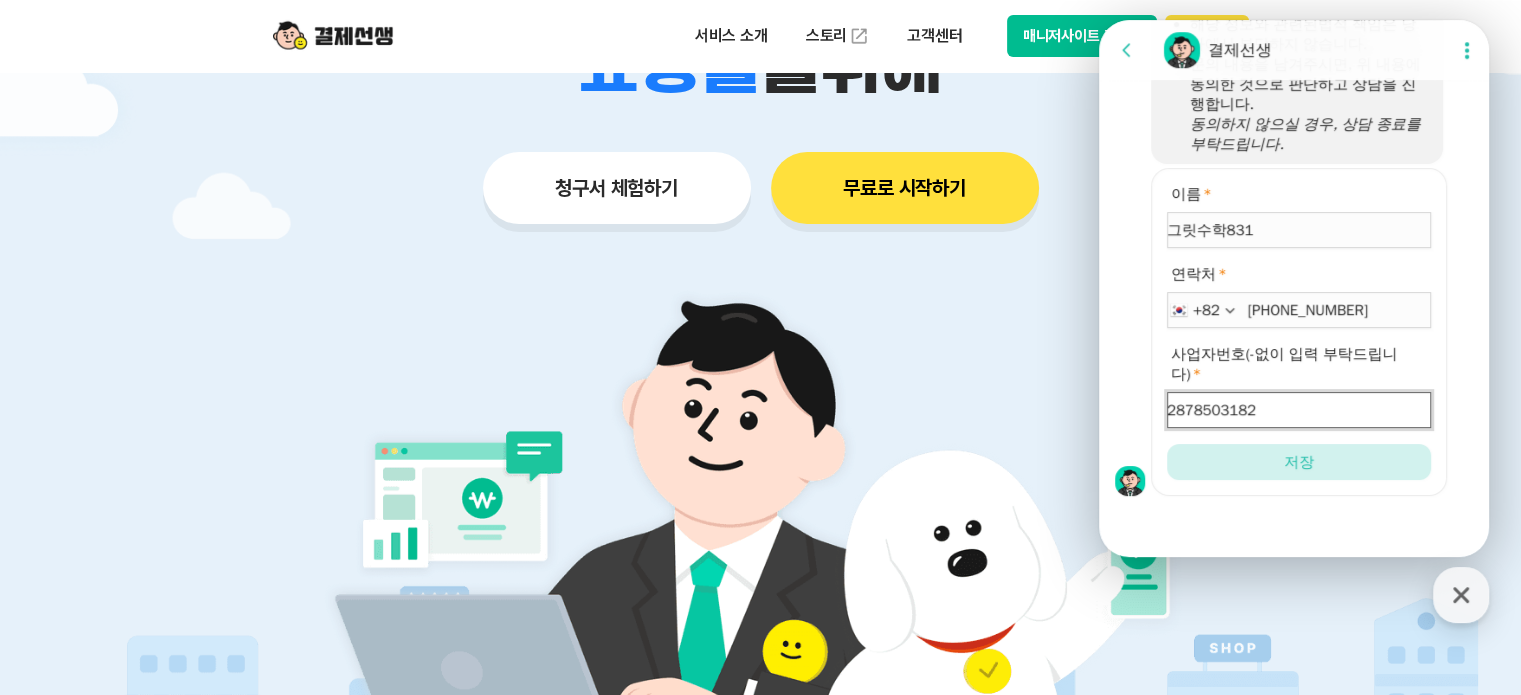 type on "2878503182" 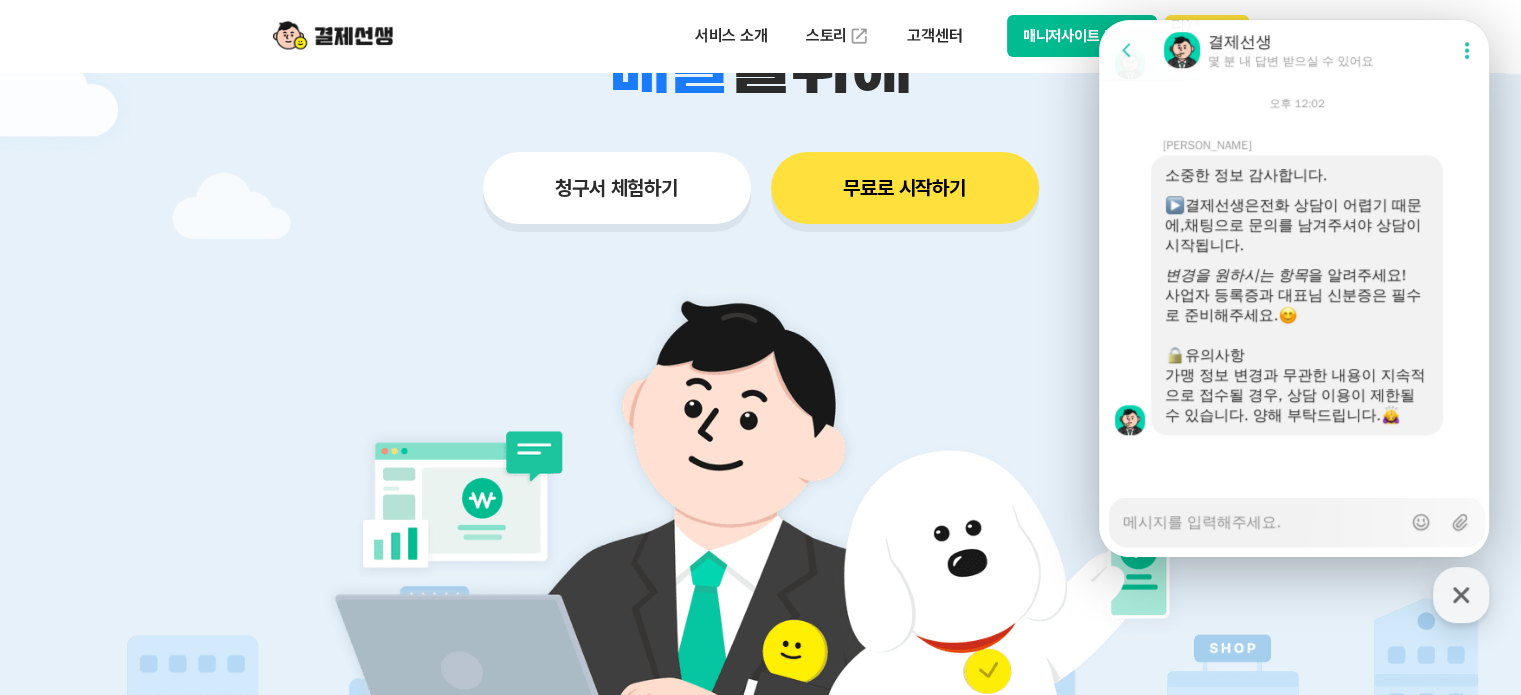 scroll, scrollTop: 1408, scrollLeft: 0, axis: vertical 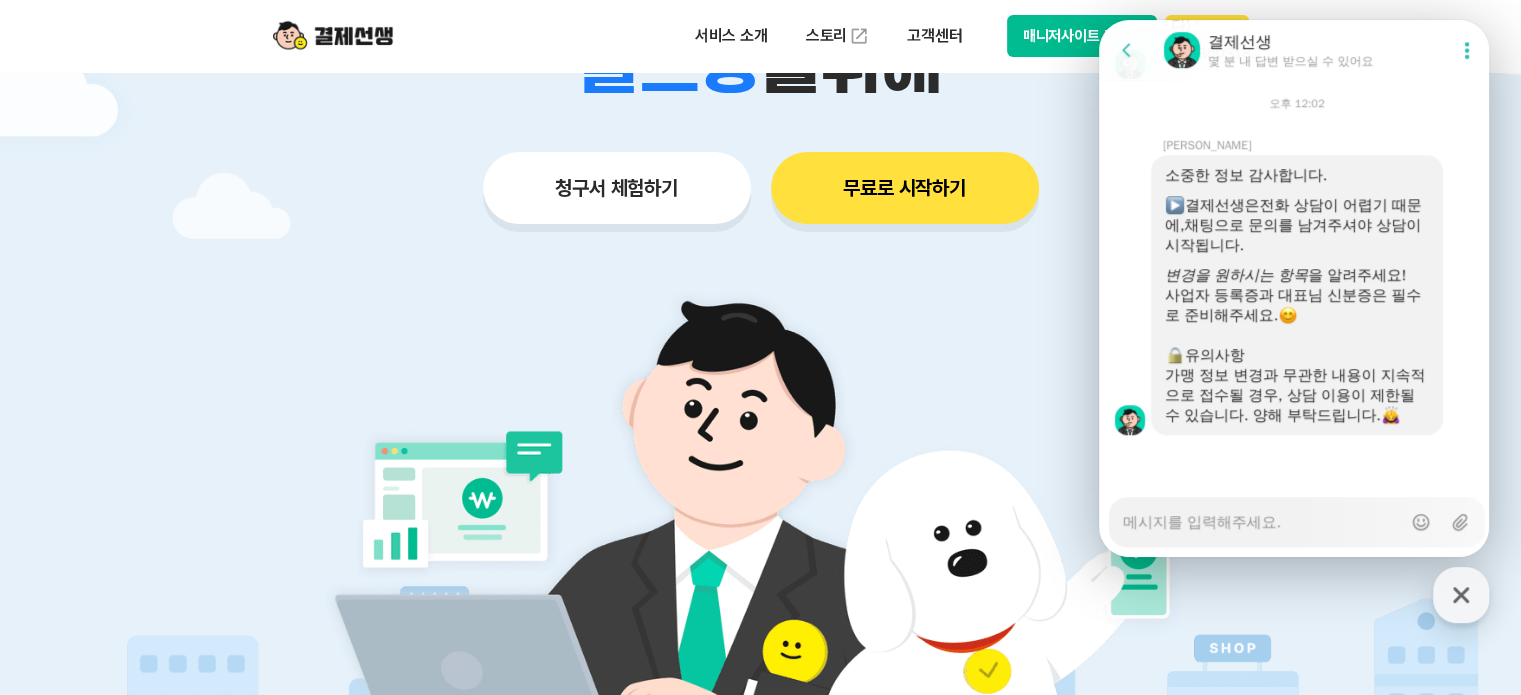 type on "x" 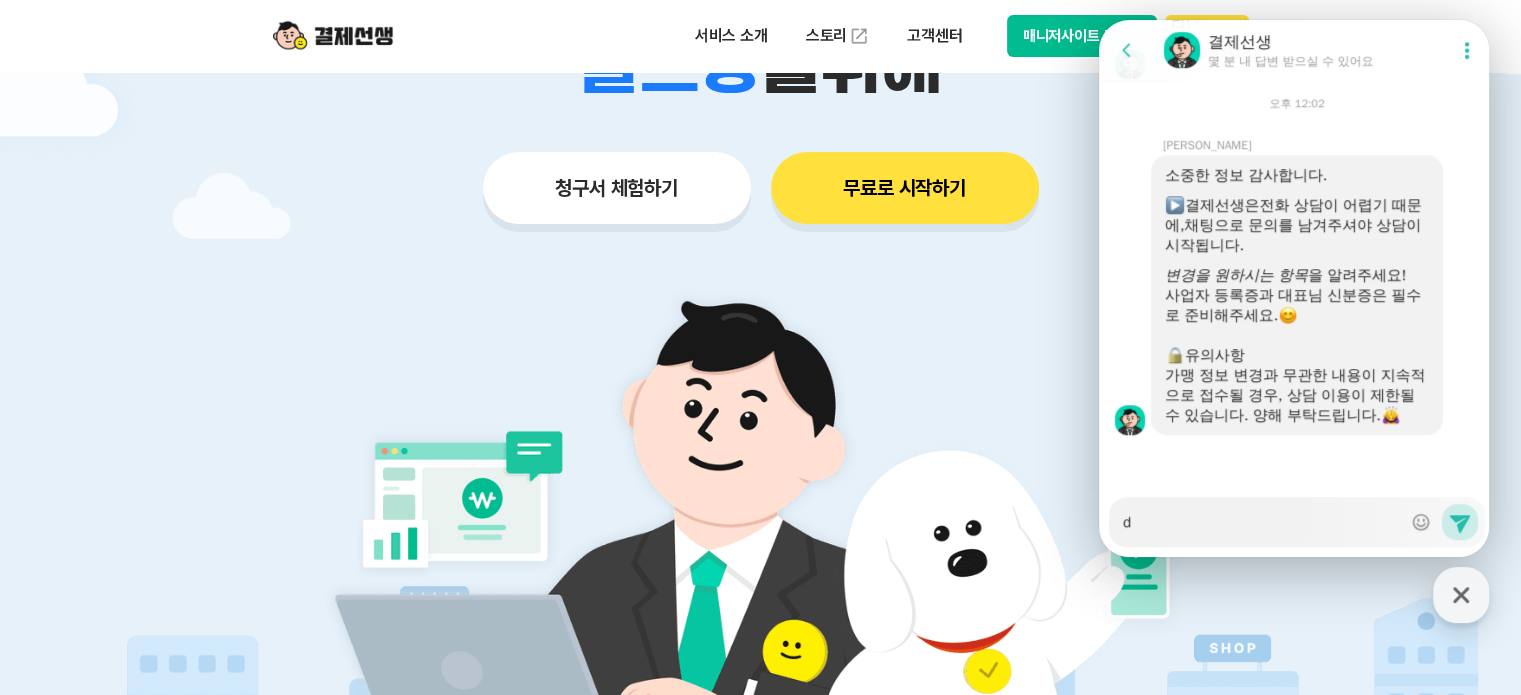 type on "x" 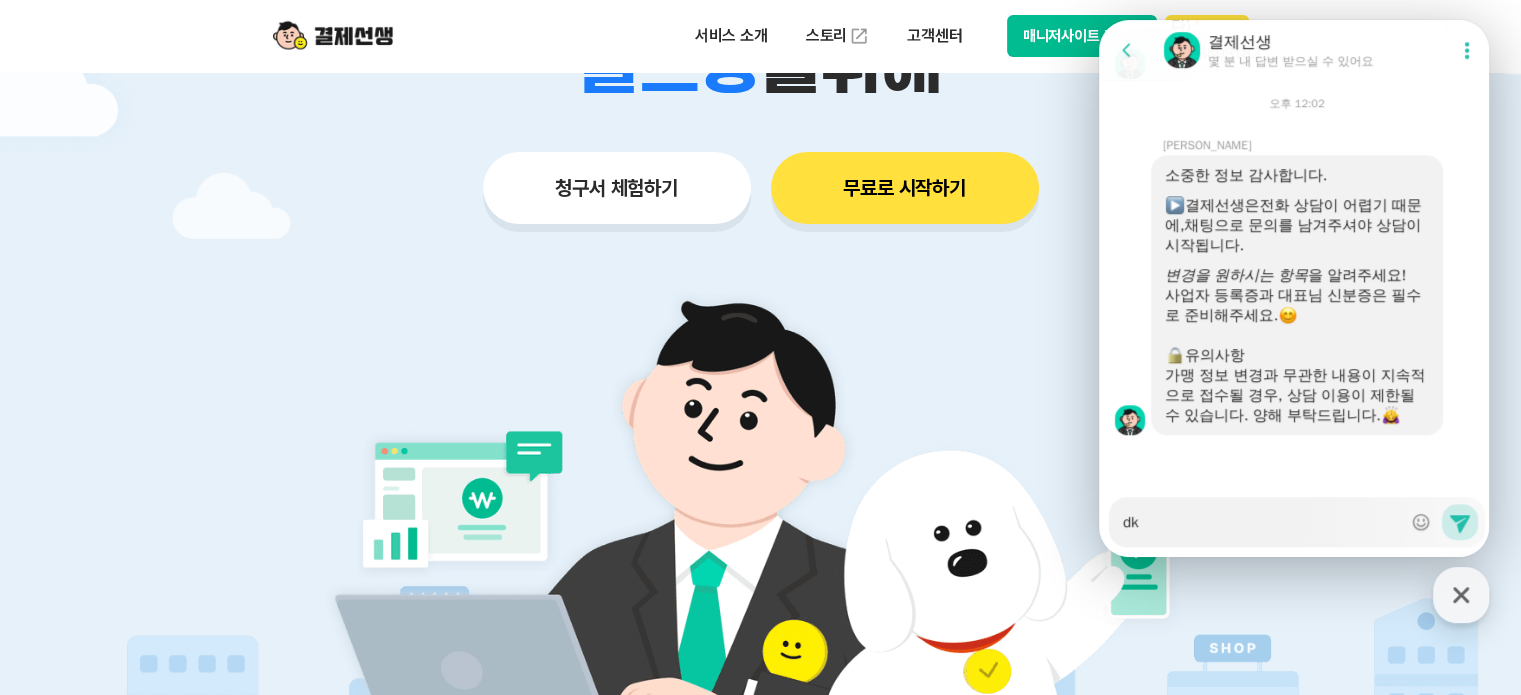 type on "x" 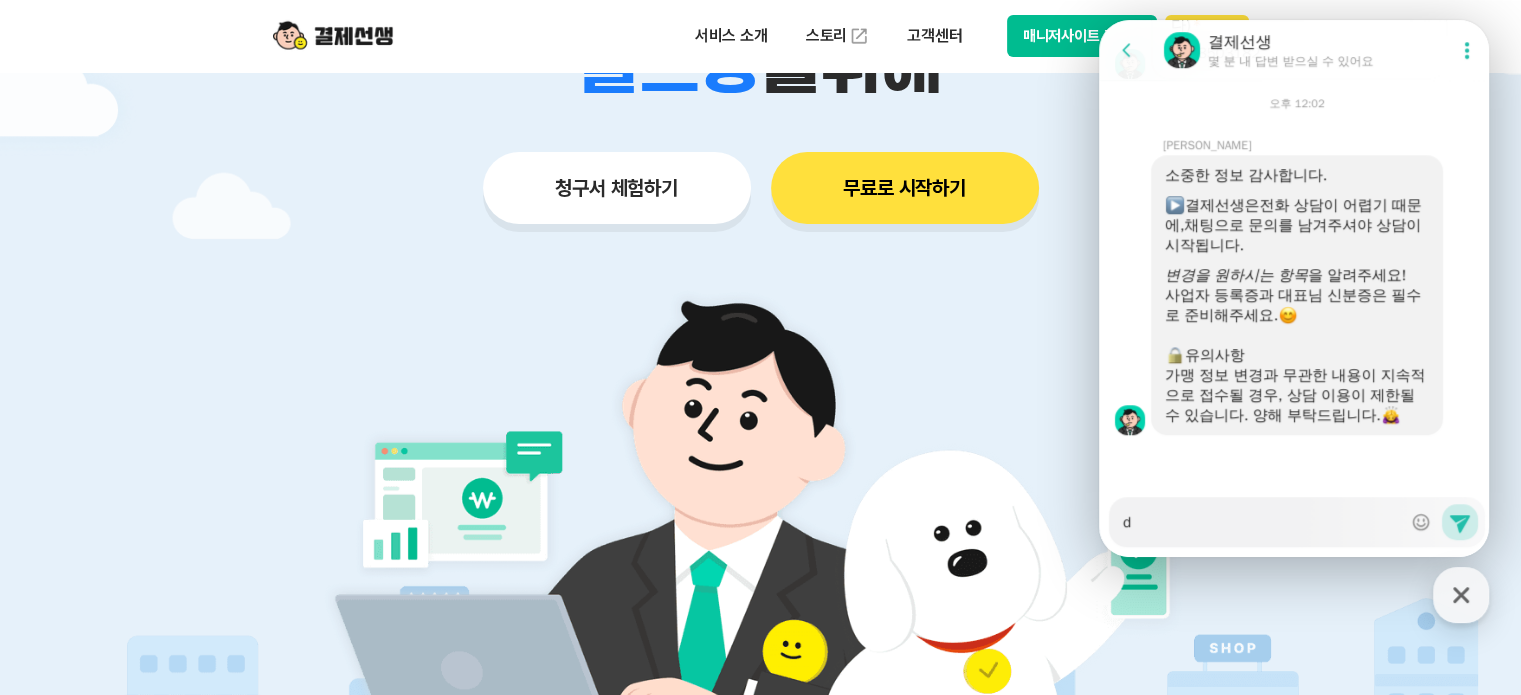 type on "x" 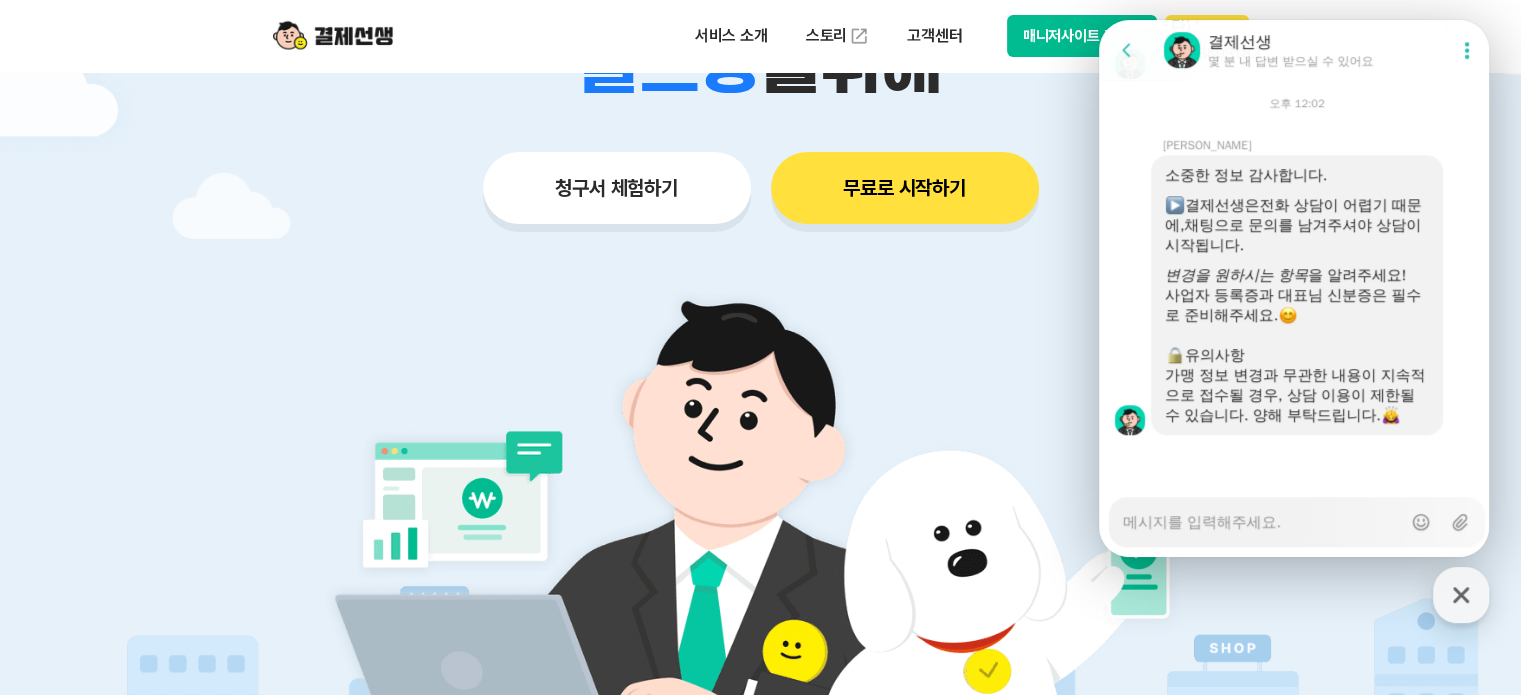 type on "x" 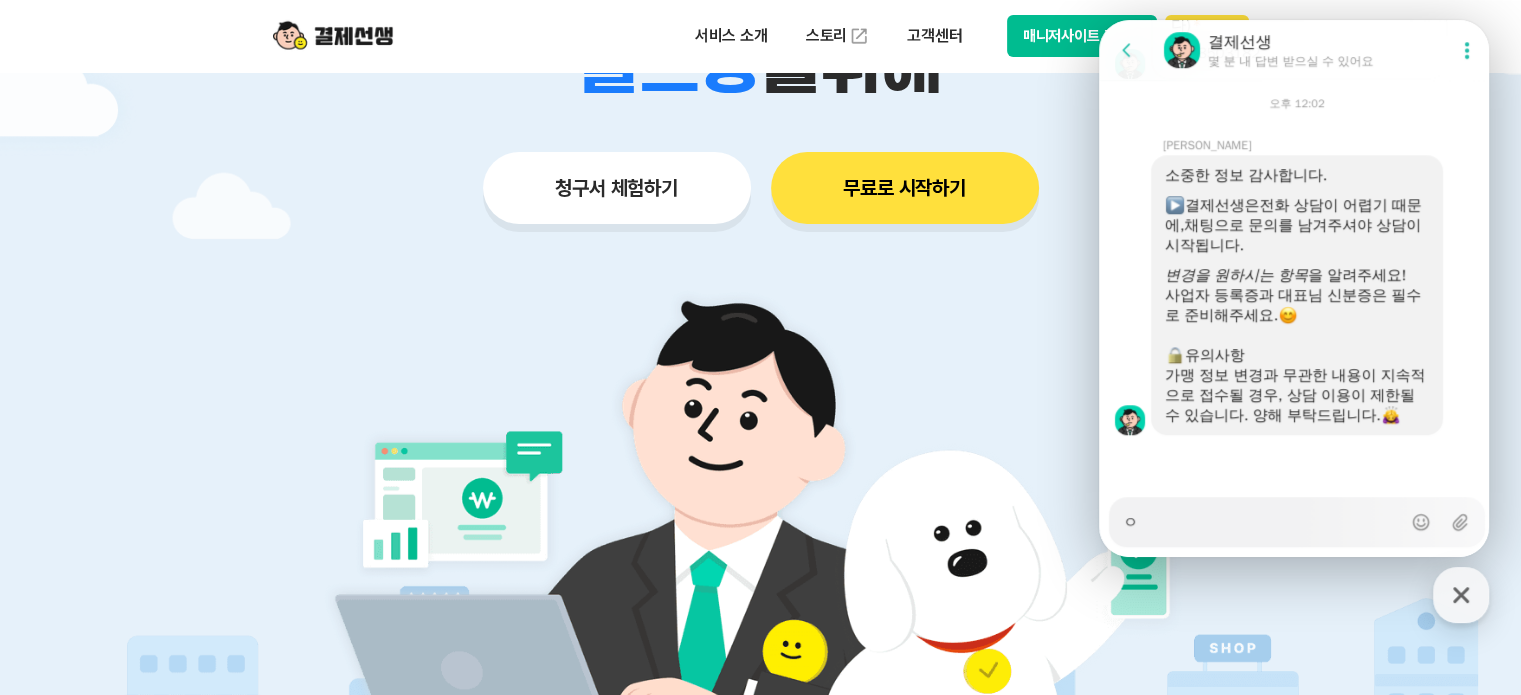 type on "x" 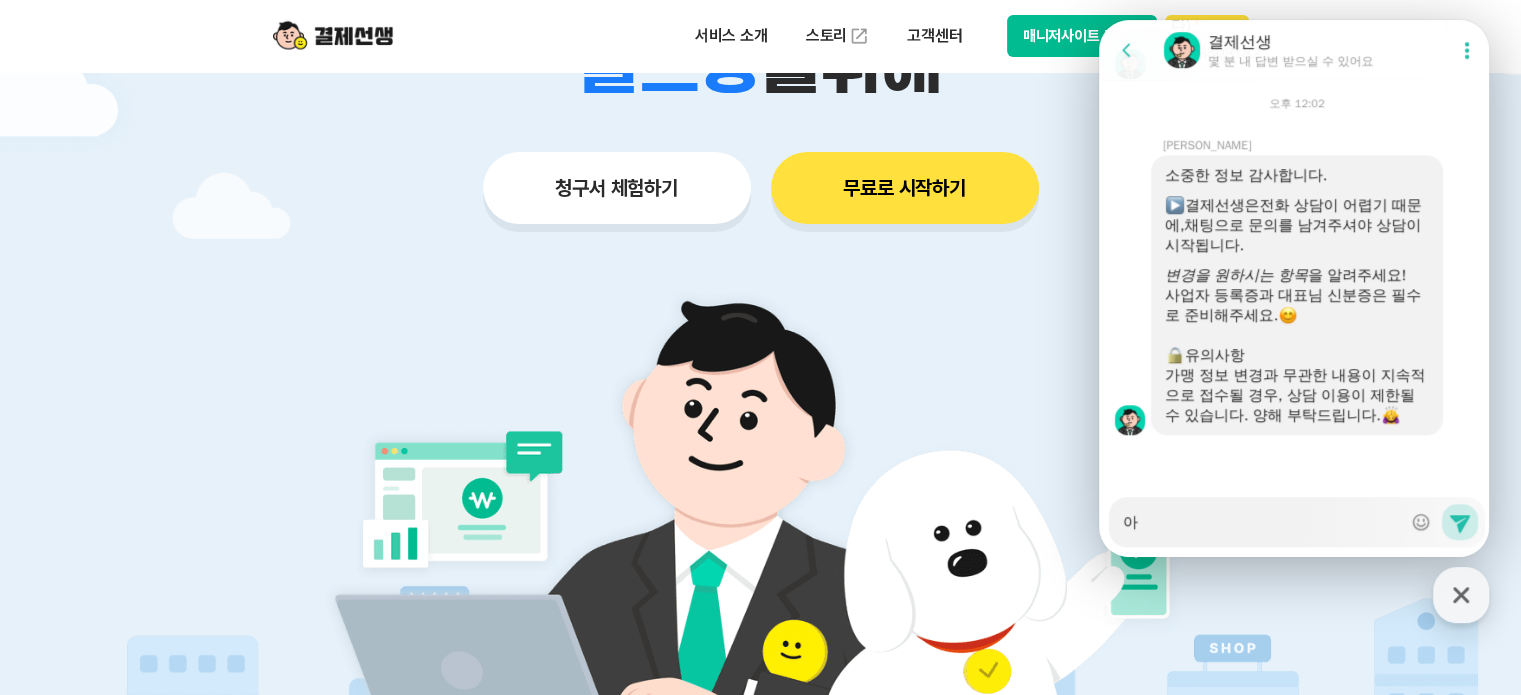 type on "x" 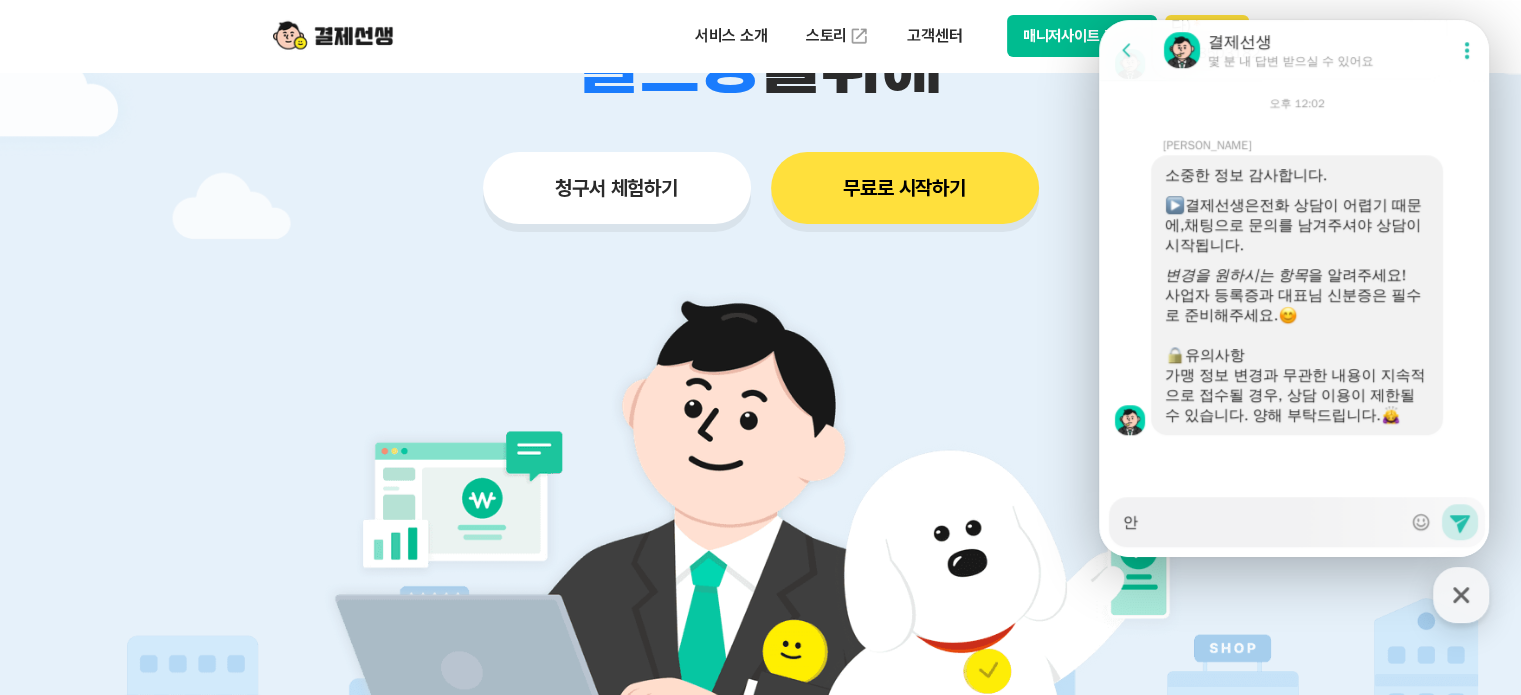 type on "x" 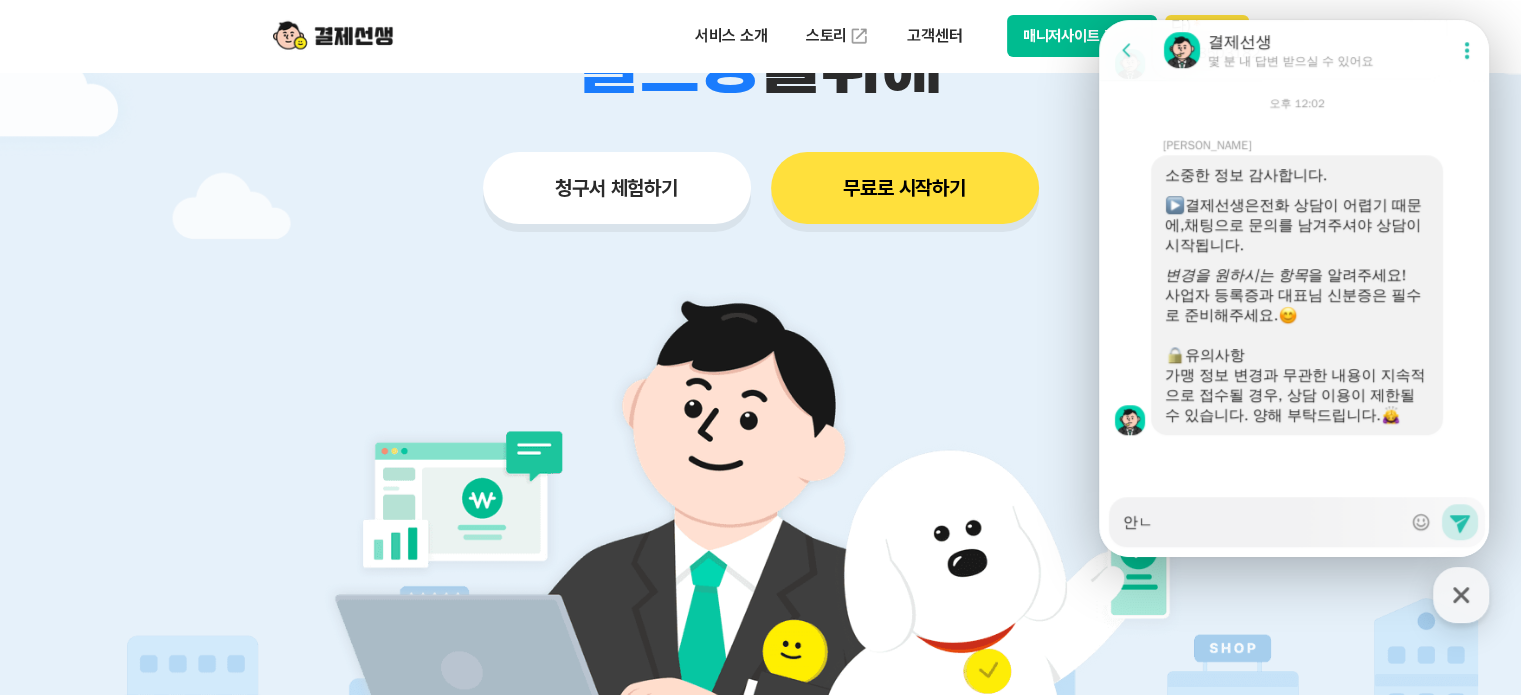 type on "x" 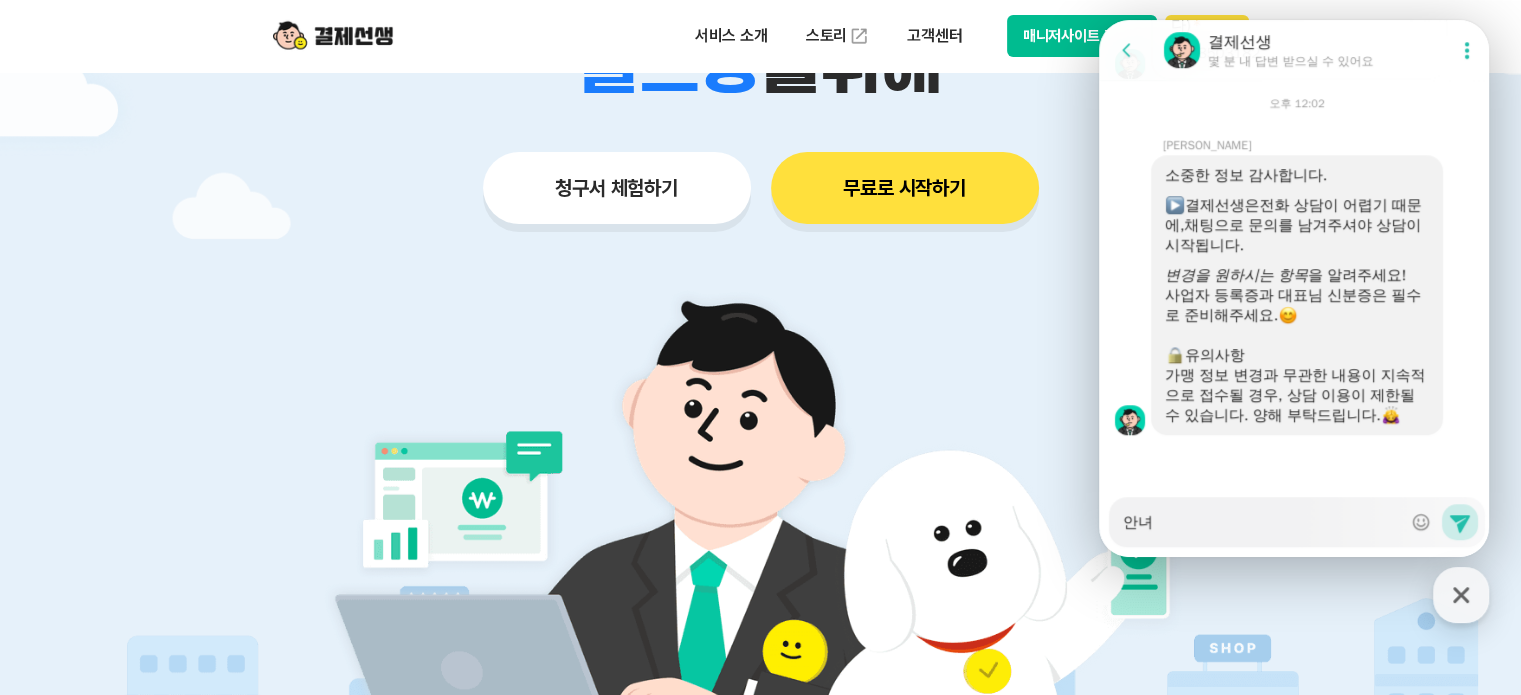 type on "x" 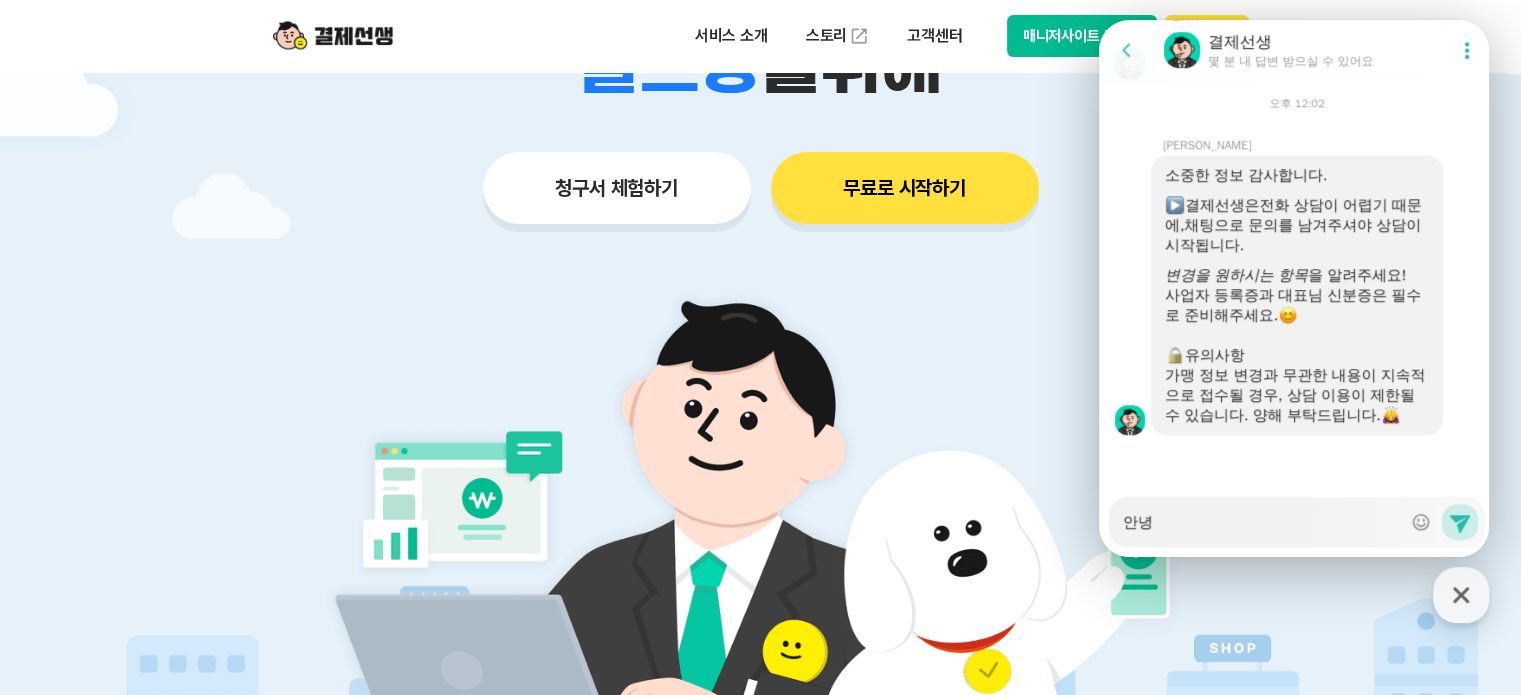 type on "x" 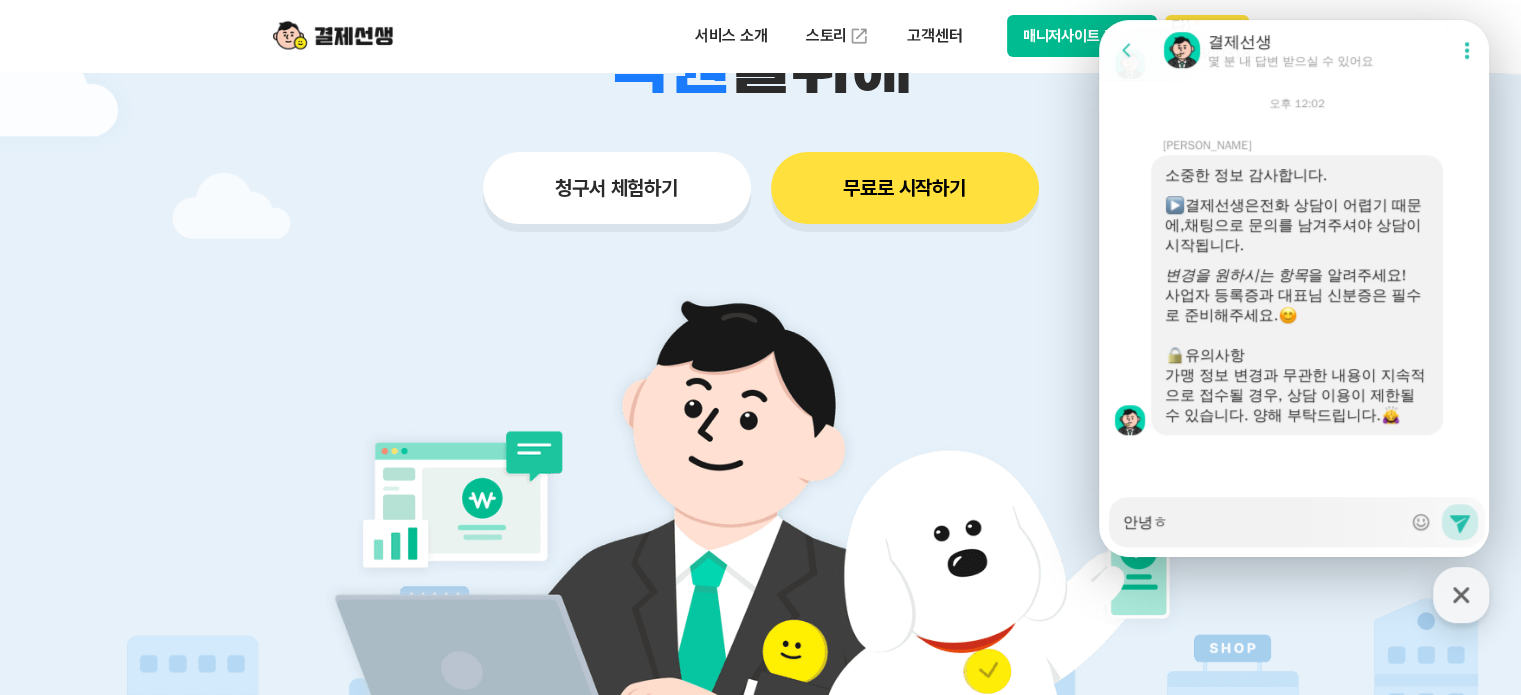 type on "x" 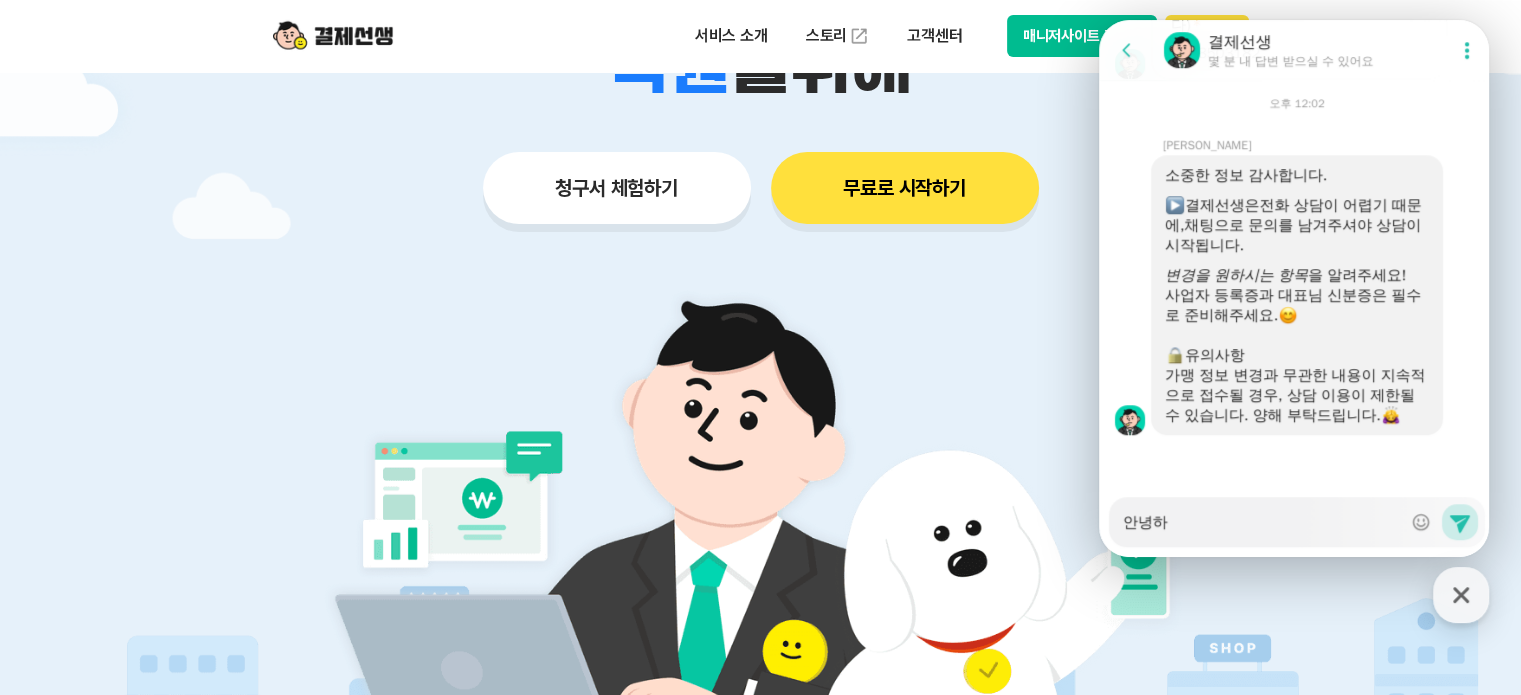 type on "x" 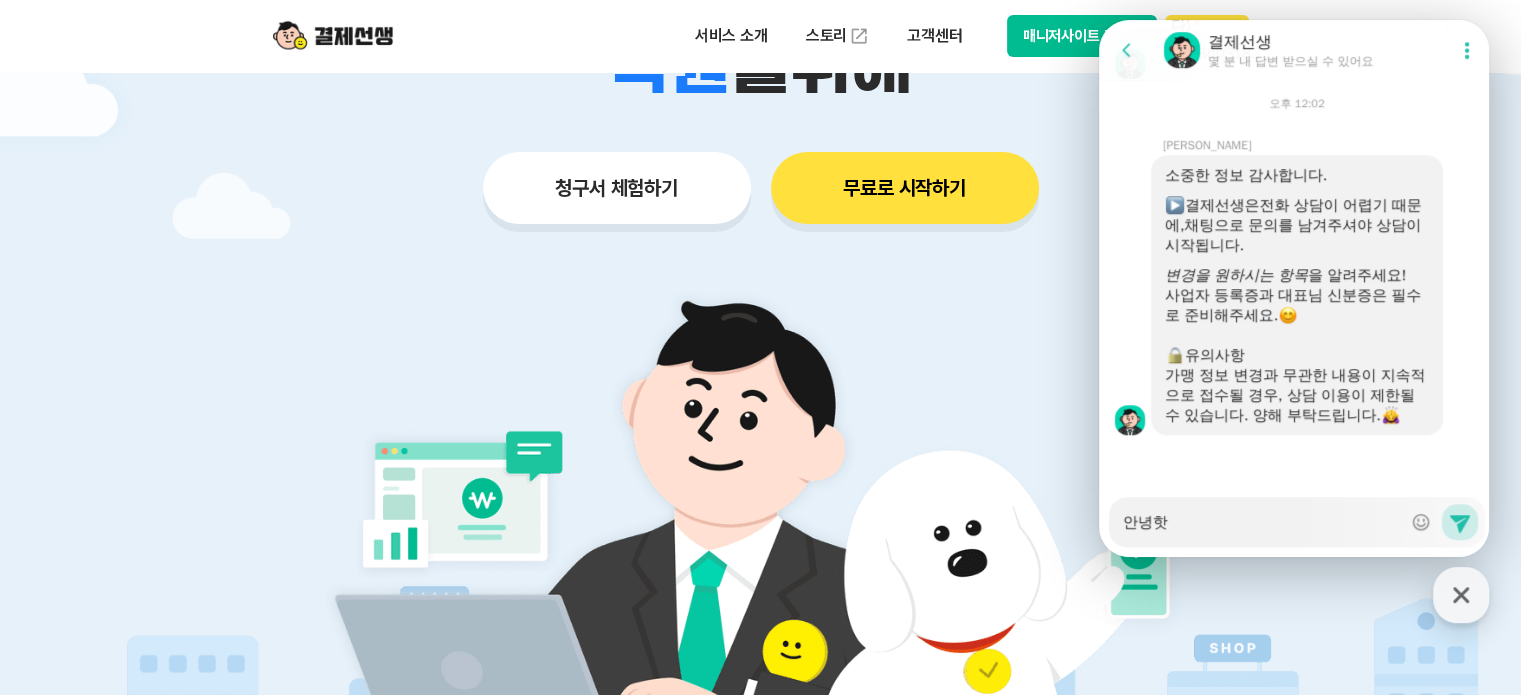 type on "안녕핫ㅇ" 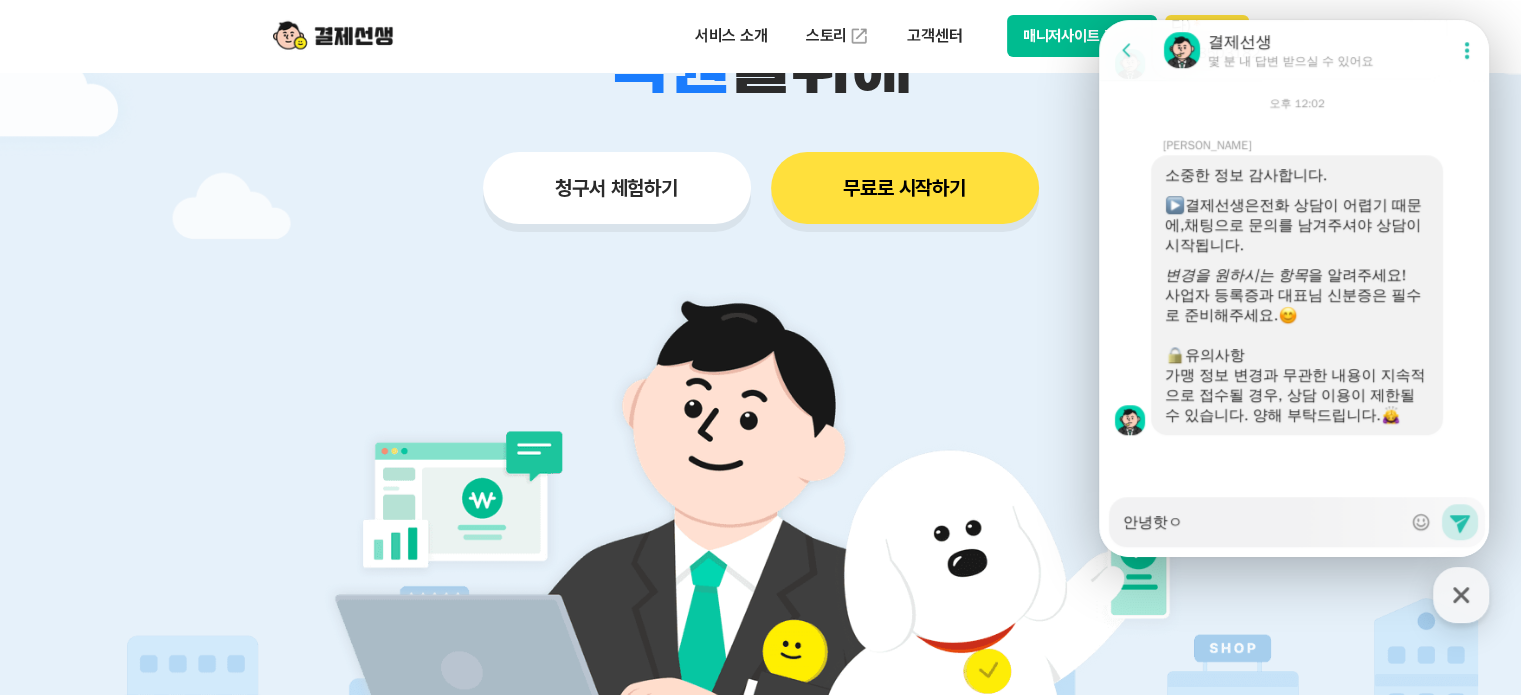 type on "x" 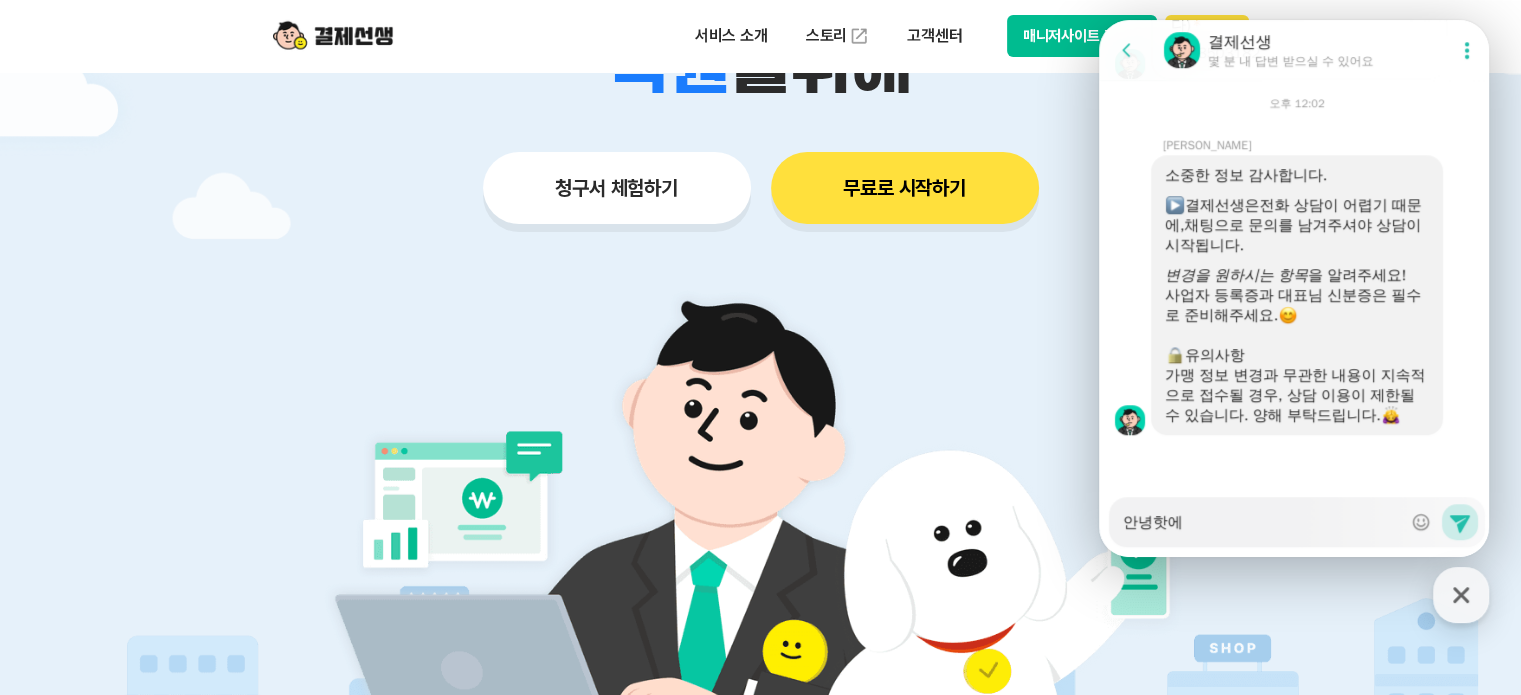 type on "x" 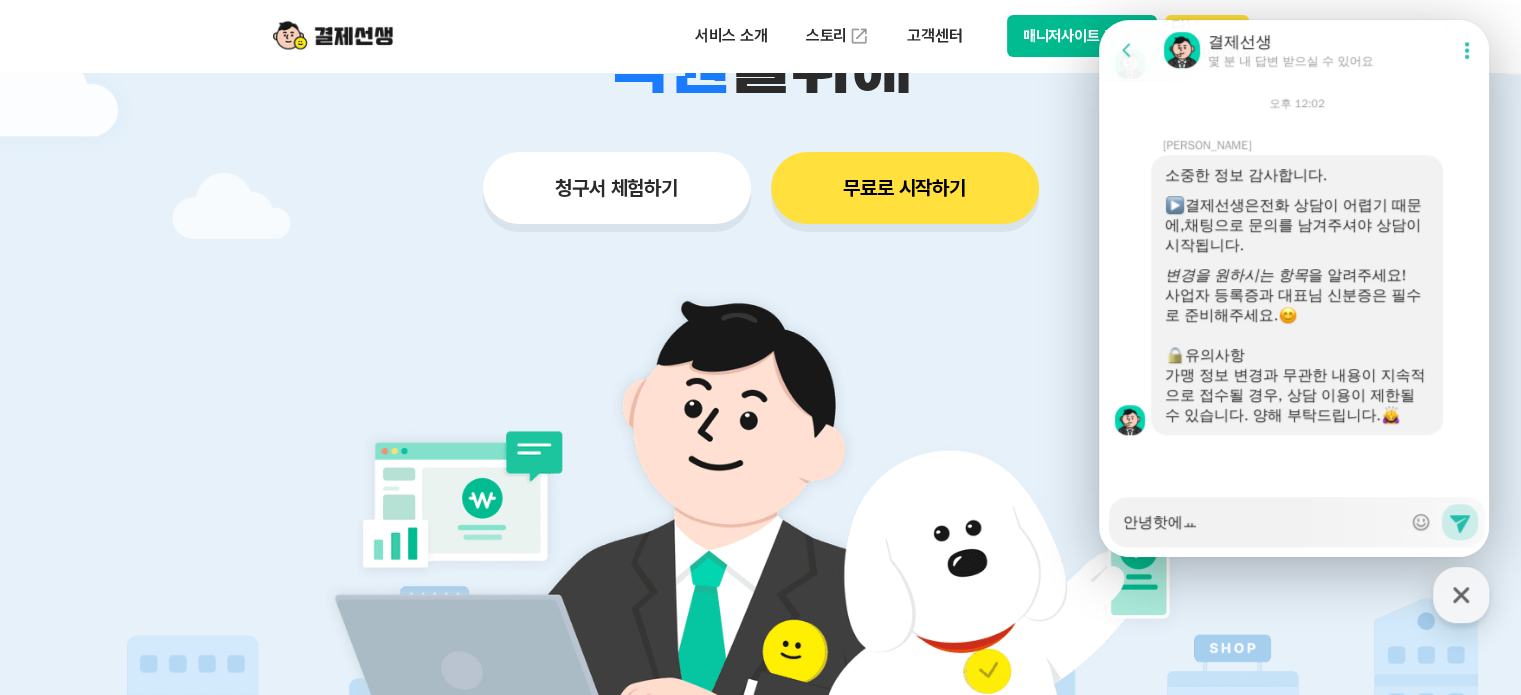 type on "x" 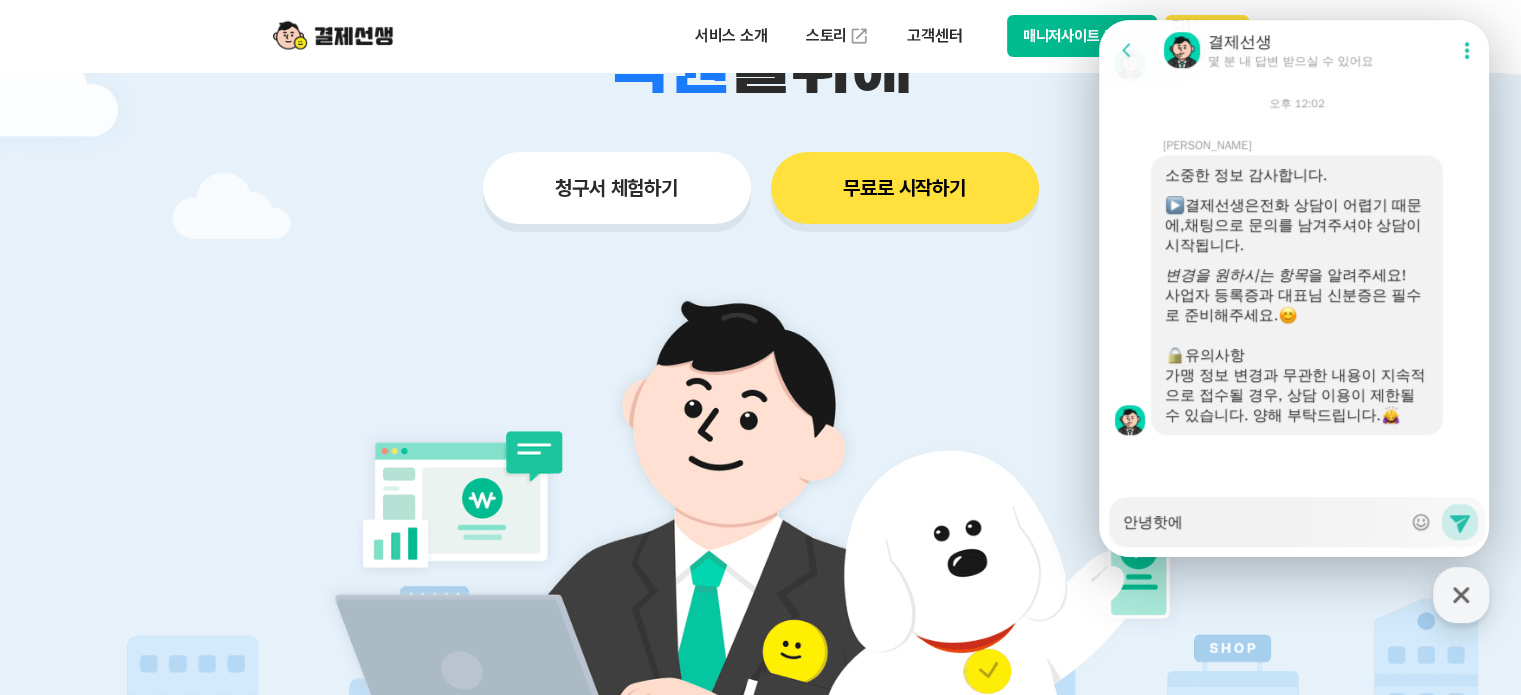 type on "x" 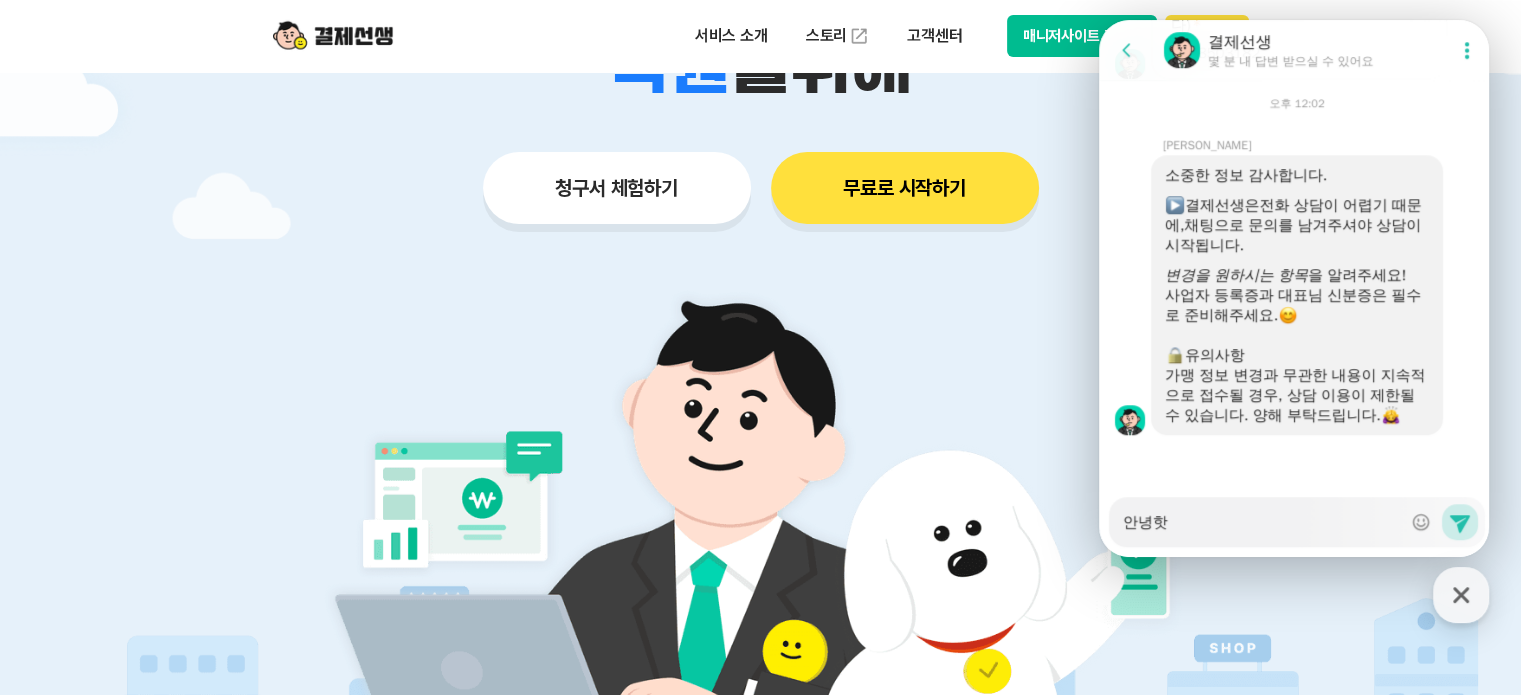 type on "x" 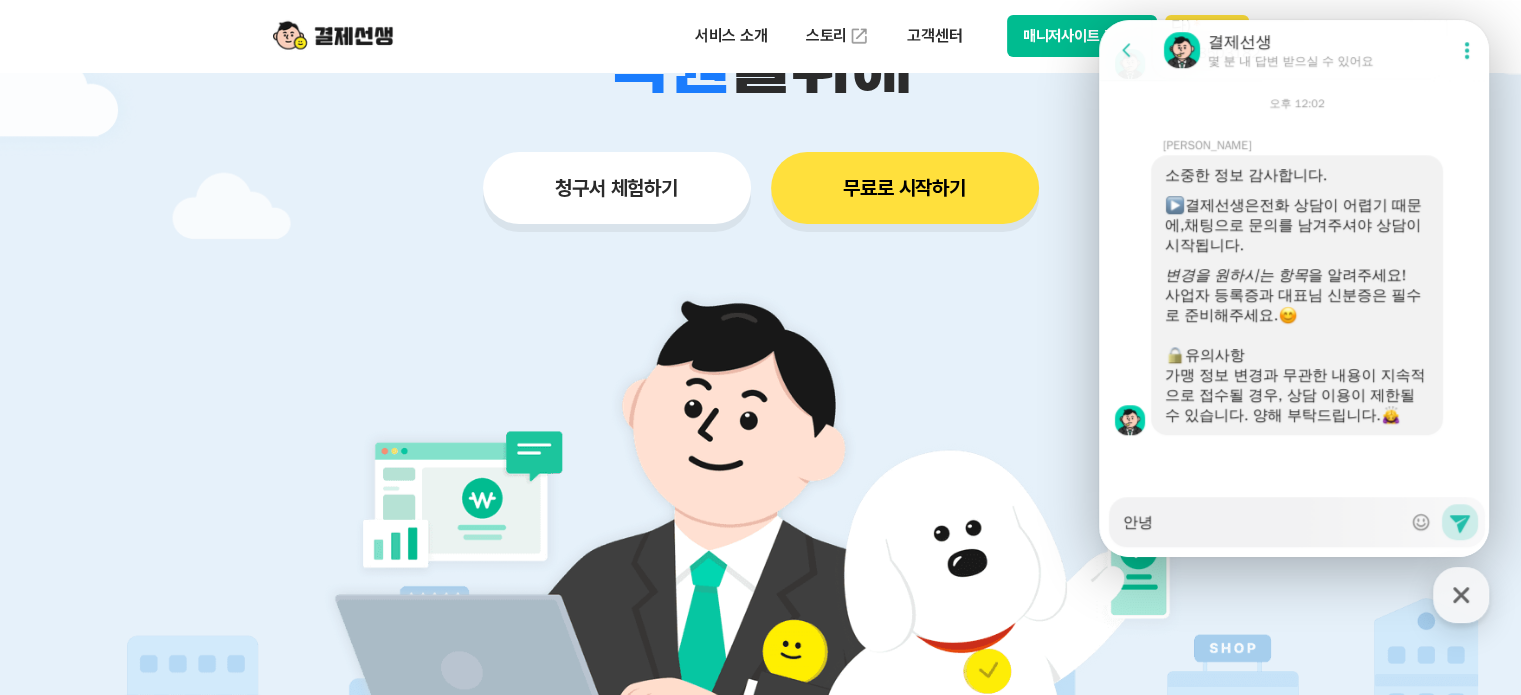 type on "x" 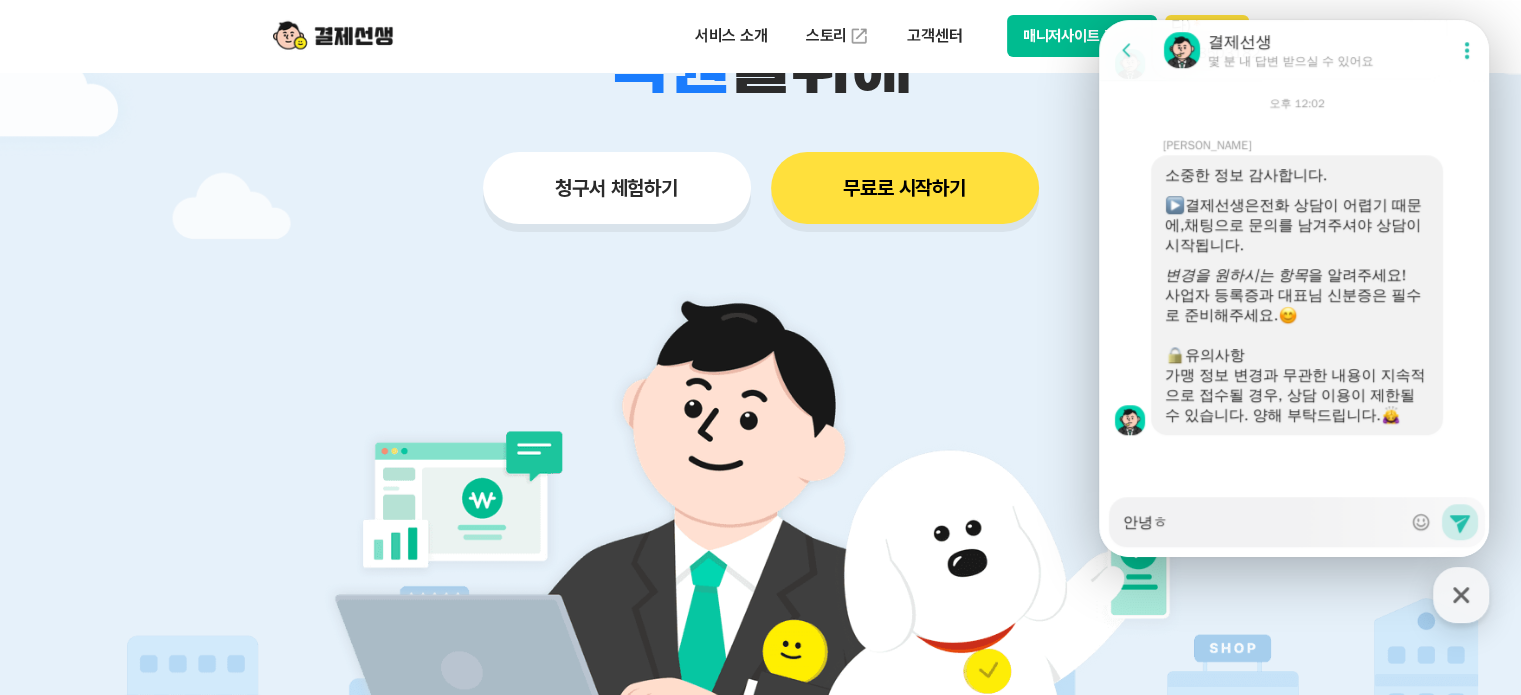 type on "x" 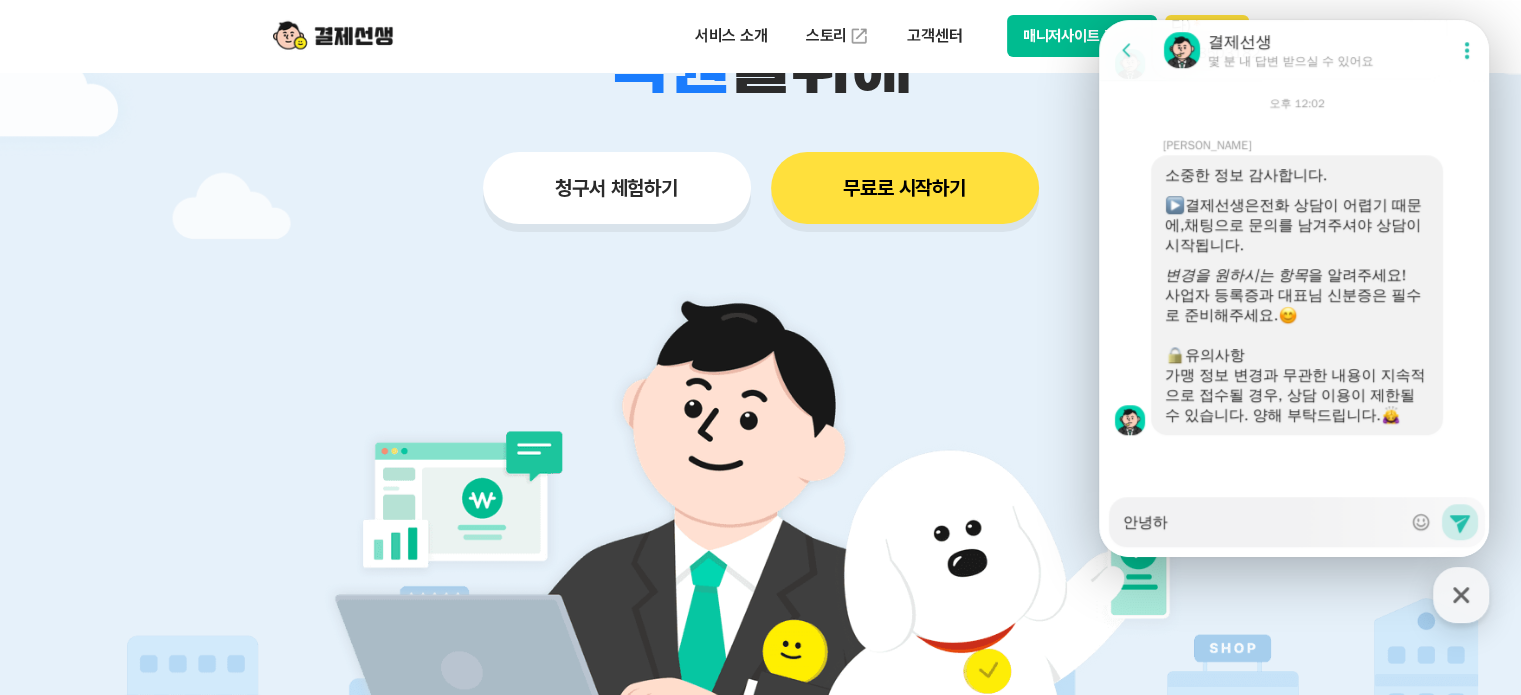 type on "x" 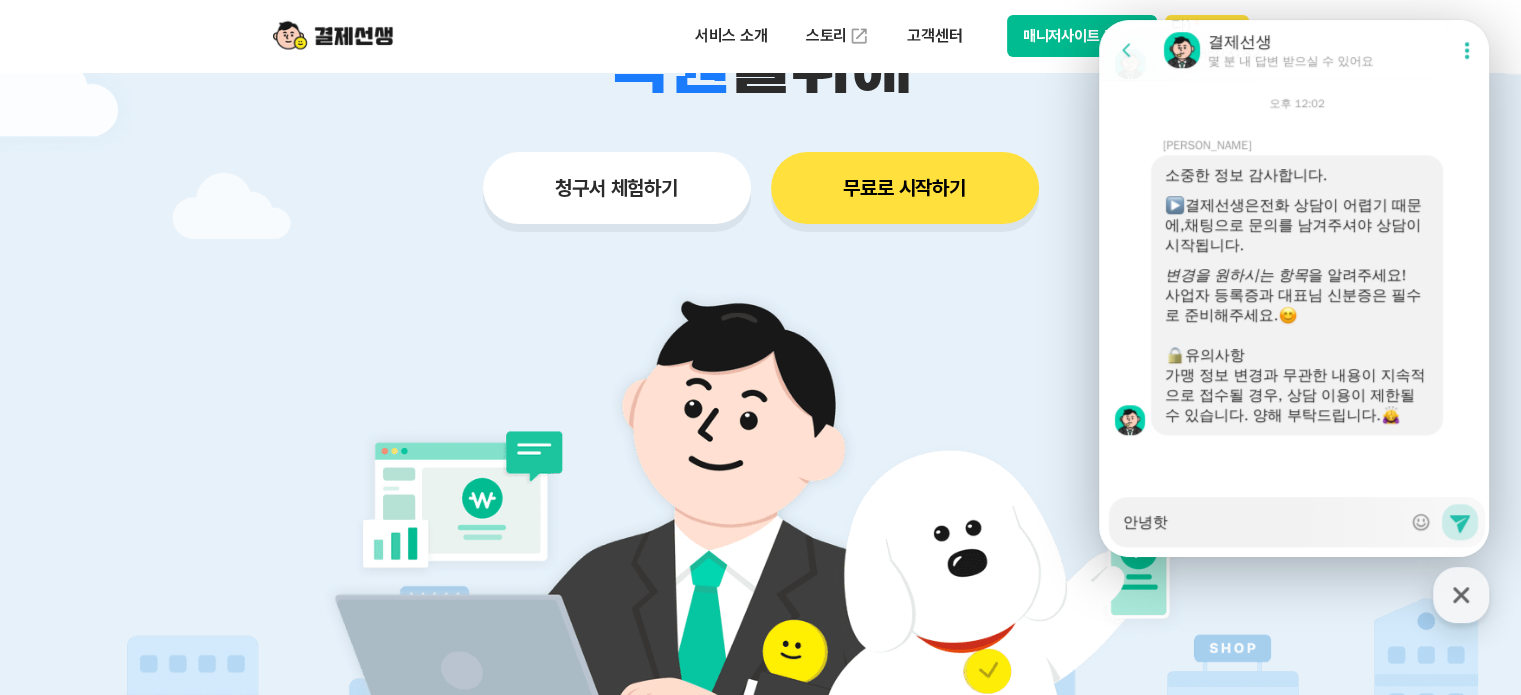 type on "x" 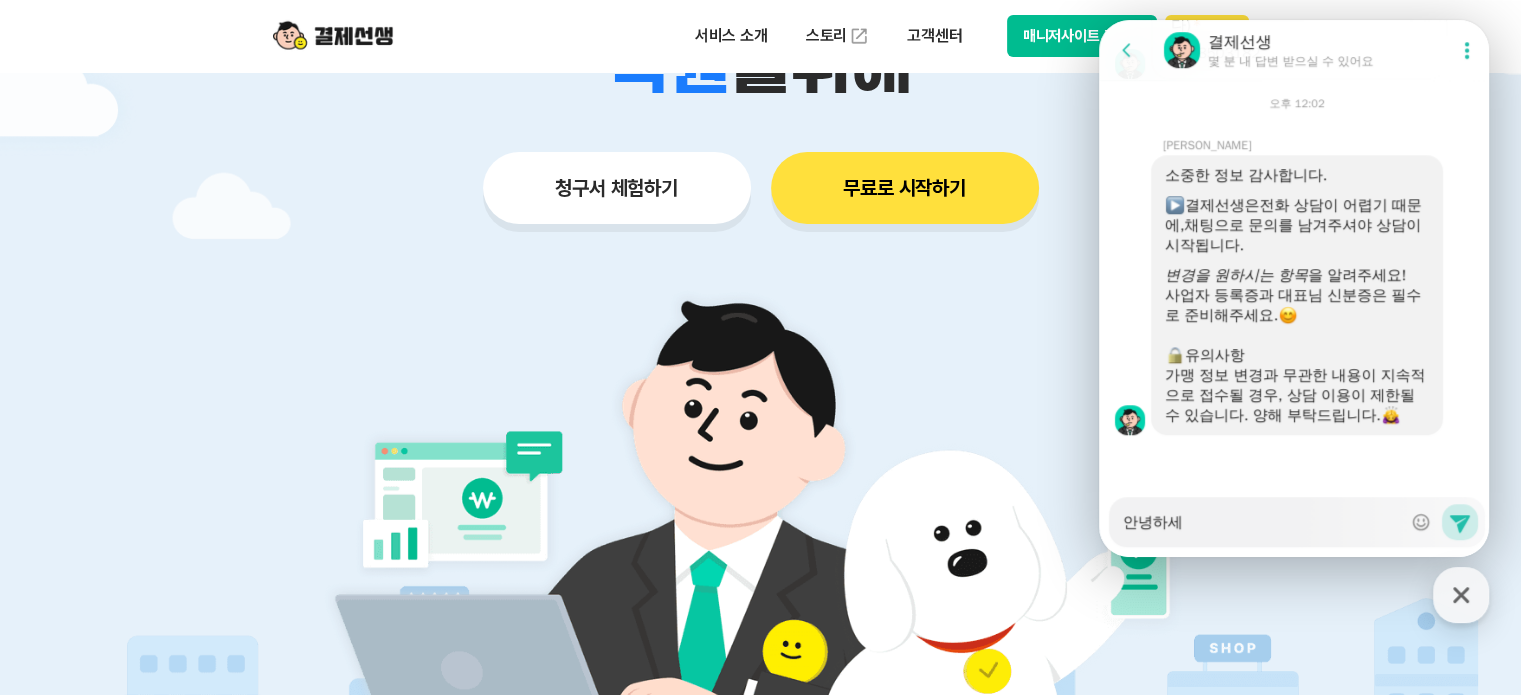 type on "x" 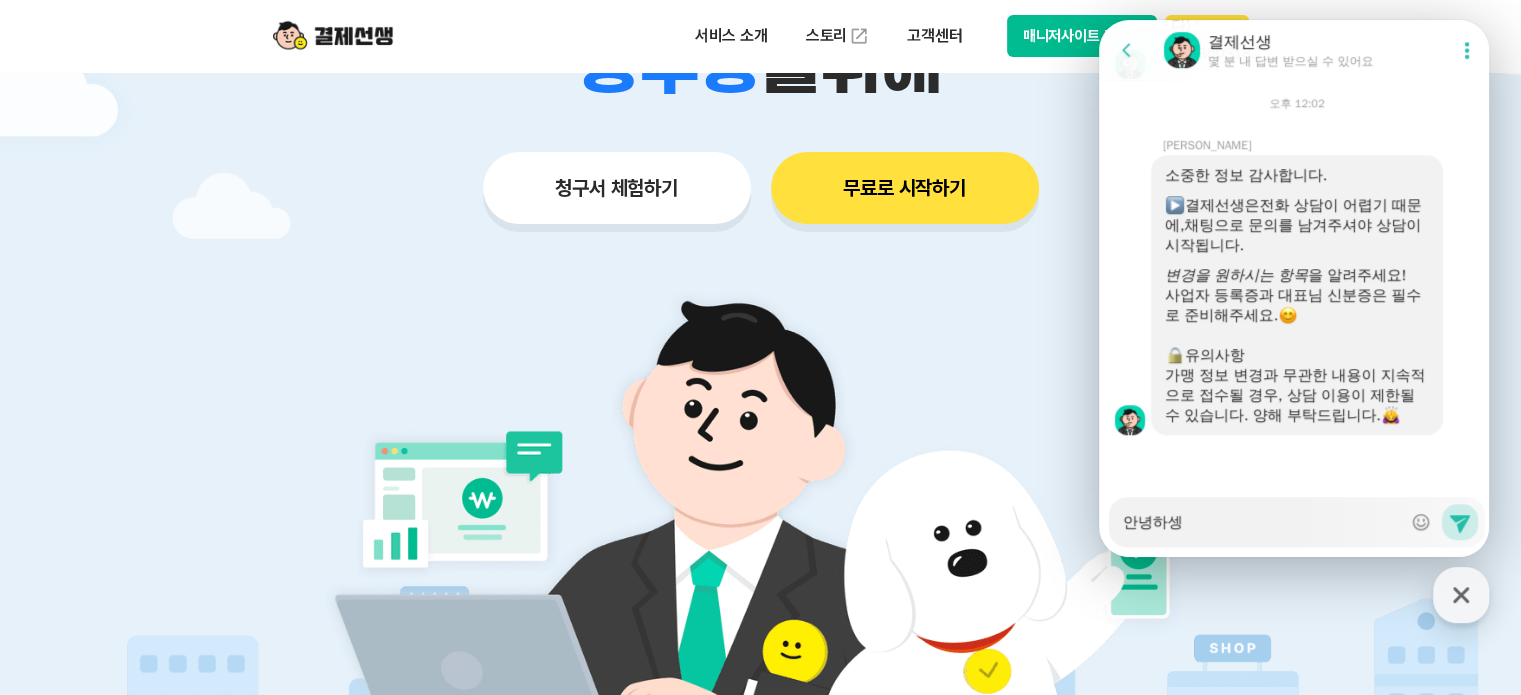 type on "x" 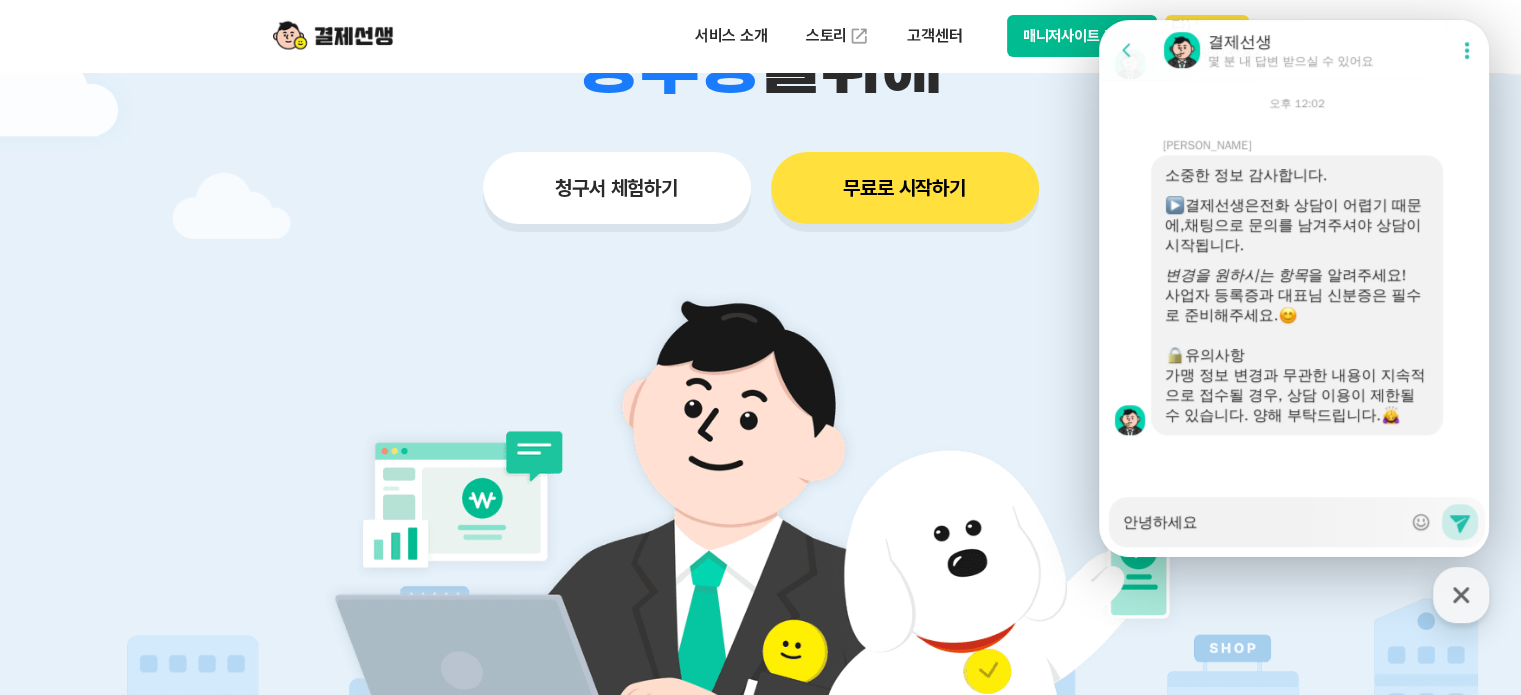 type on "x" 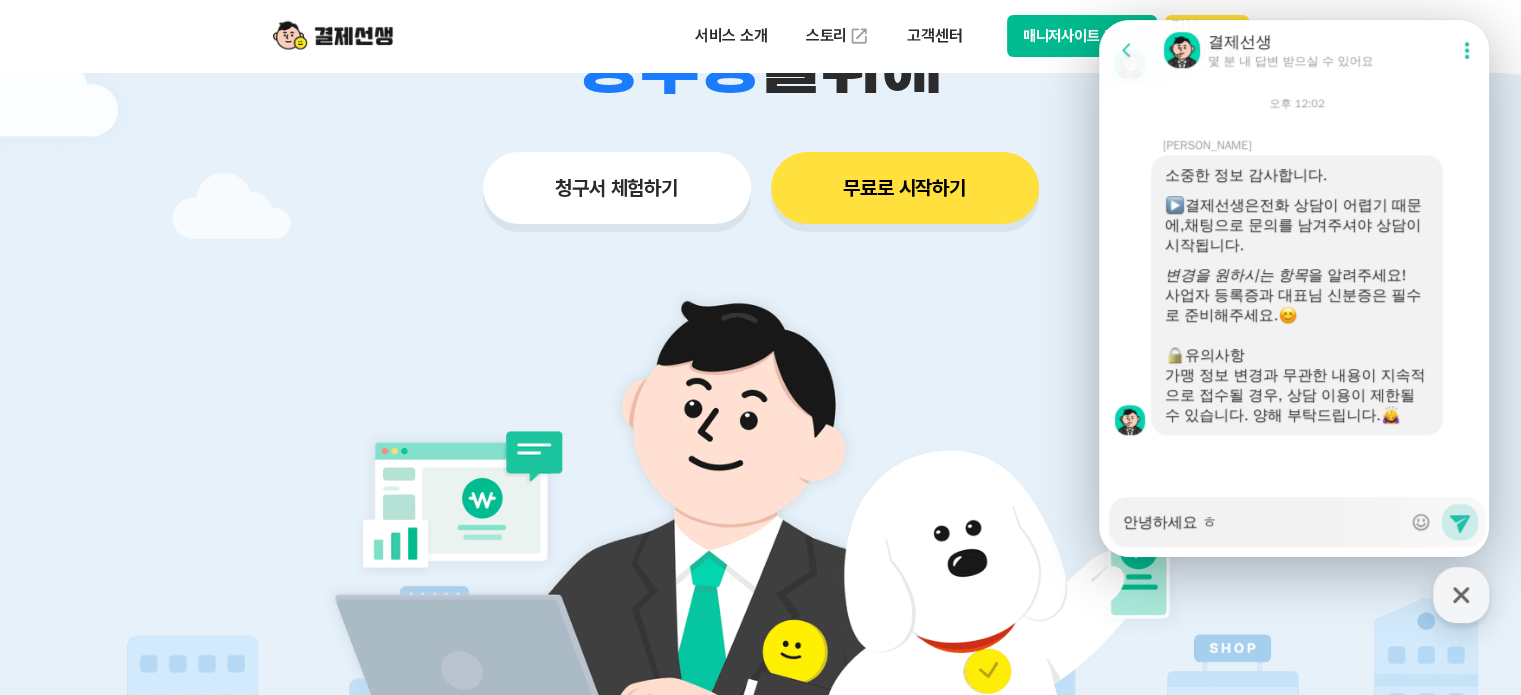 type on "x" 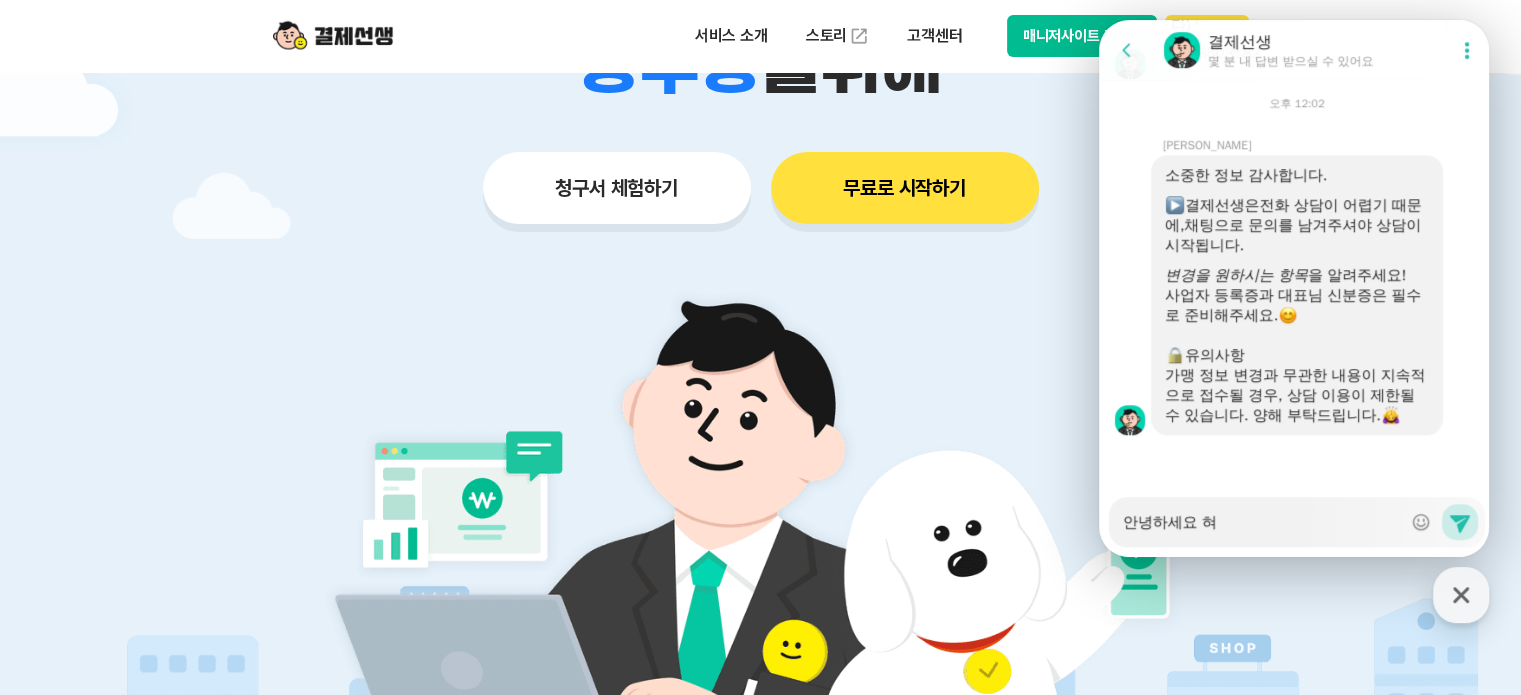 type on "x" 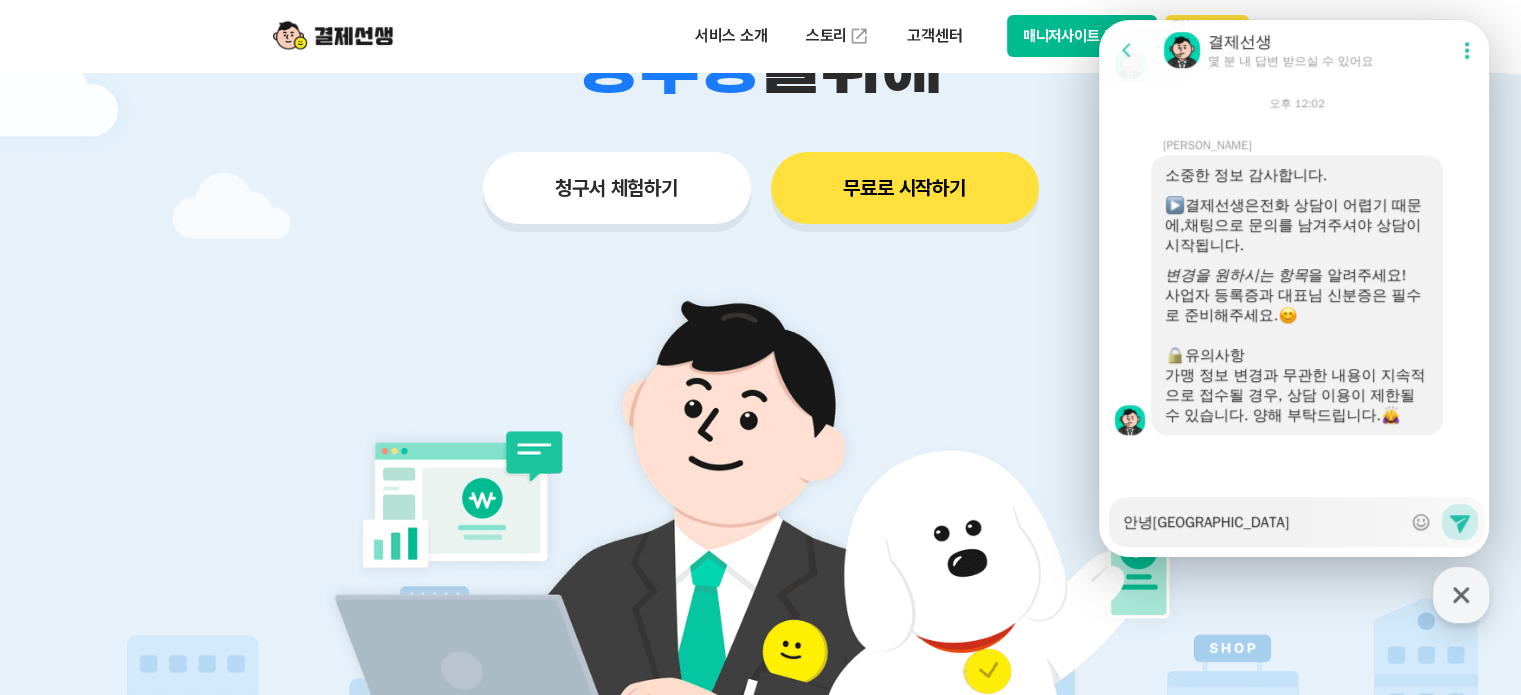 type on "x" 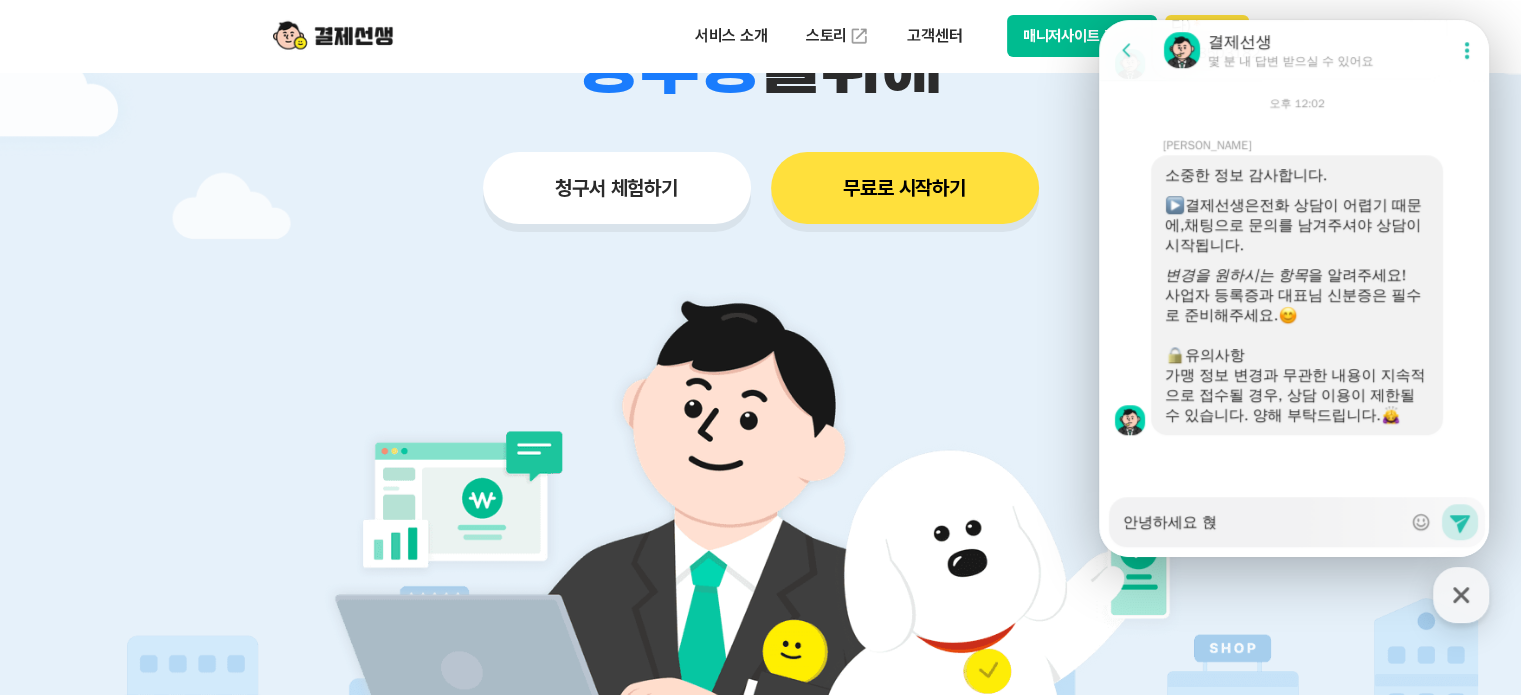 type on "x" 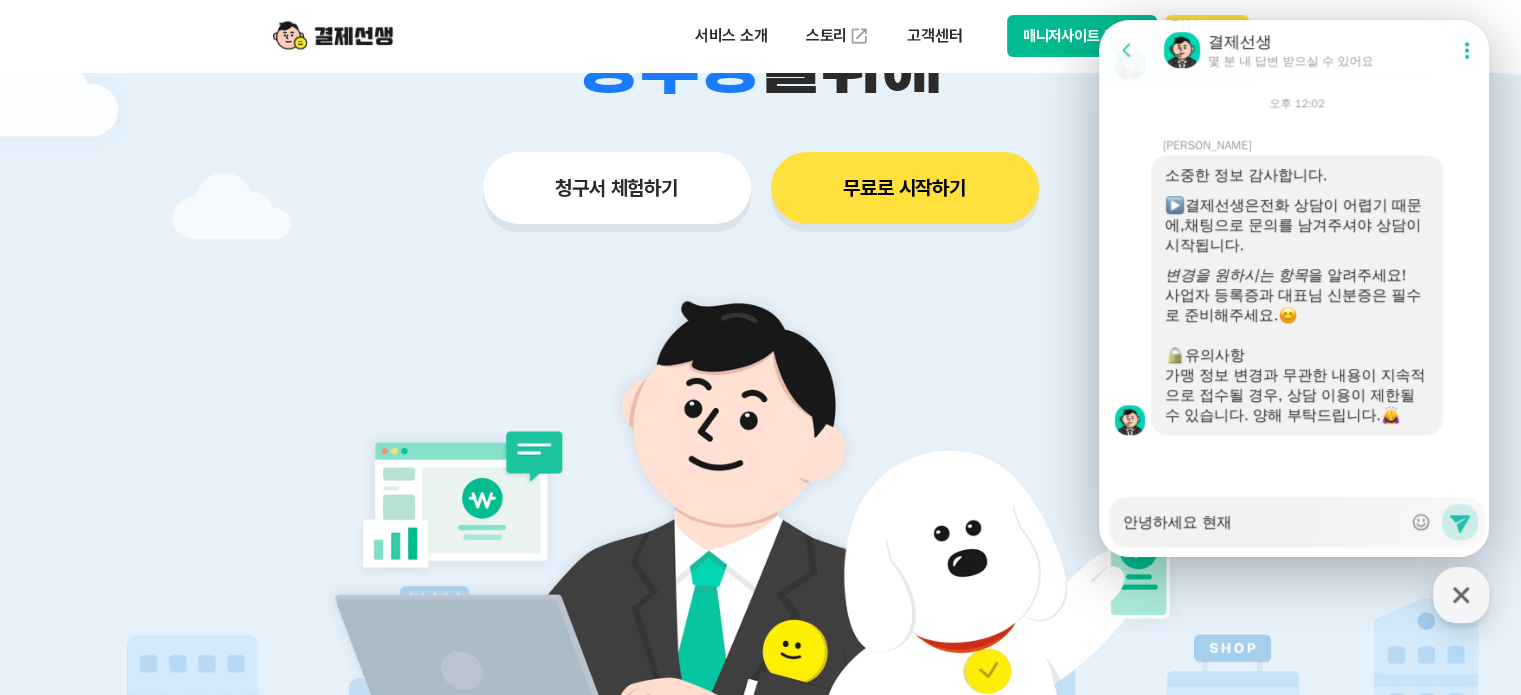 type on "x" 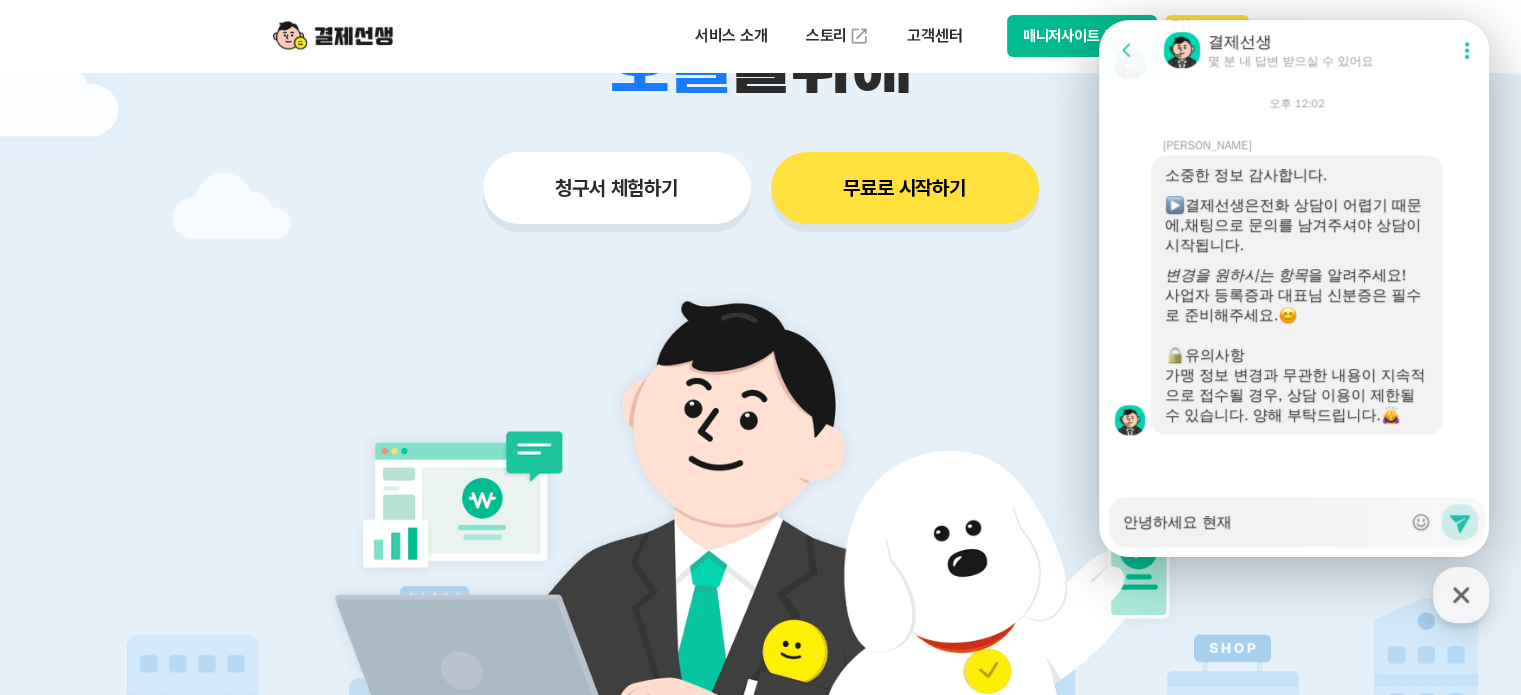 type on "x" 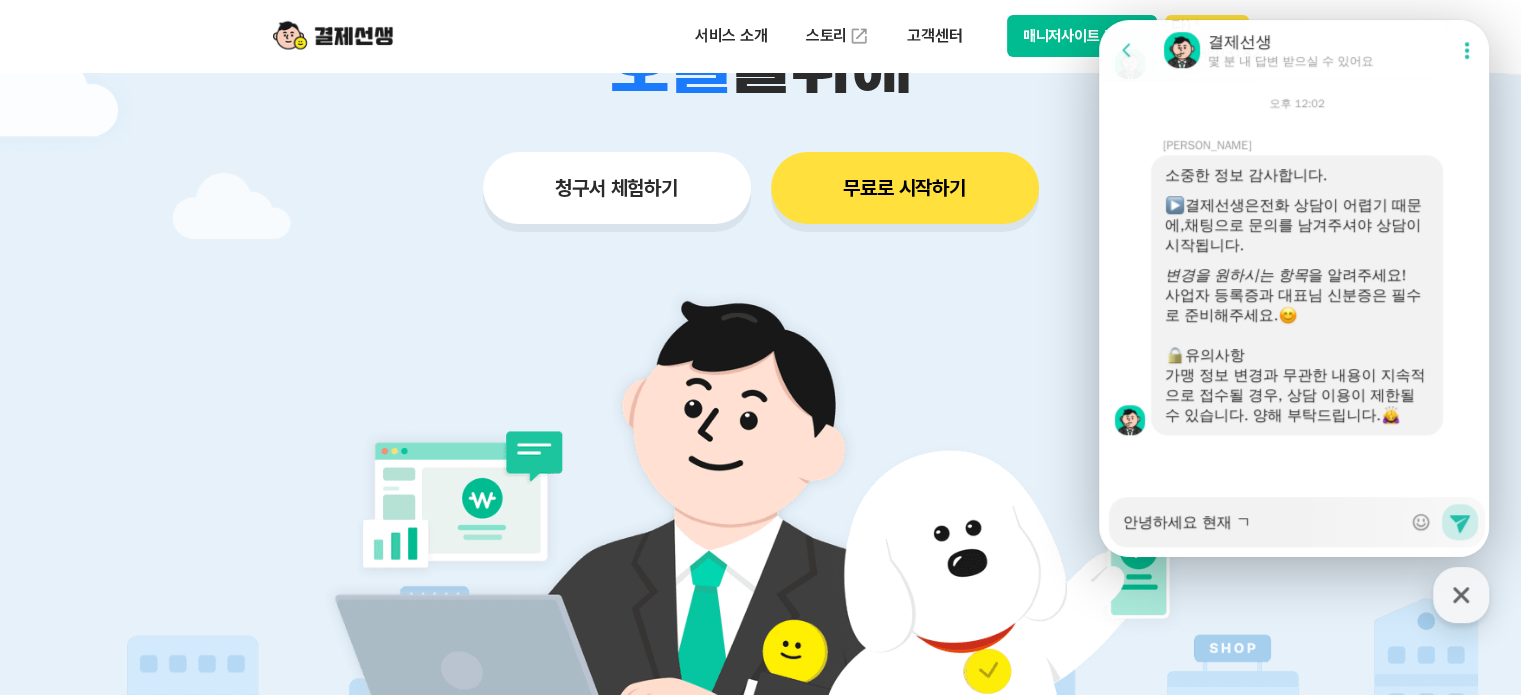 type on "x" 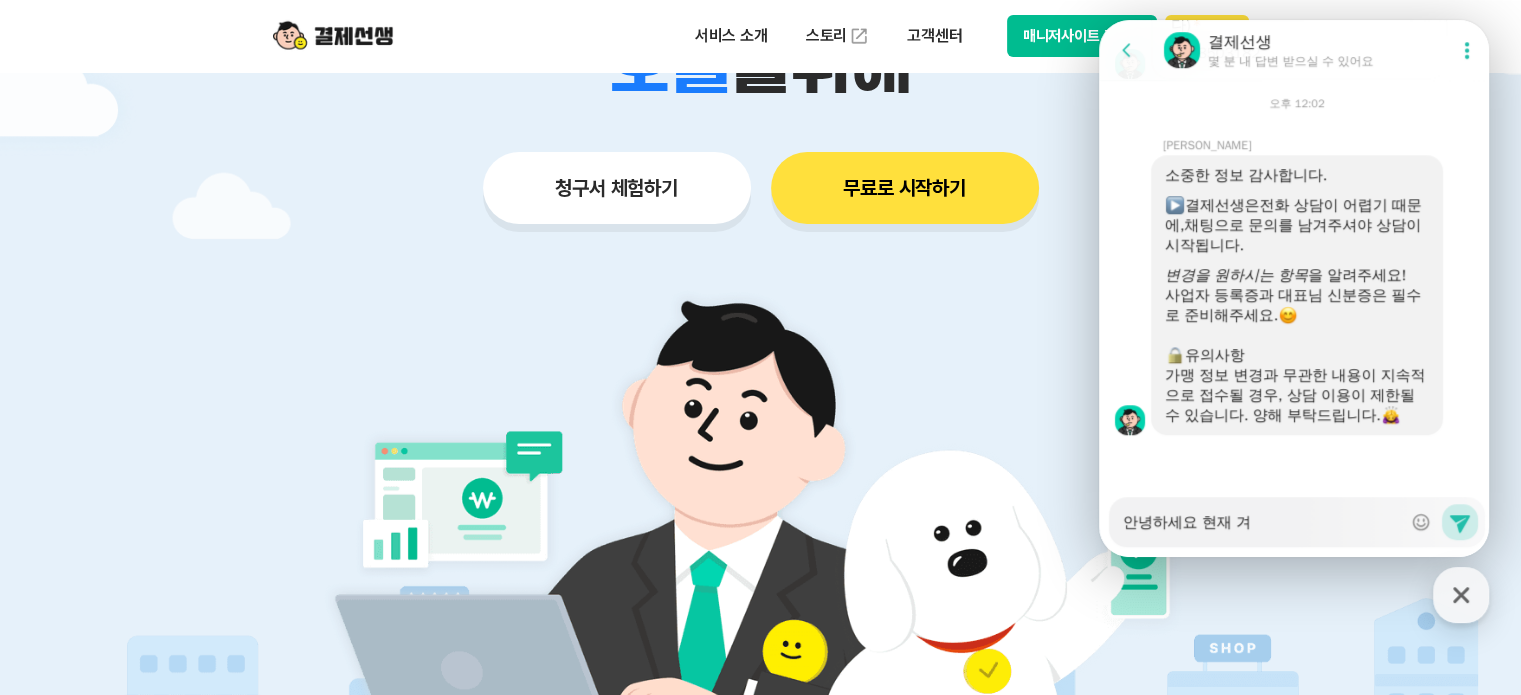 type on "x" 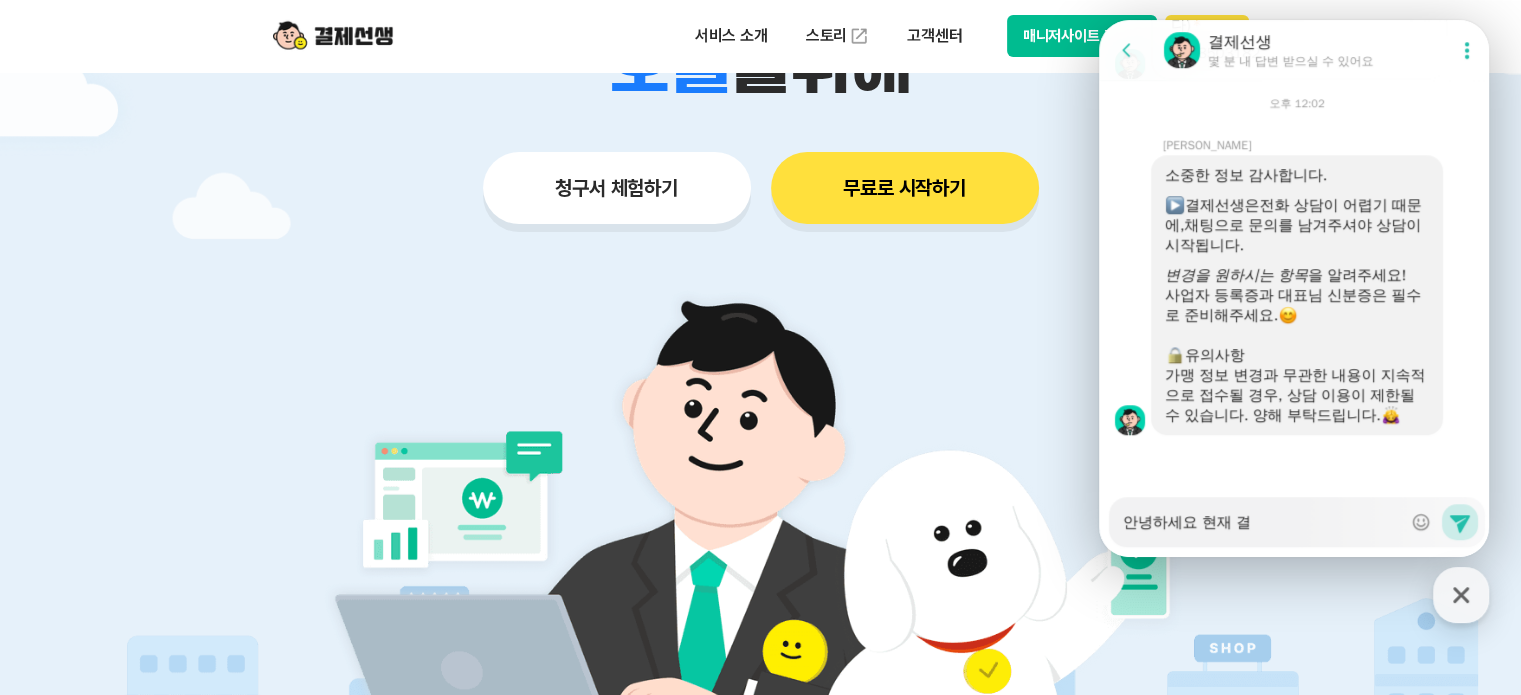 type on "x" 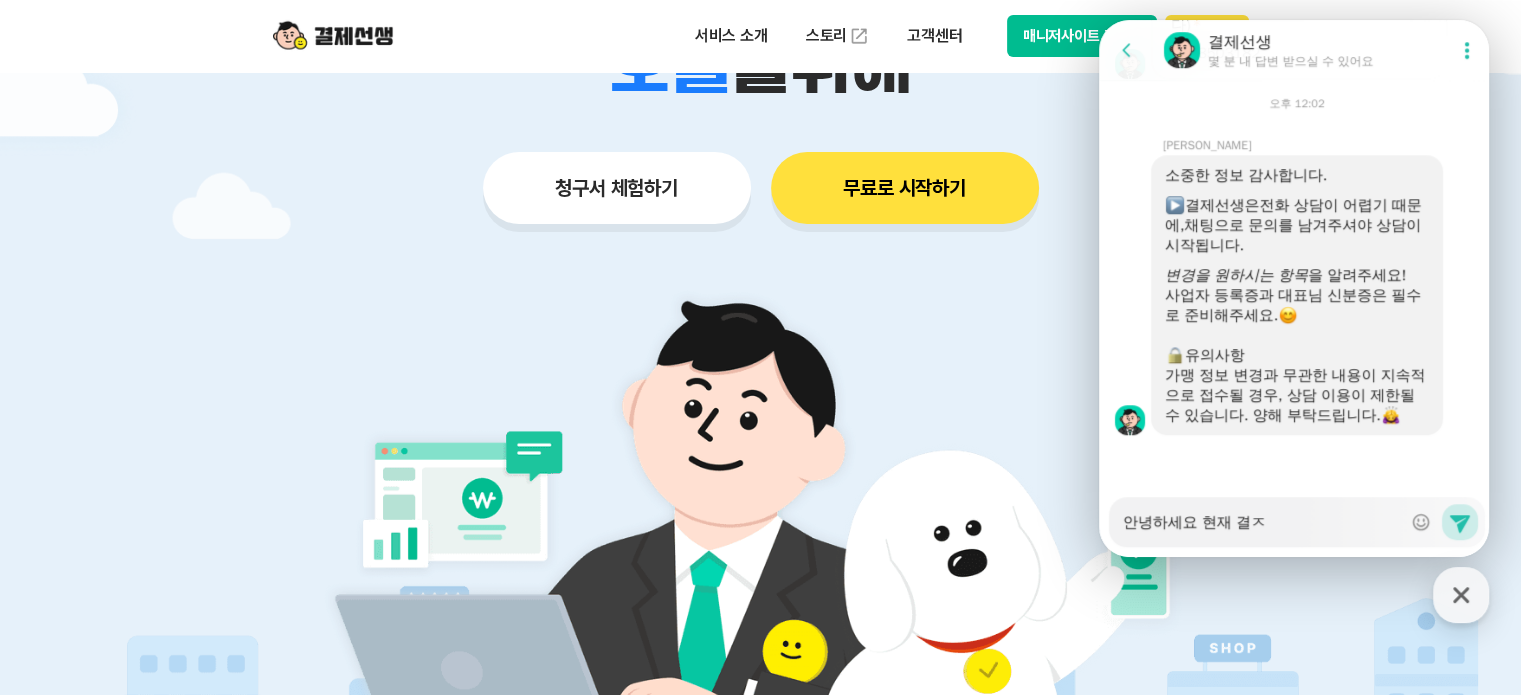 type on "x" 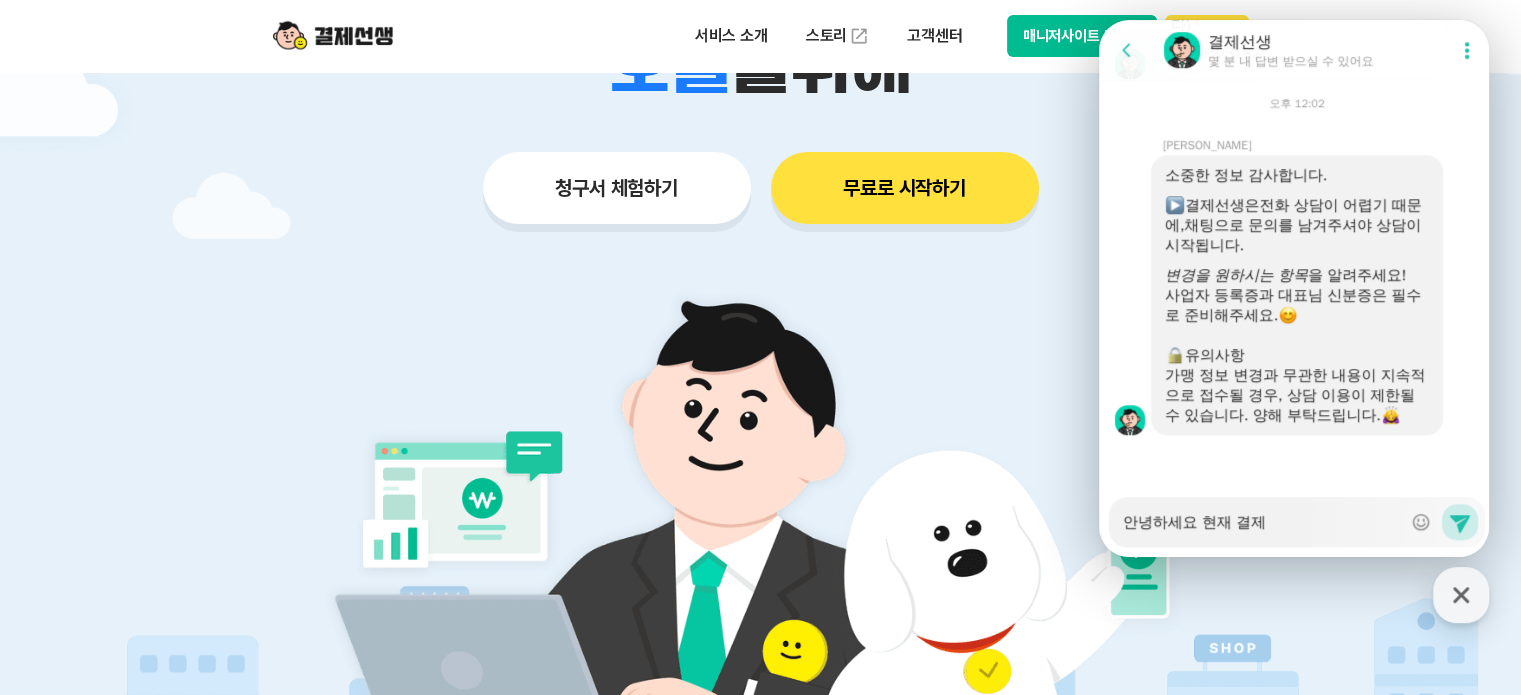 type on "x" 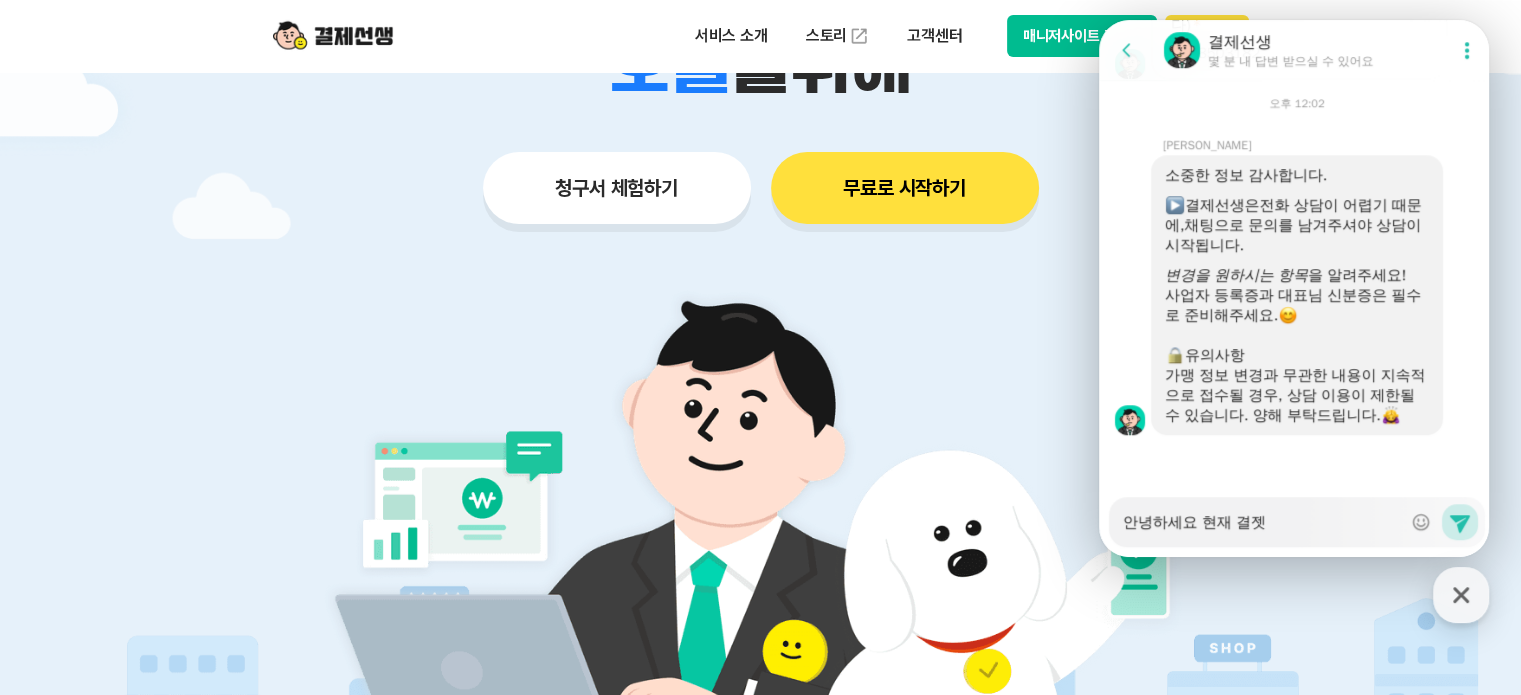 type on "x" 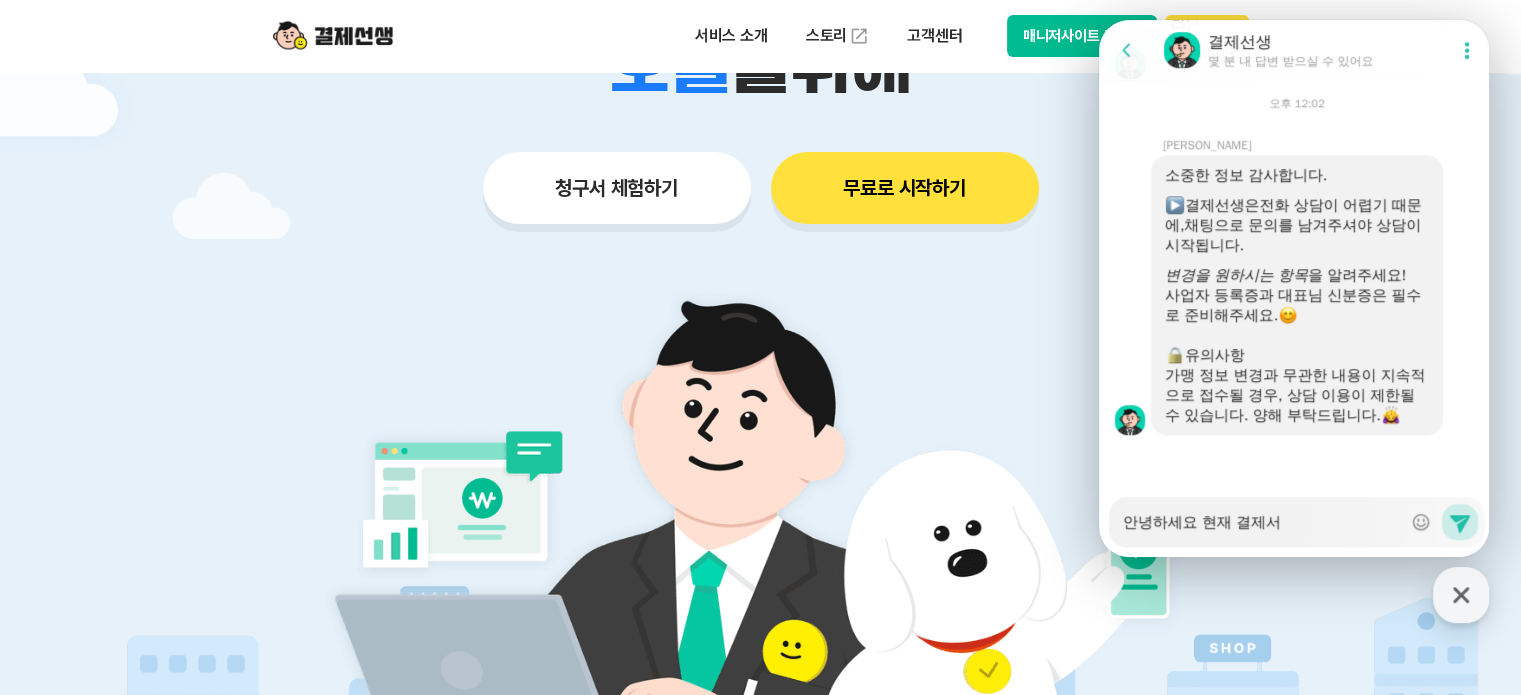 type on "x" 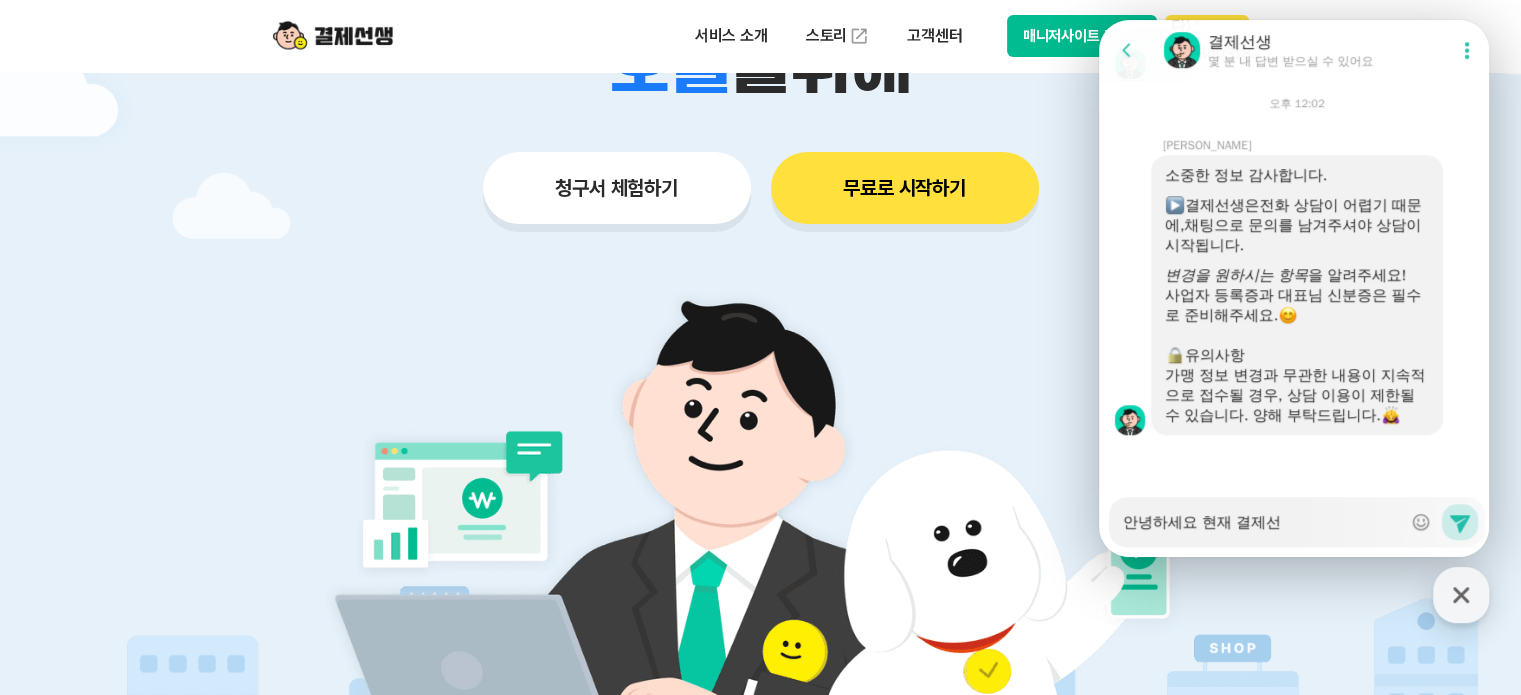 type on "x" 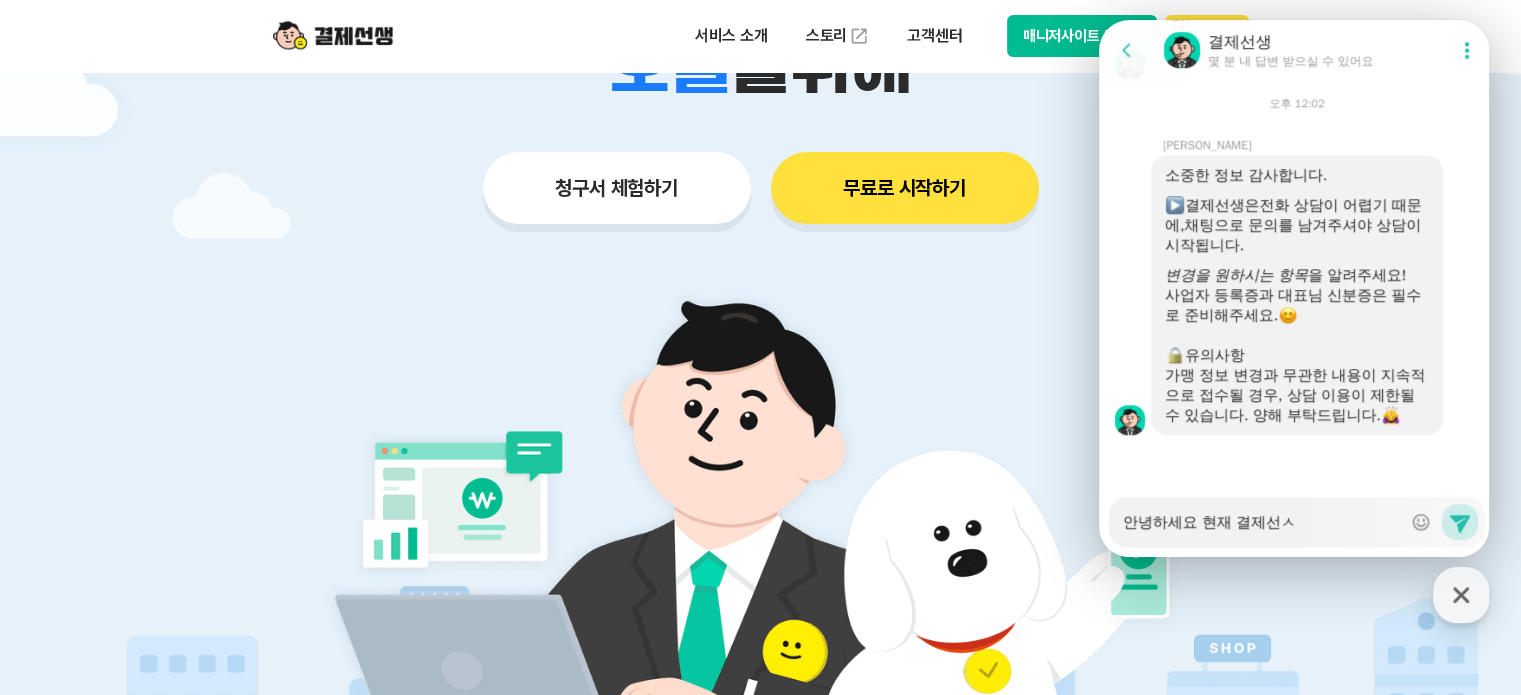 type on "x" 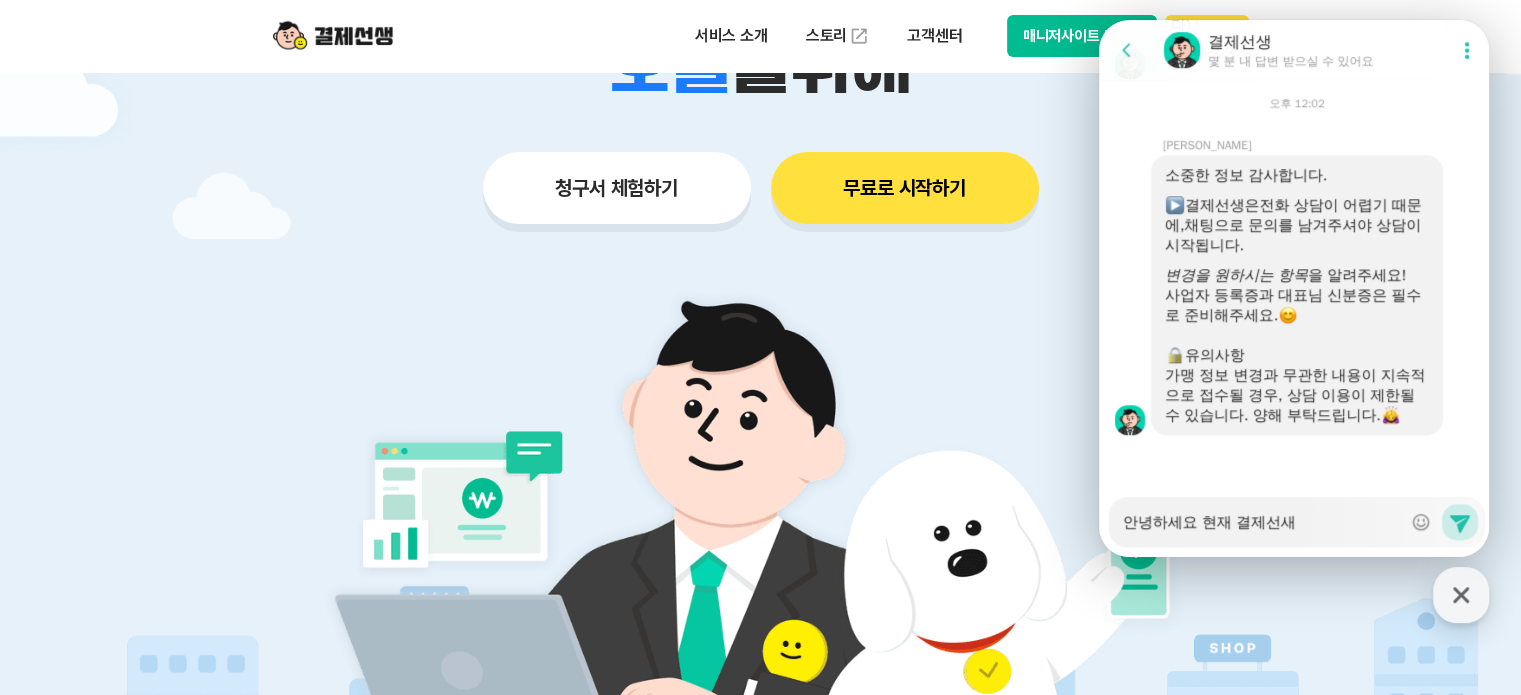 type on "x" 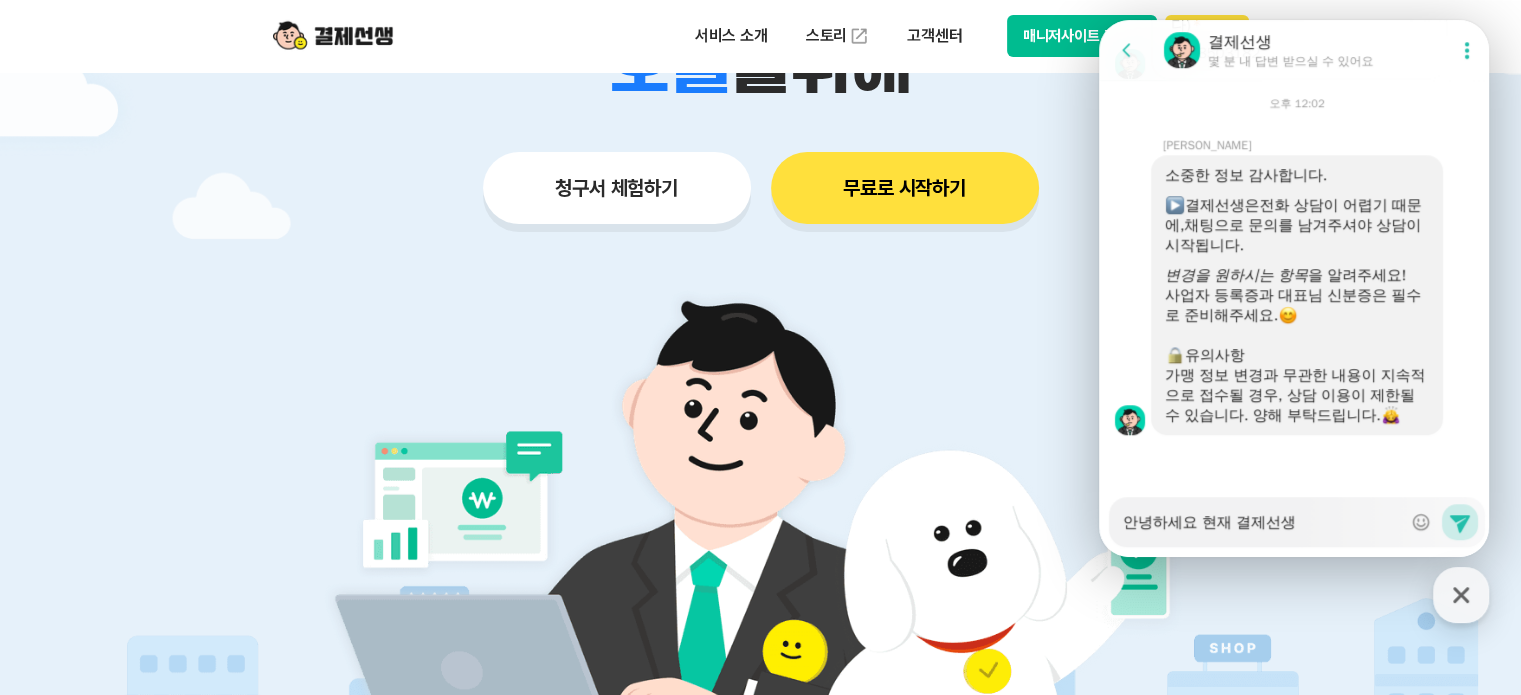 type on "x" 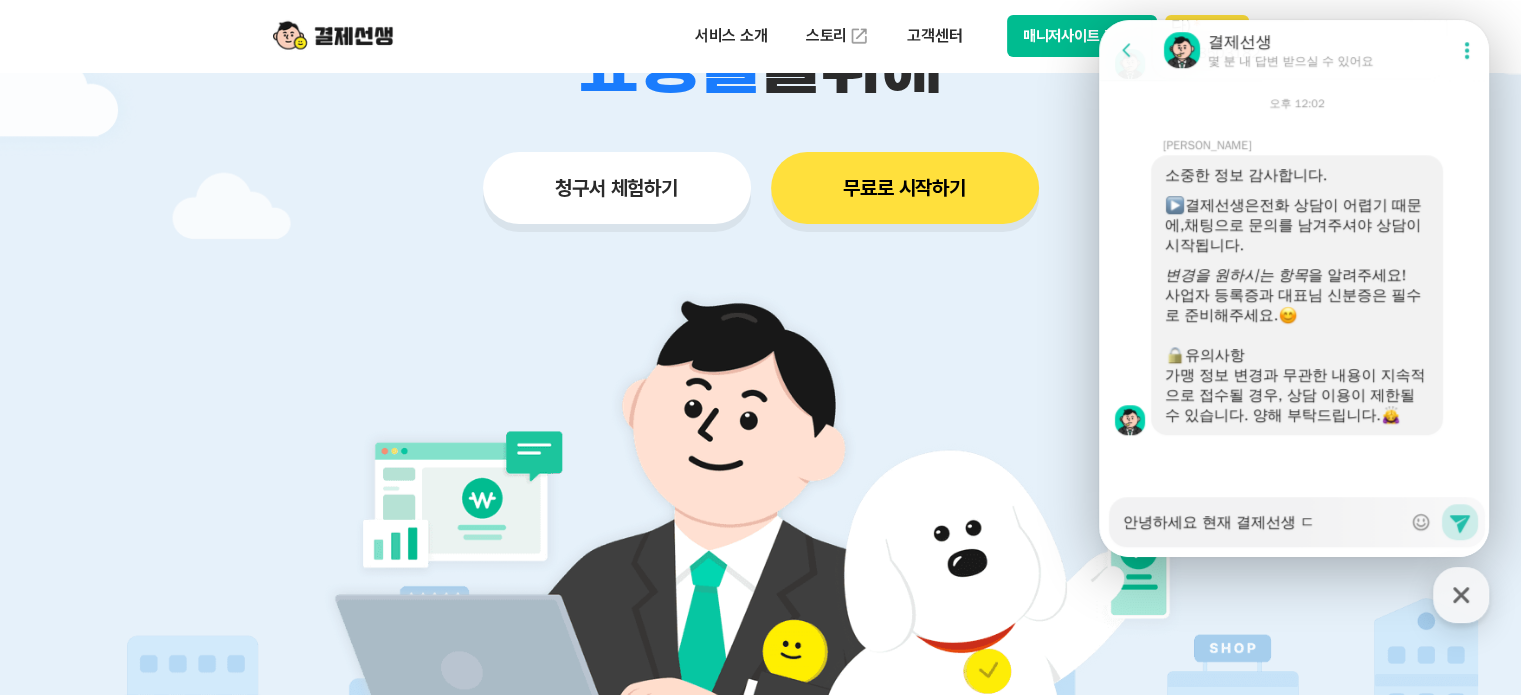 type on "x" 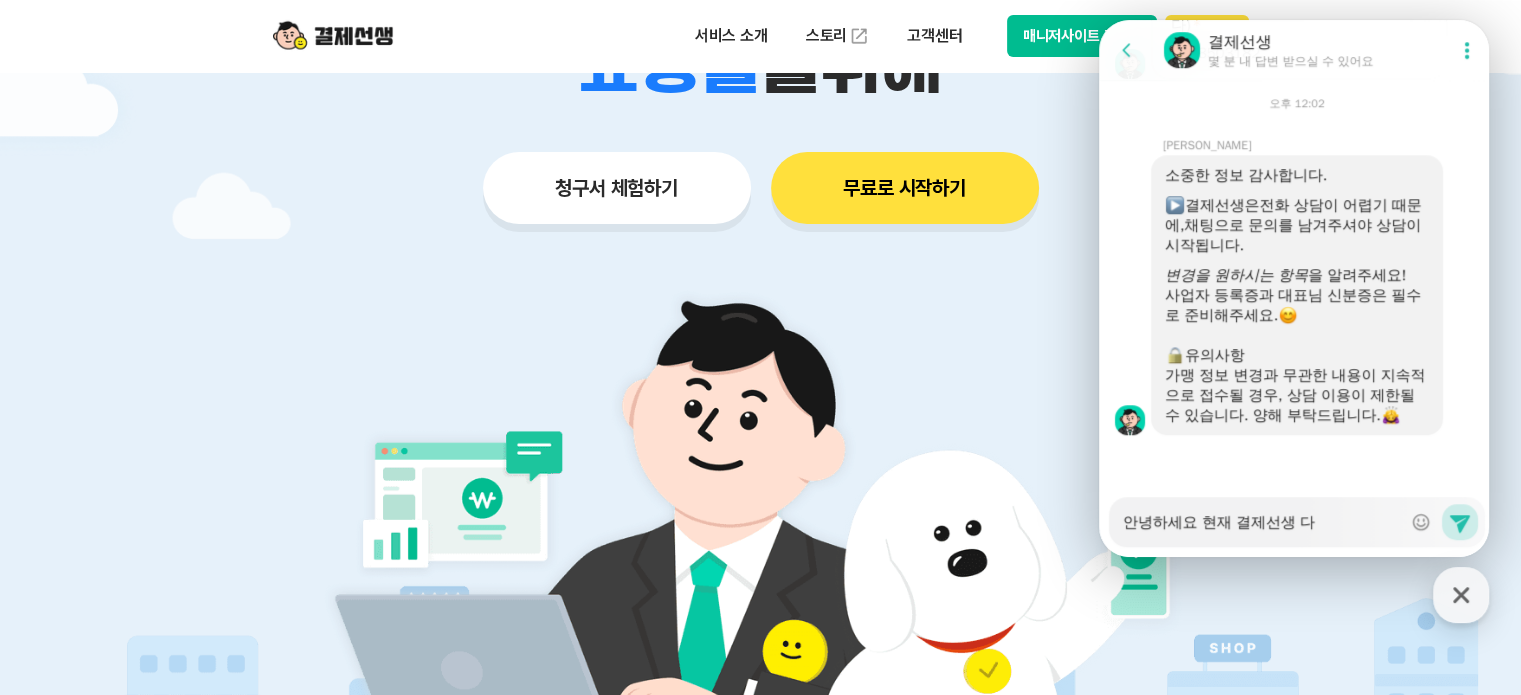 type on "x" 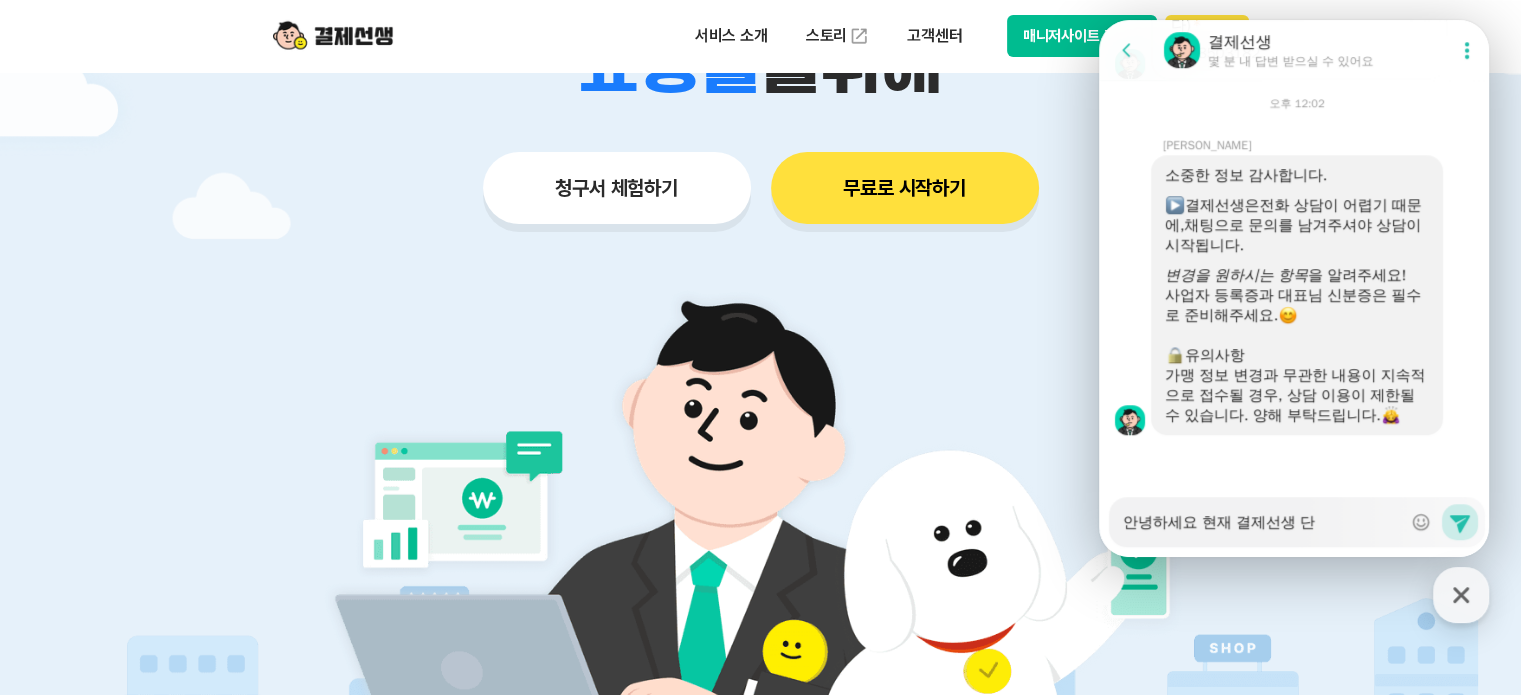 type on "x" 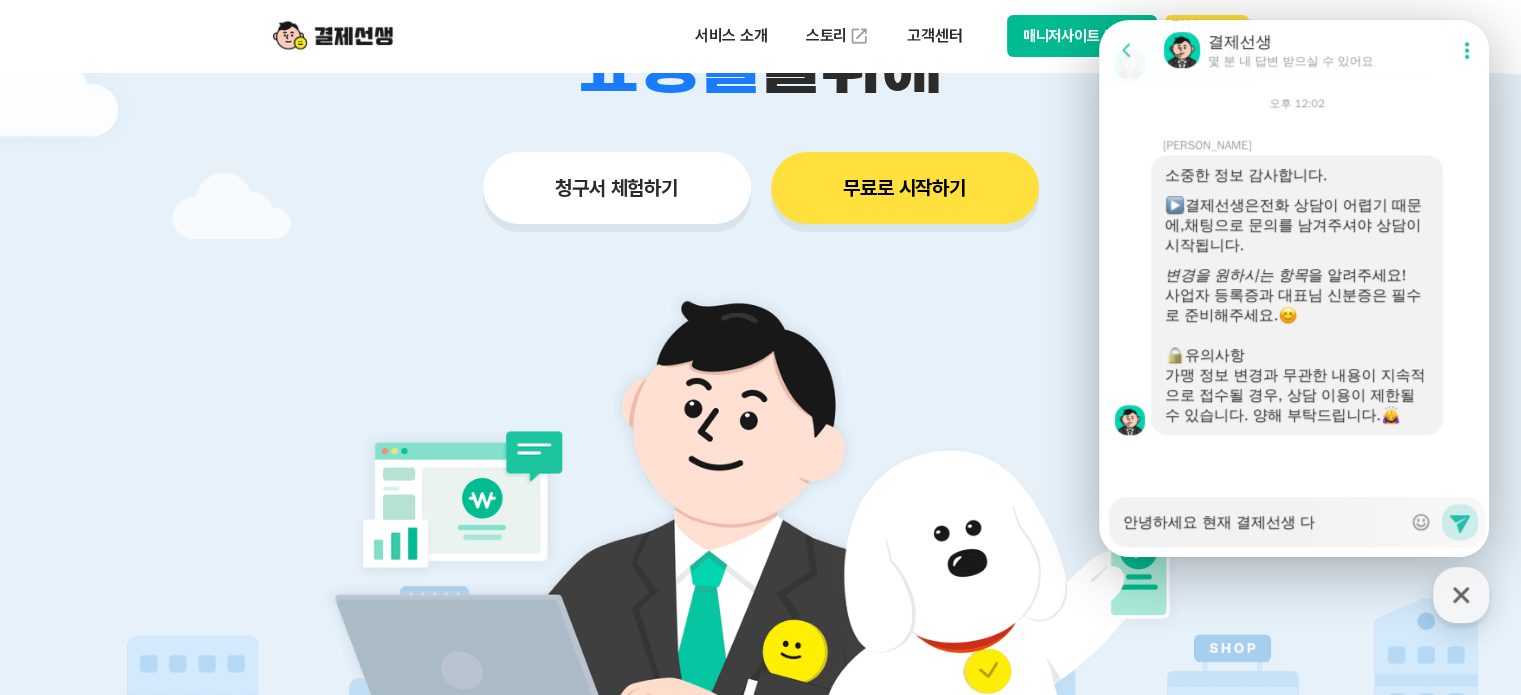 type on "x" 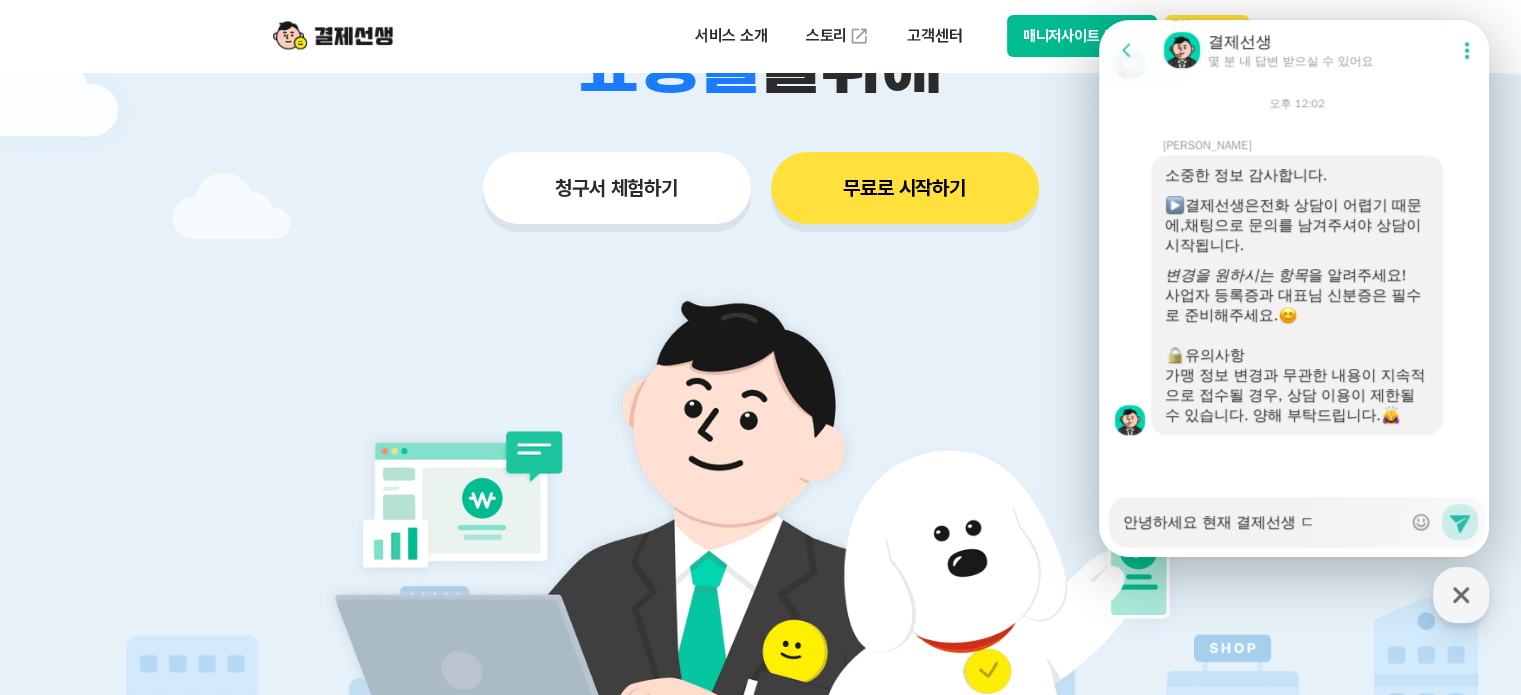 type on "x" 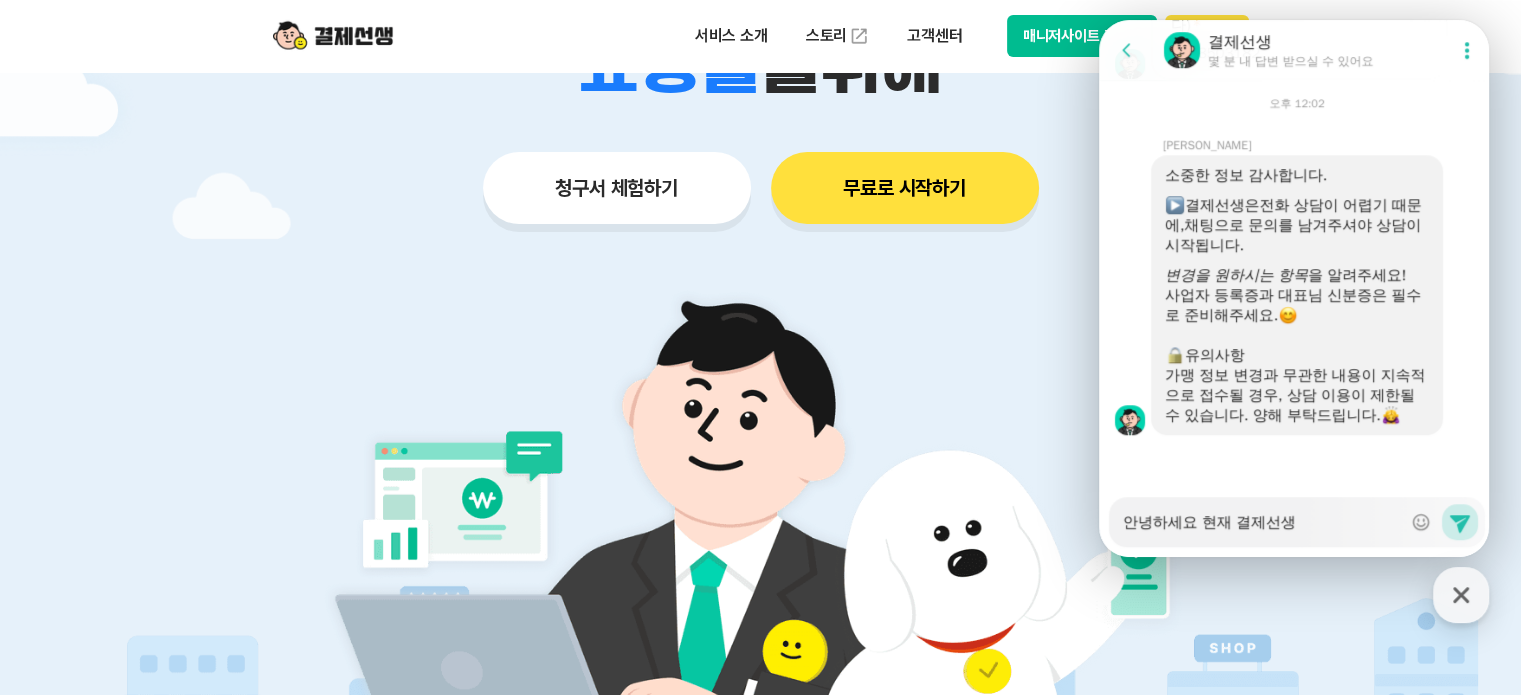 type on "x" 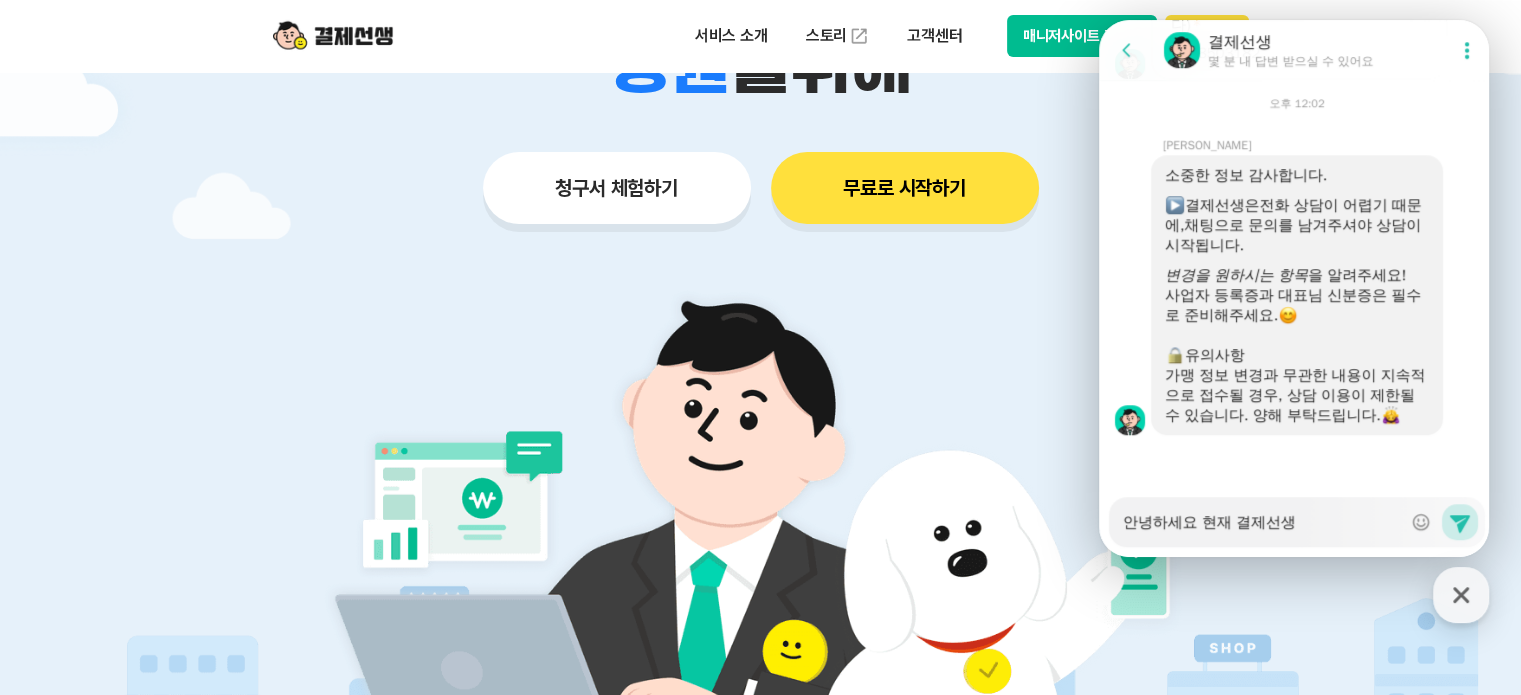 type on "x" 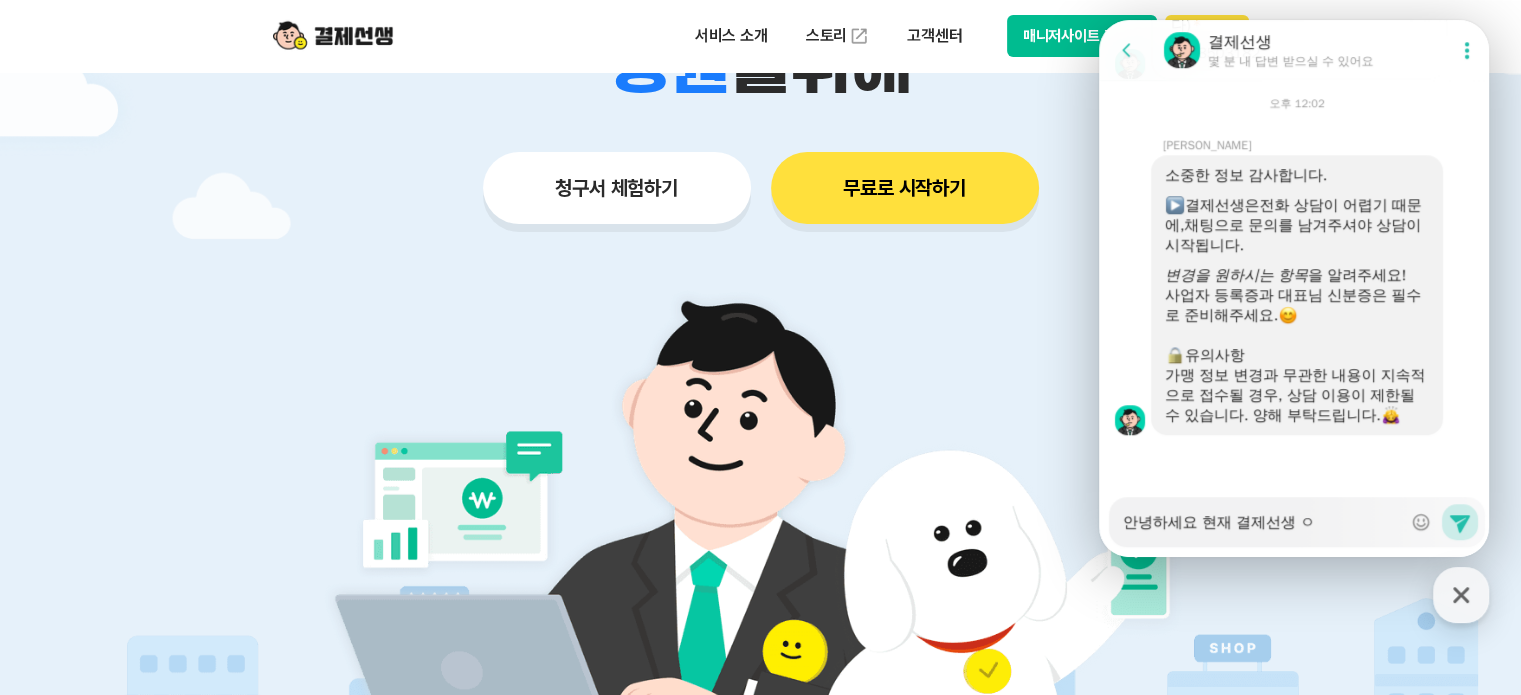 type on "x" 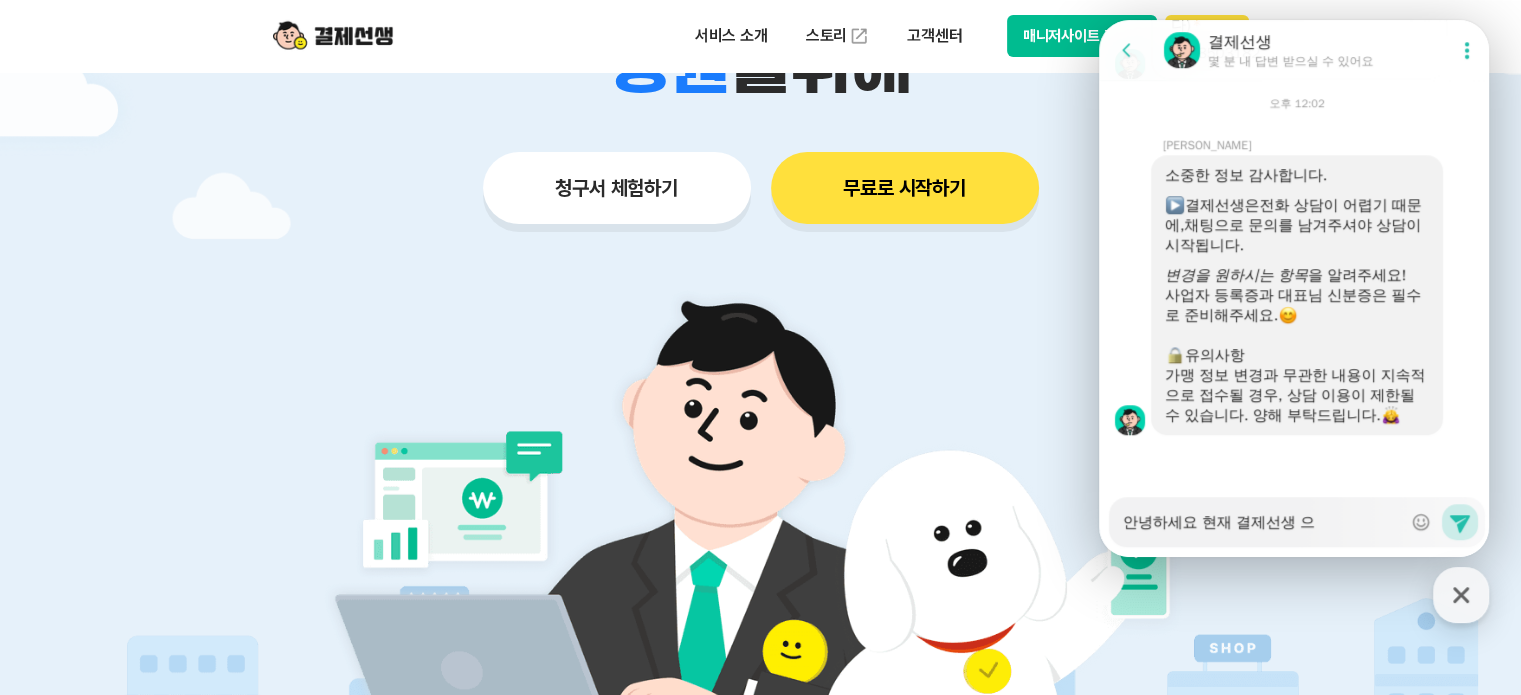 type on "x" 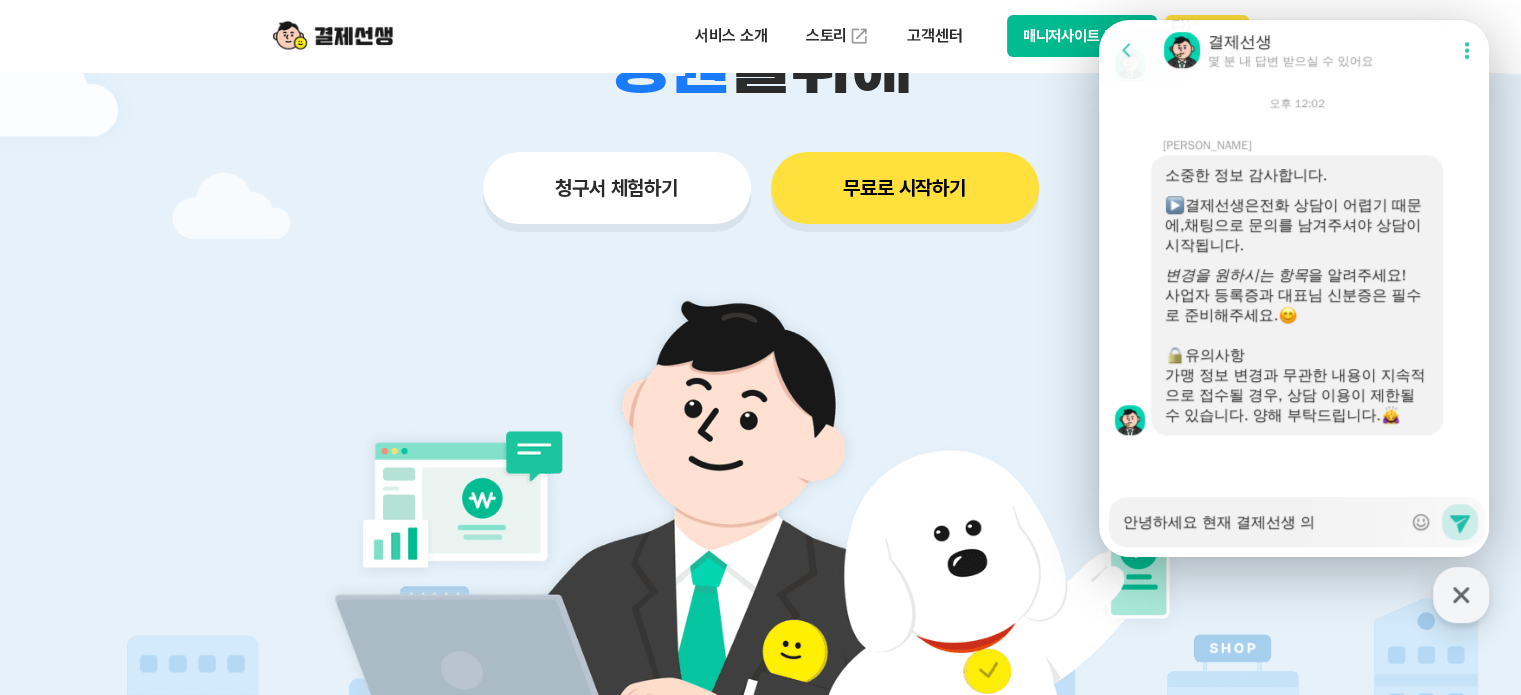 type on "x" 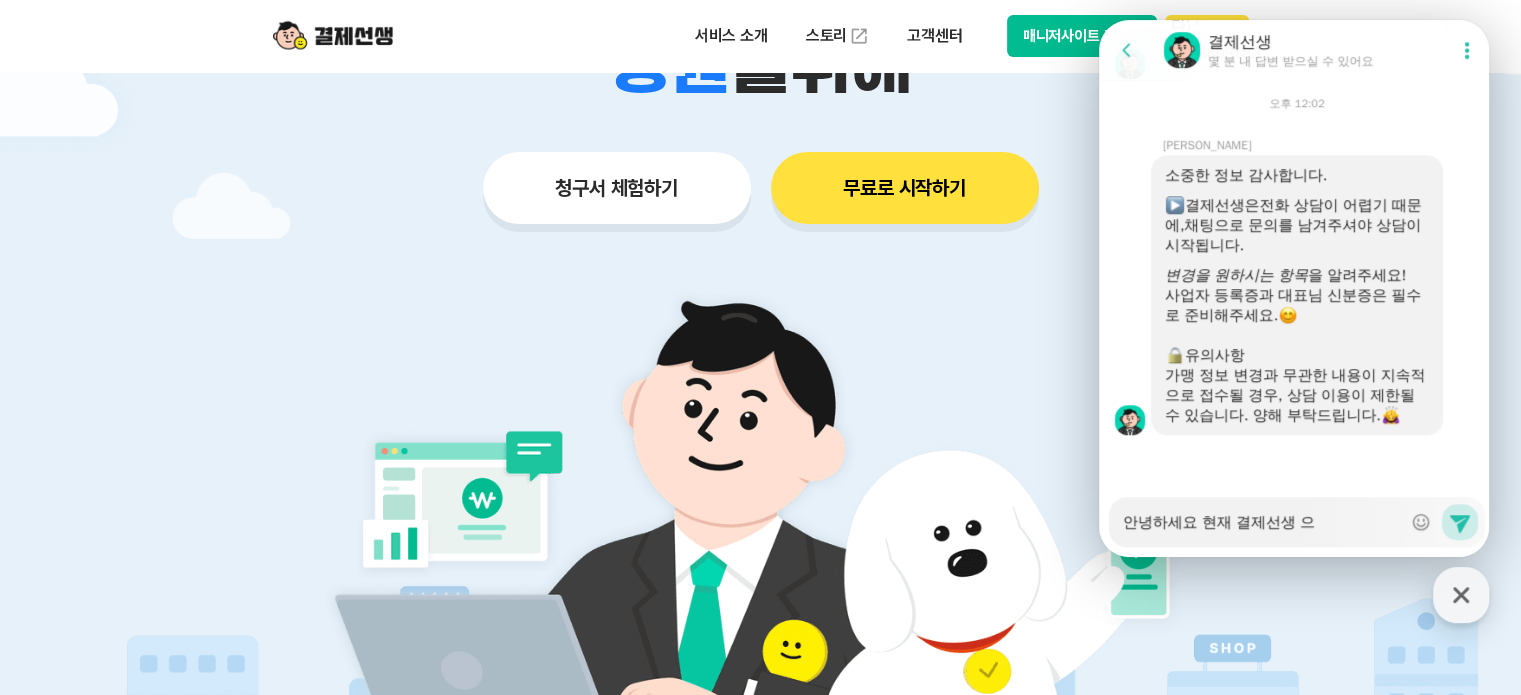 type on "x" 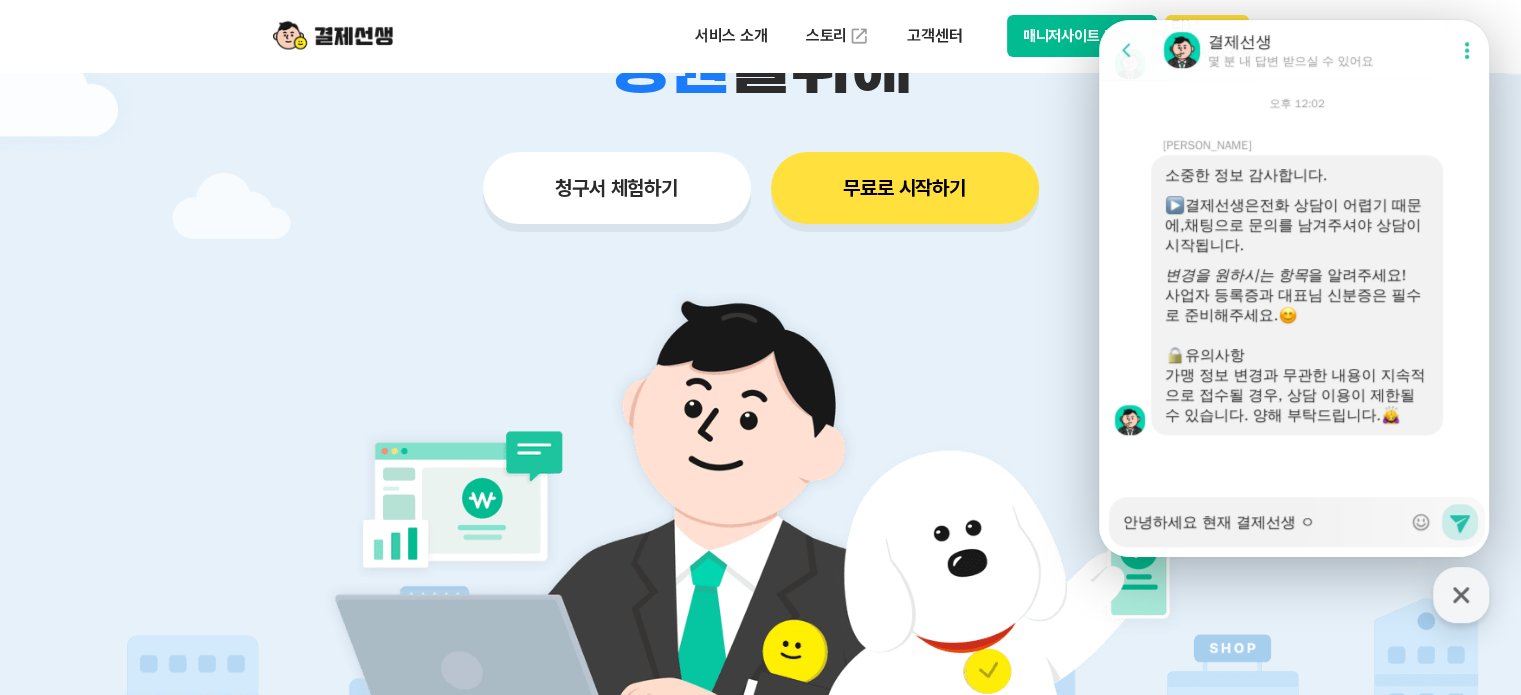 type on "x" 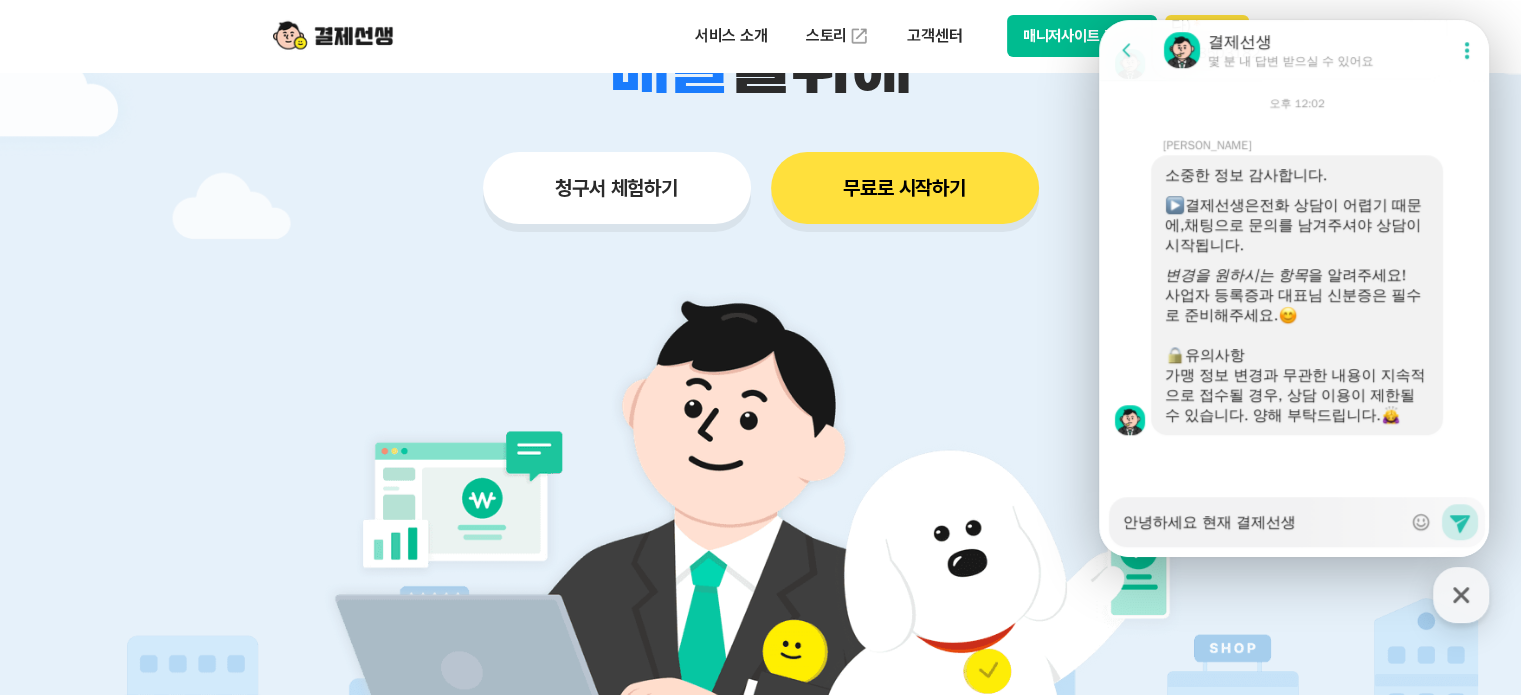 type on "x" 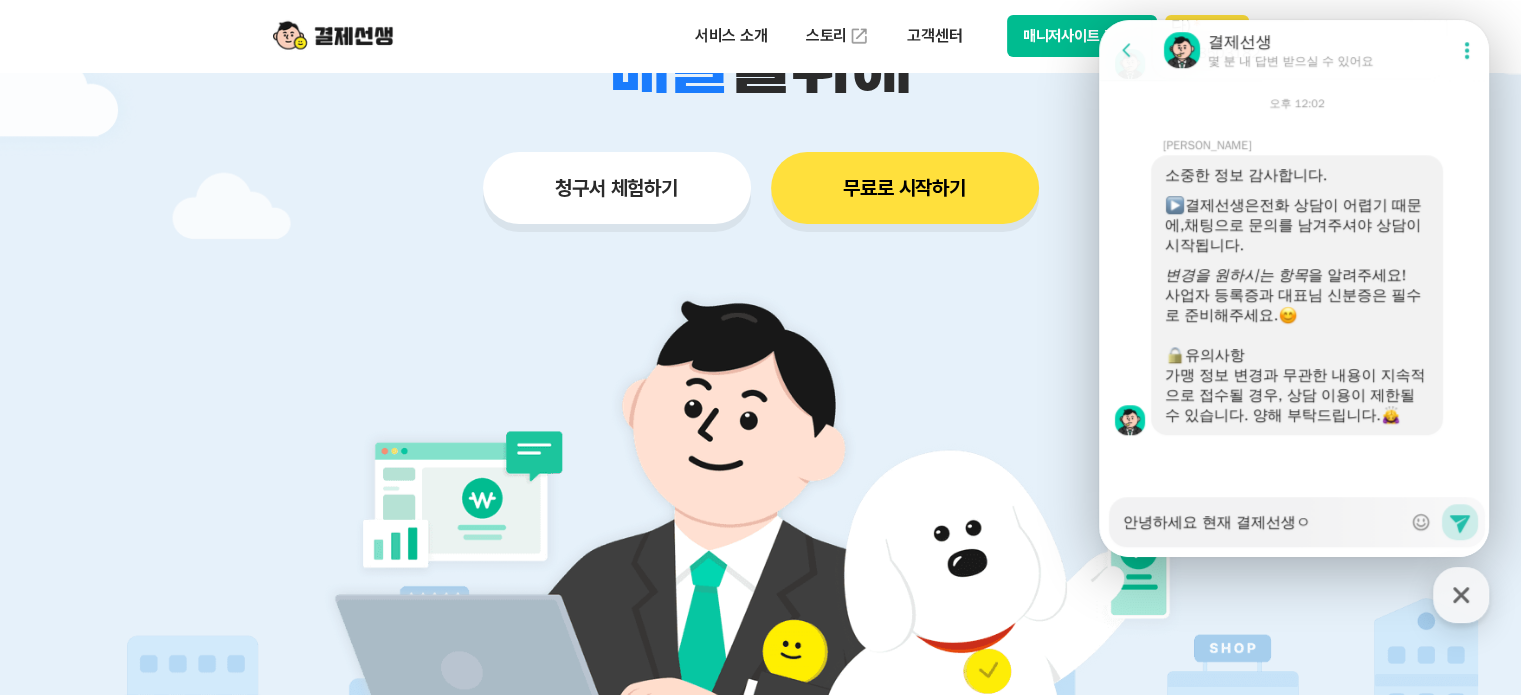 type on "x" 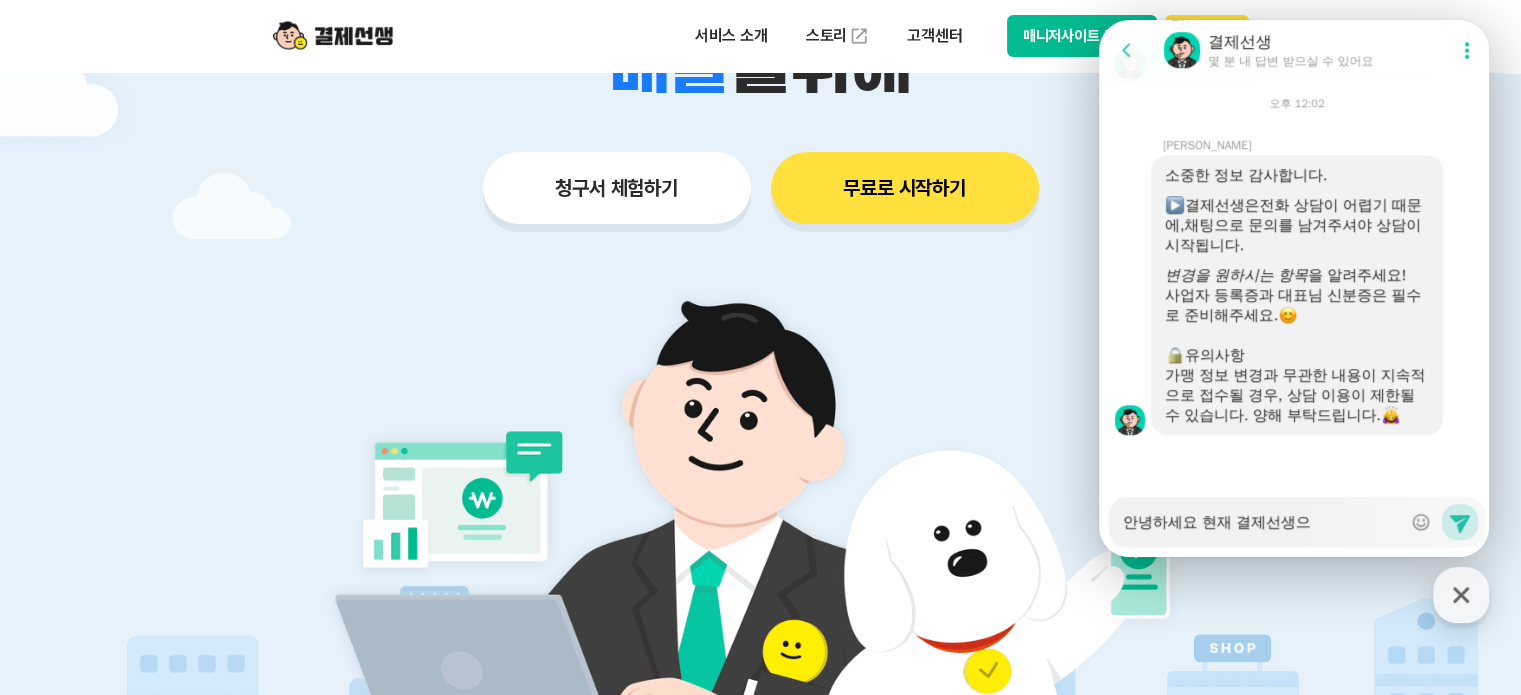 type on "x" 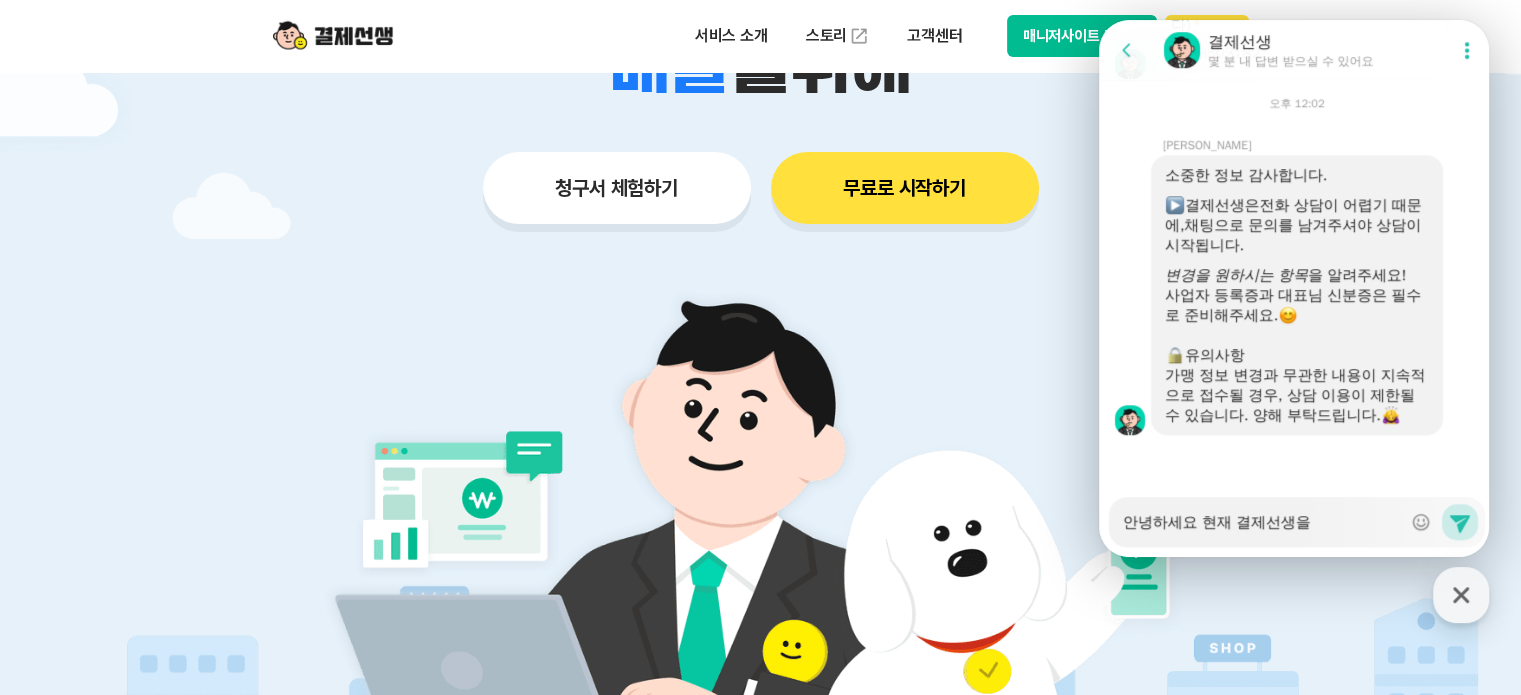 type on "x" 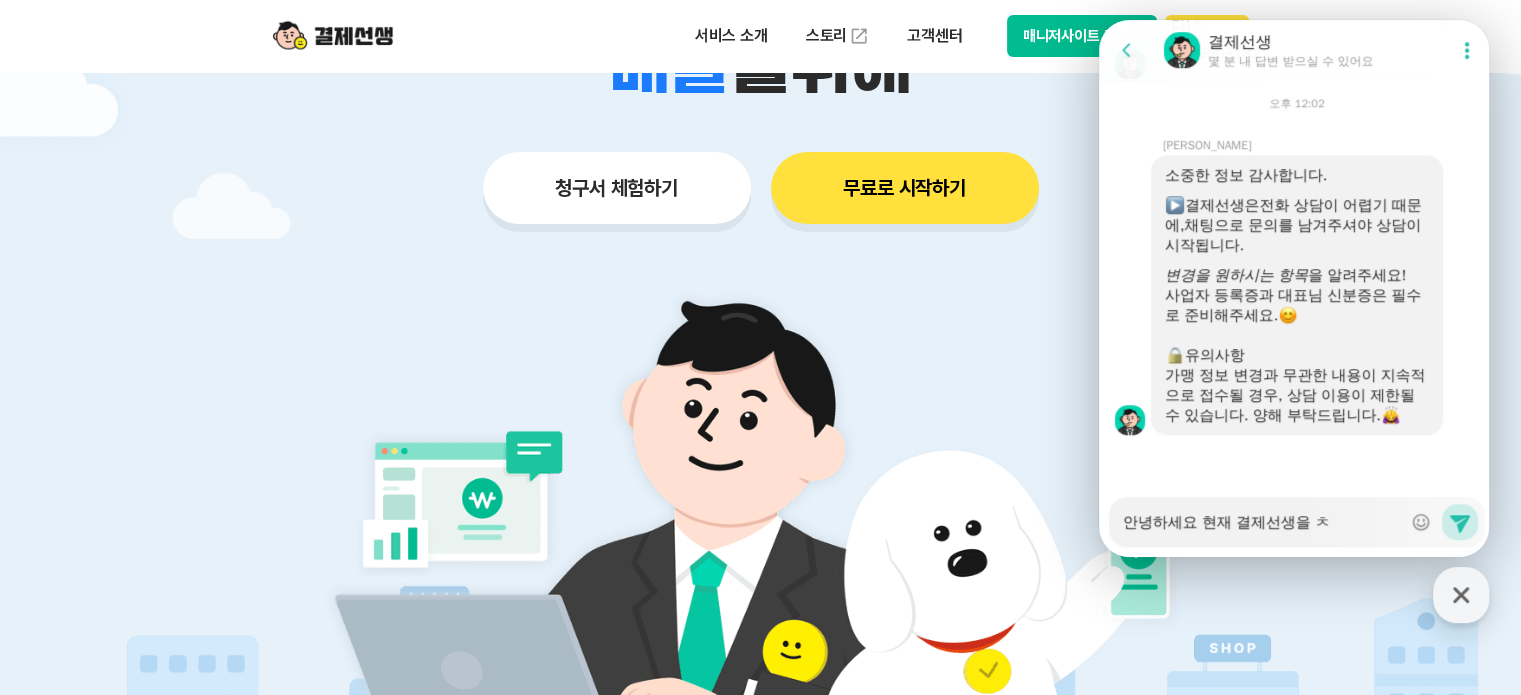 type on "x" 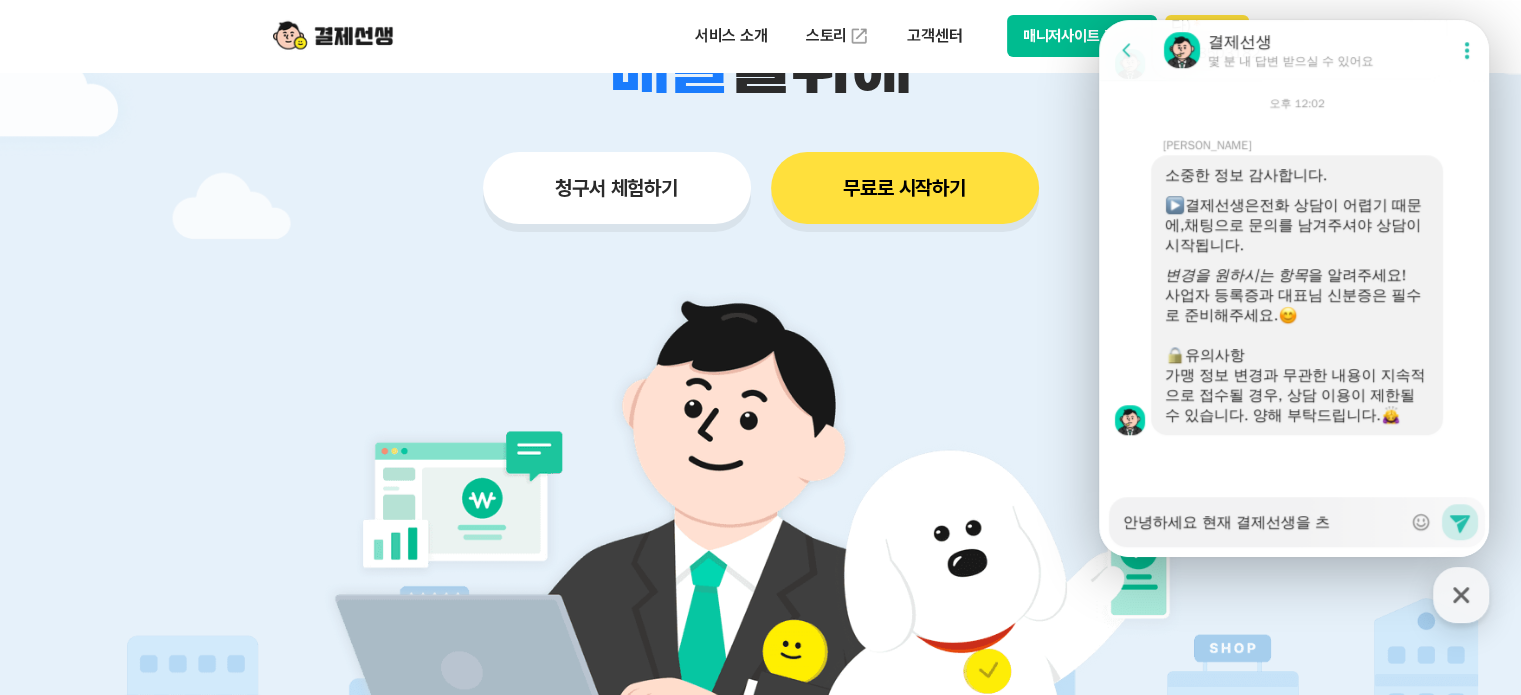 type on "x" 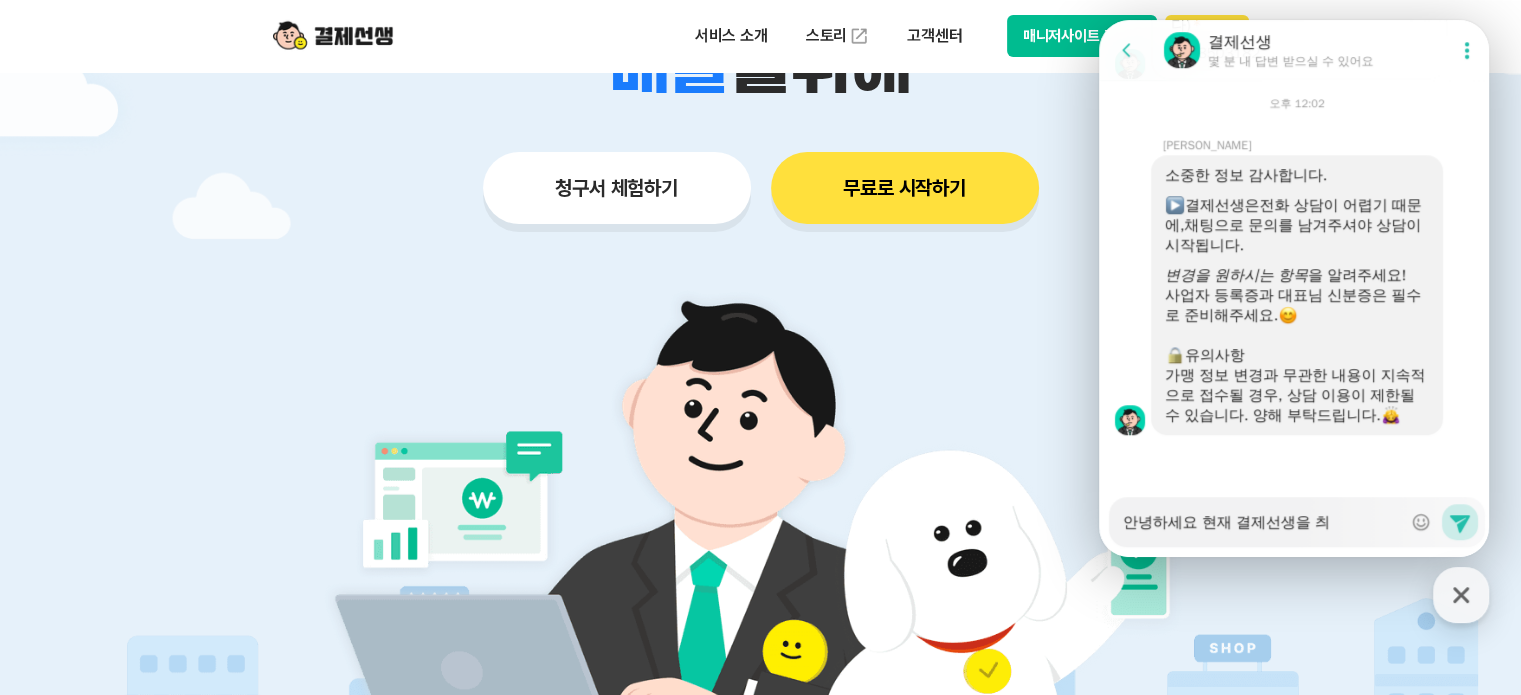 type on "x" 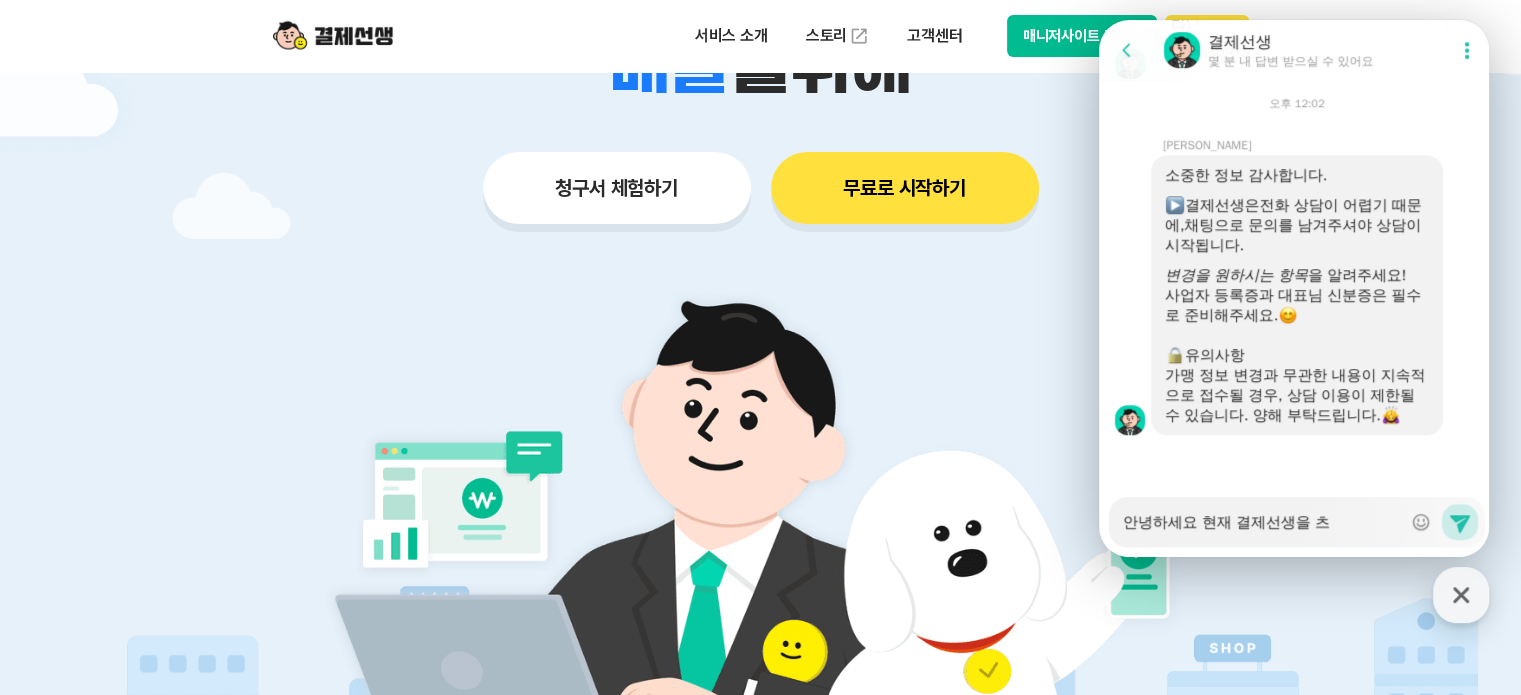 type on "x" 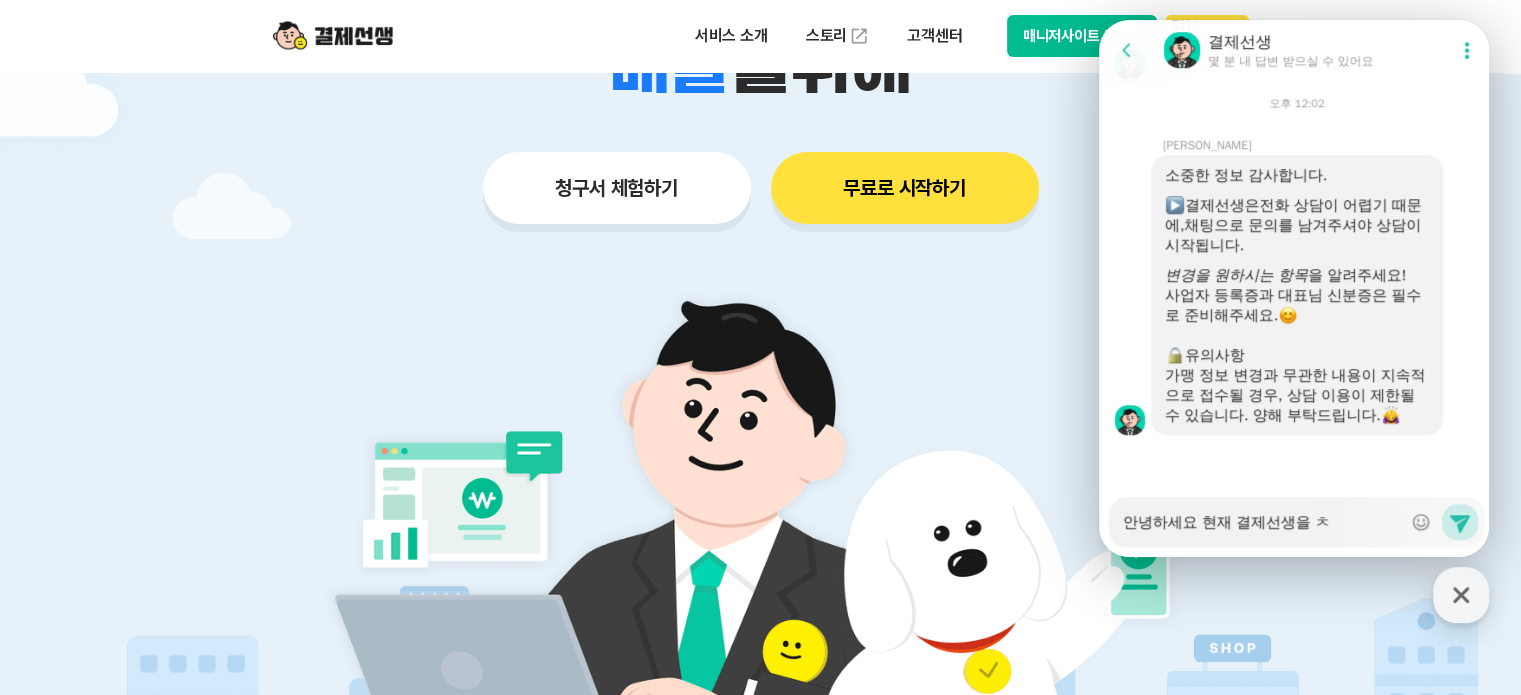 type on "x" 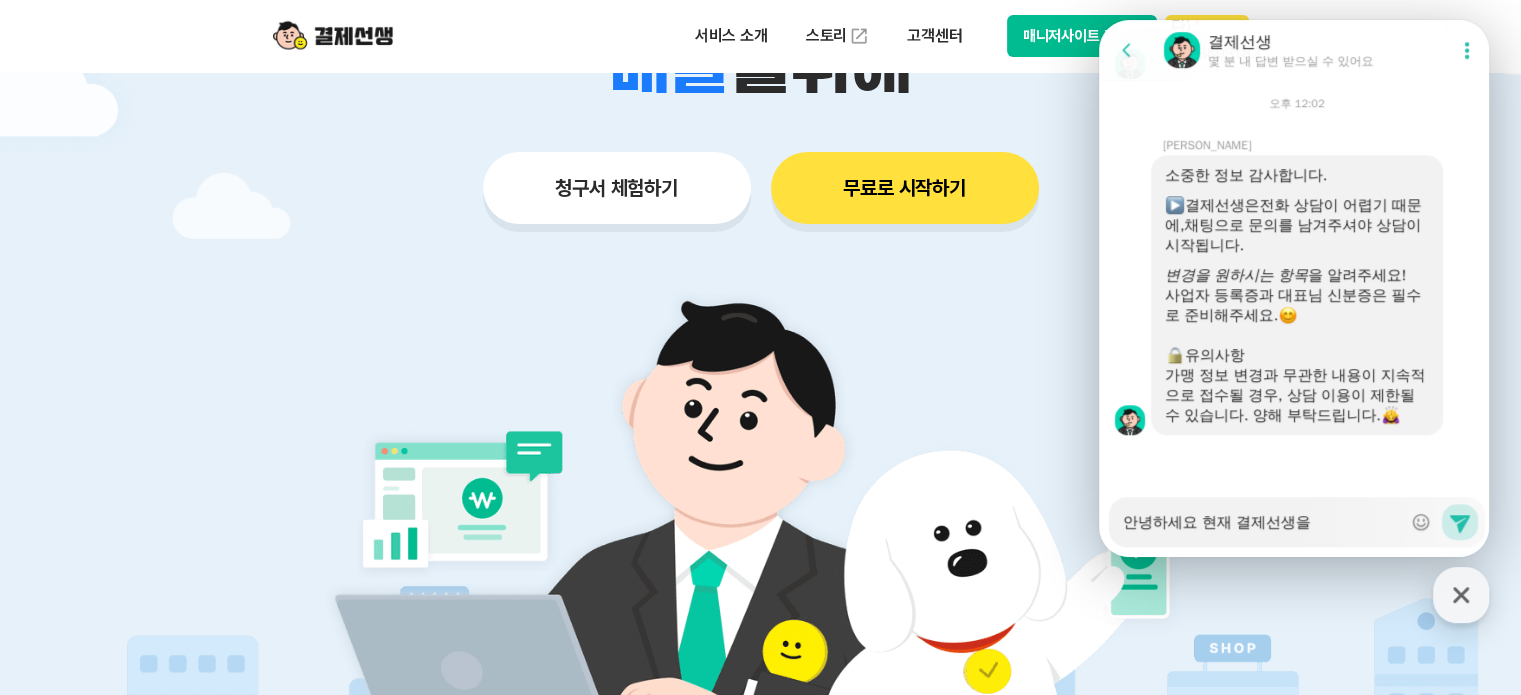 type on "x" 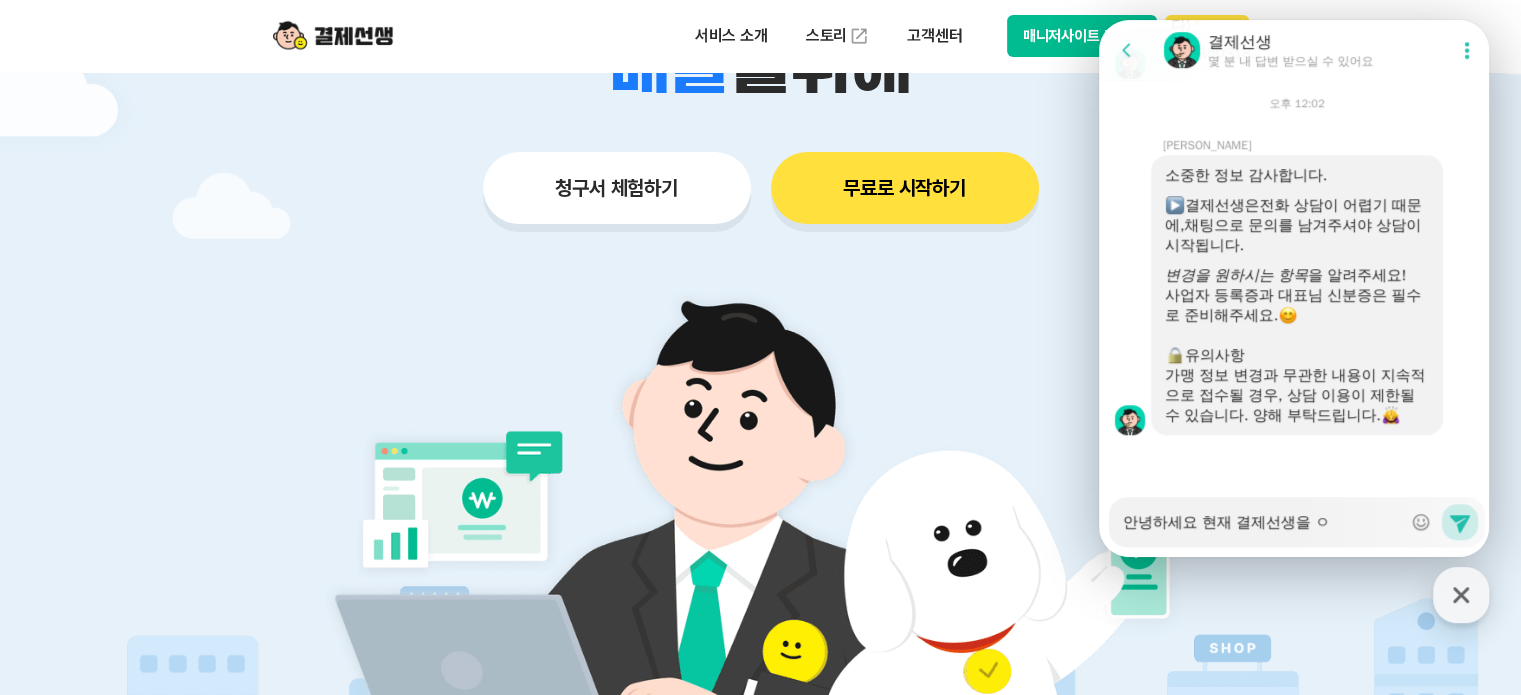 type on "x" 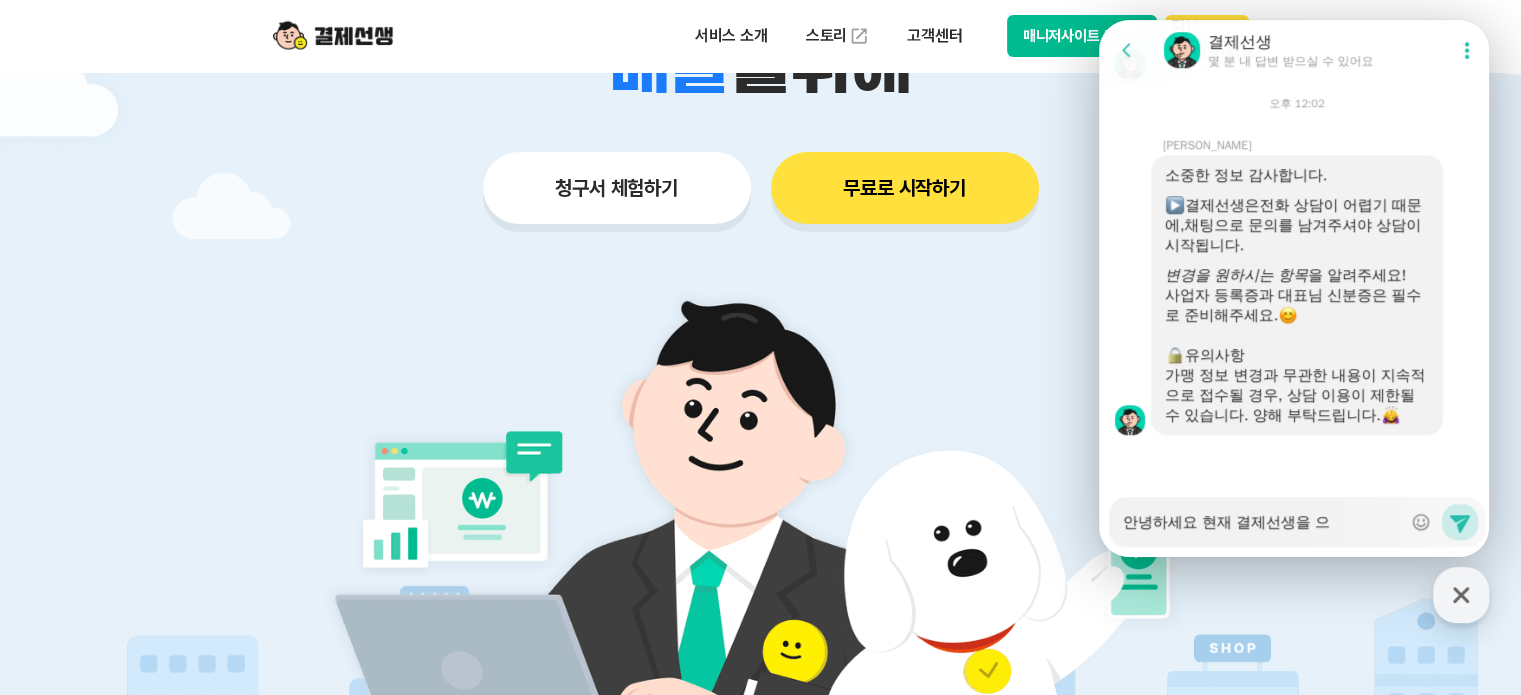 type on "x" 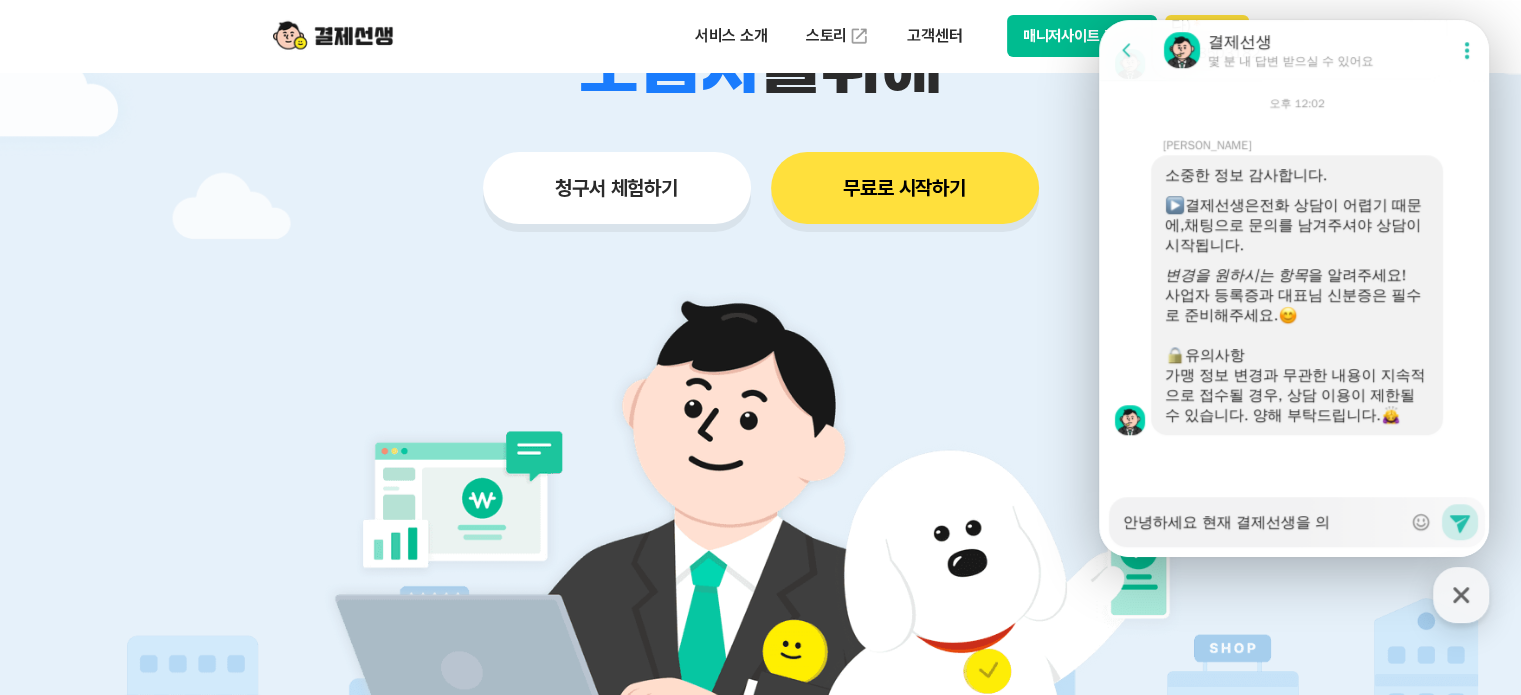 type on "x" 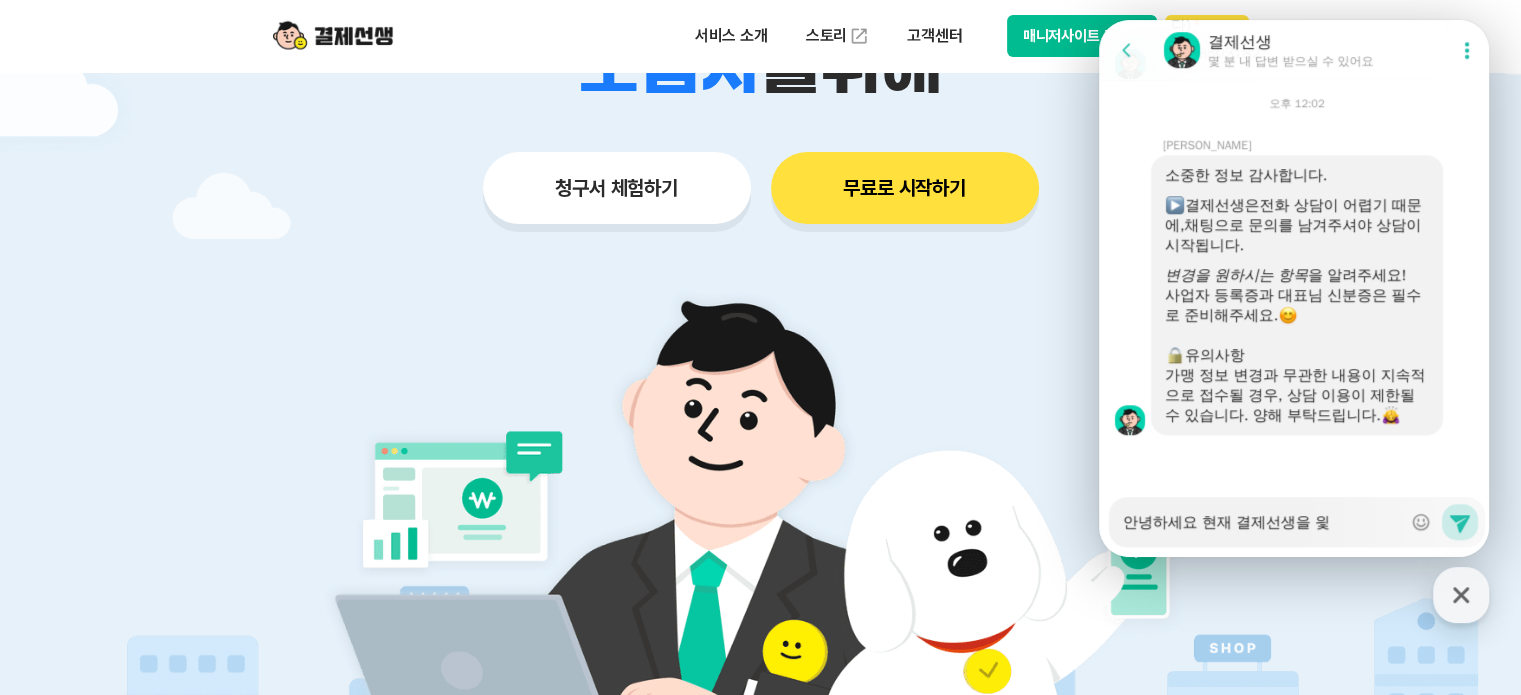 type on "x" 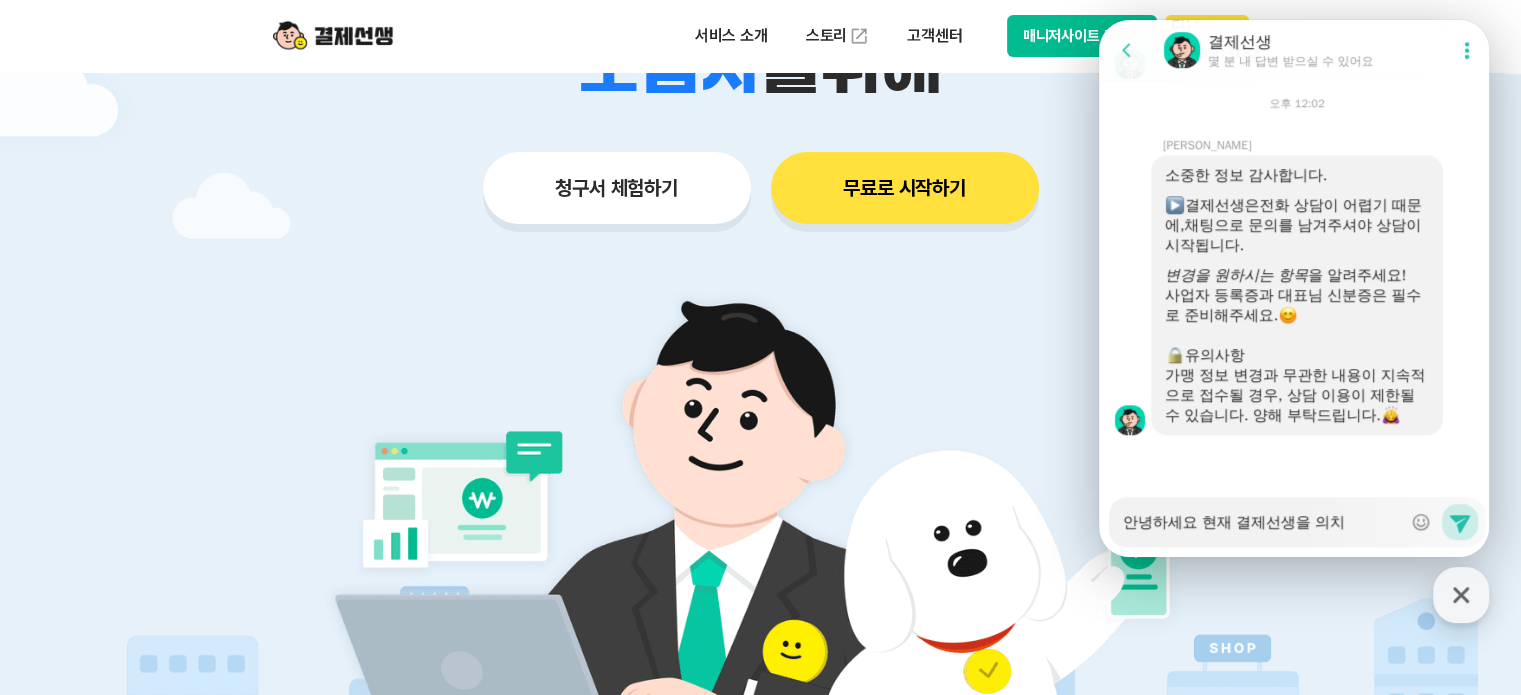 type on "x" 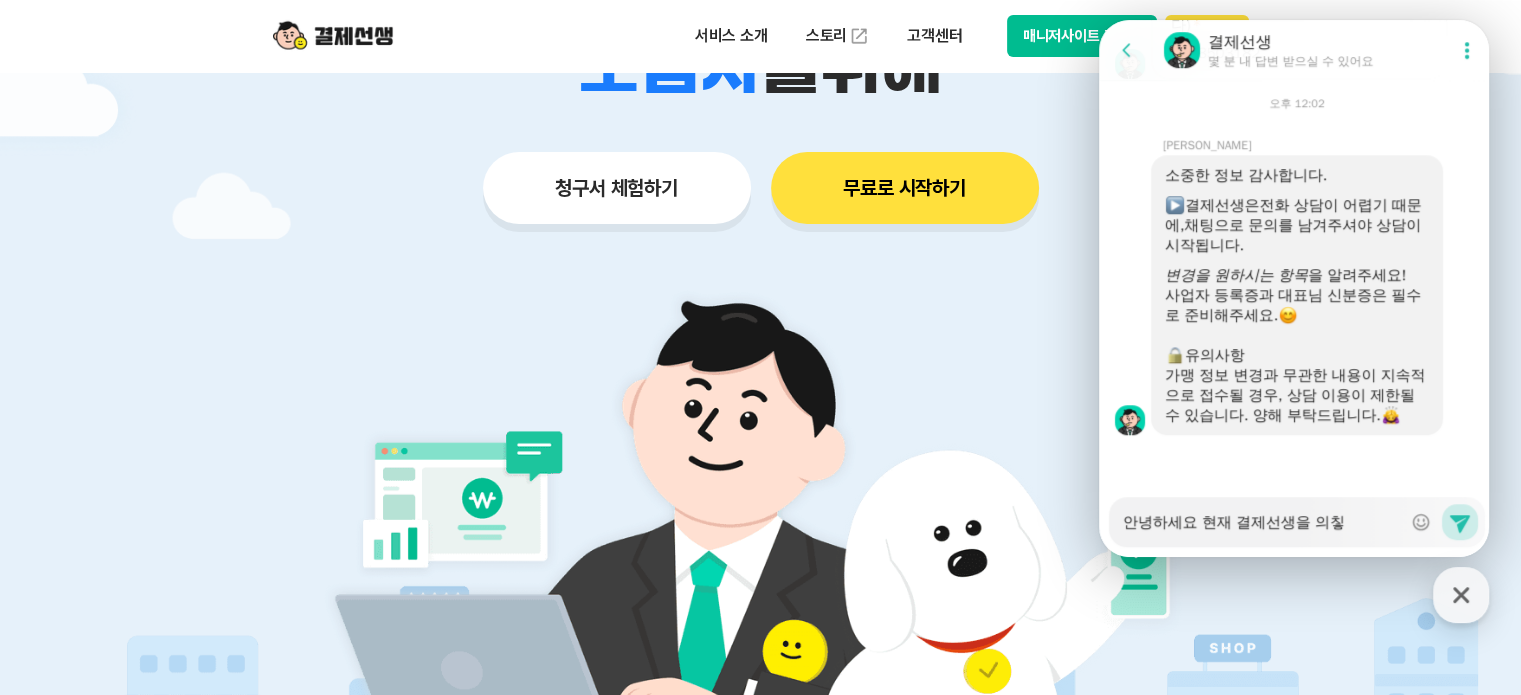 type on "x" 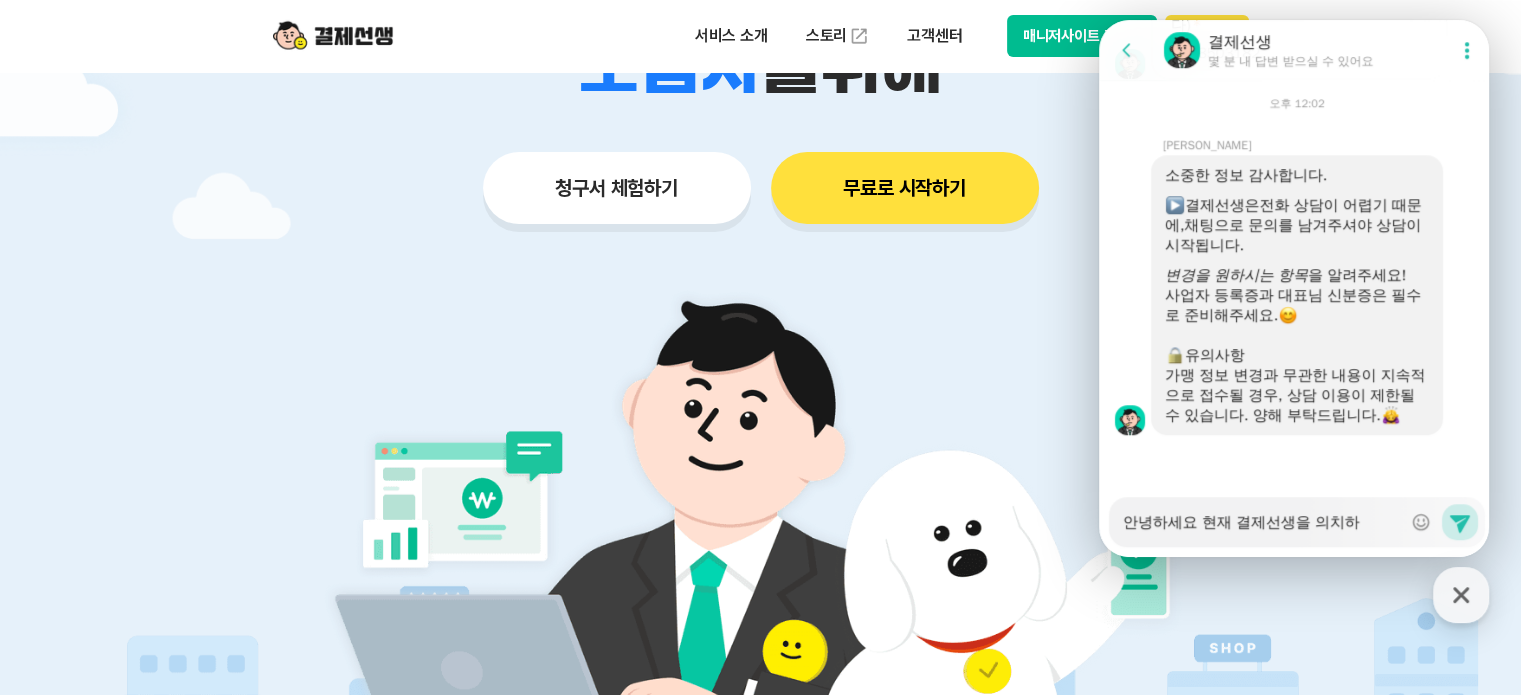 type on "x" 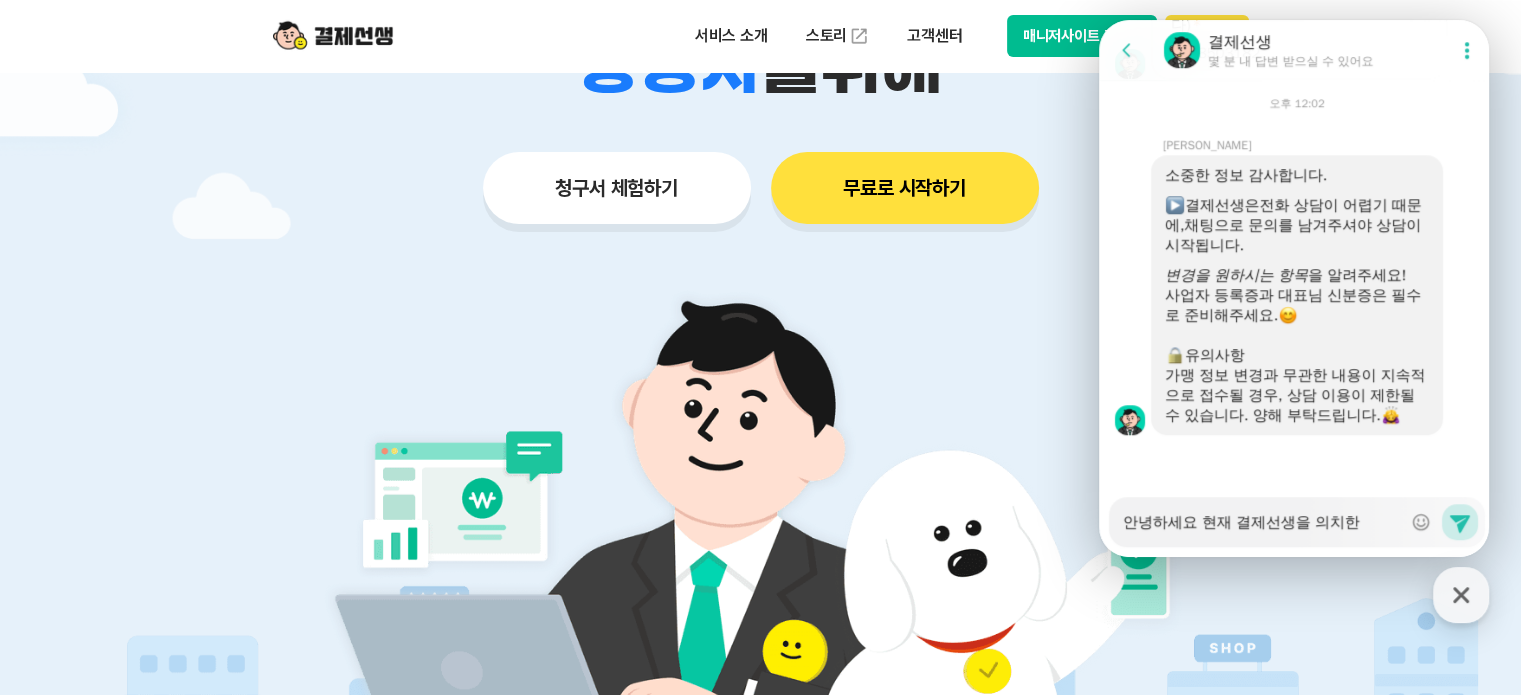 type on "x" 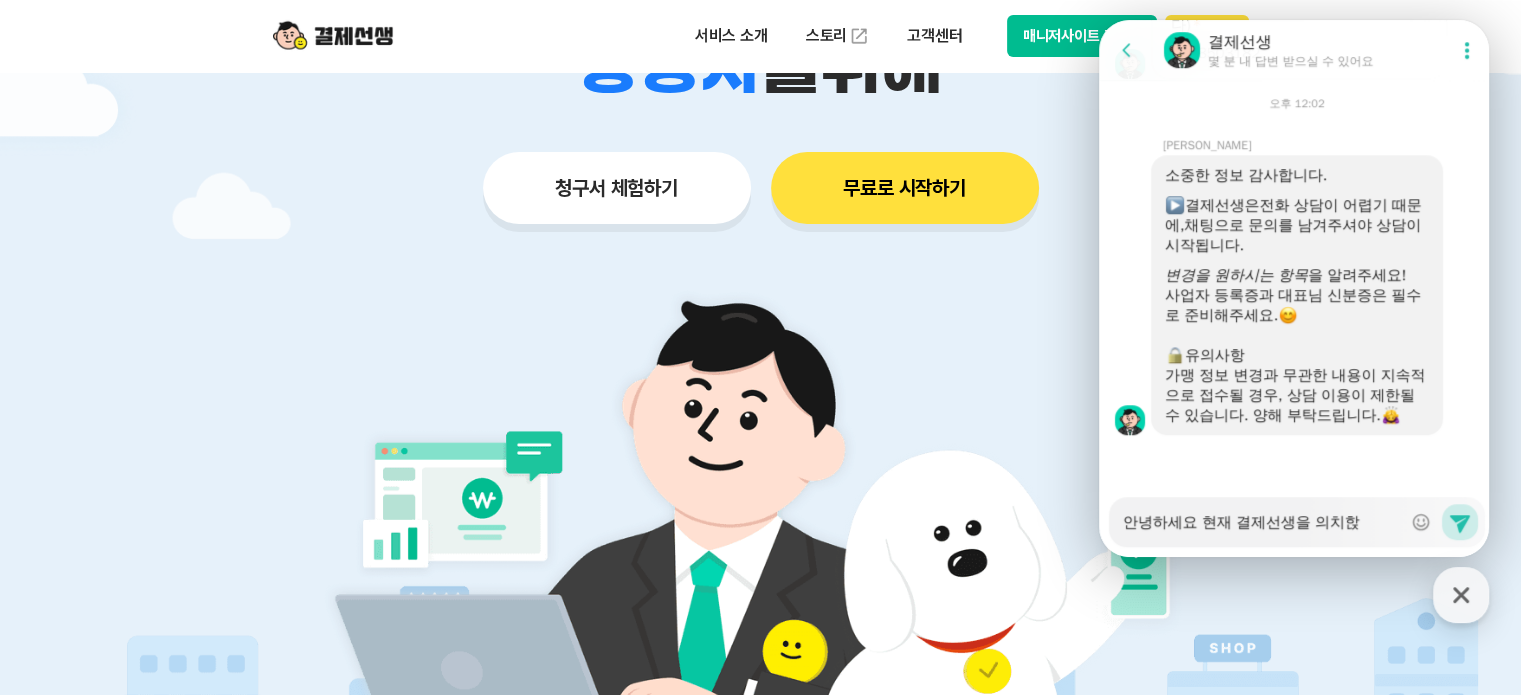 type on "x" 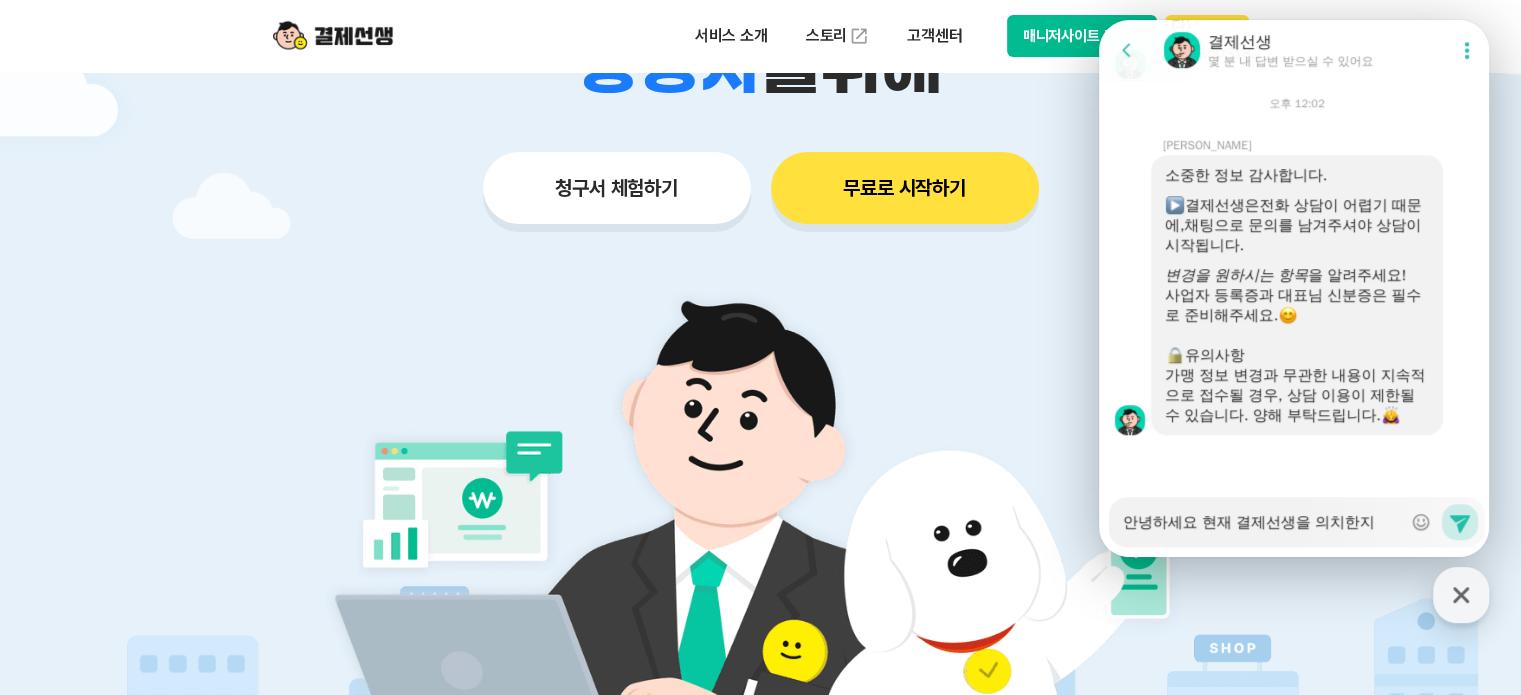 type on "x" 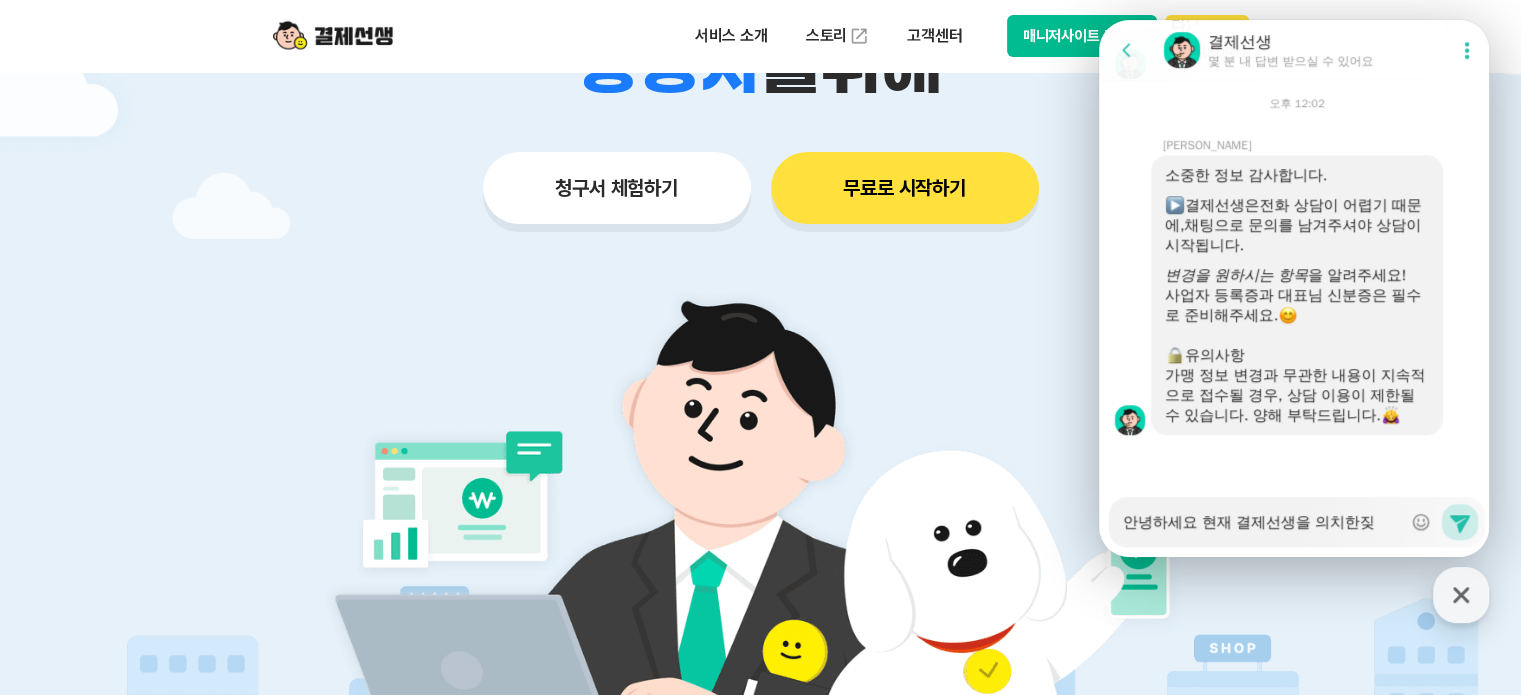type on "x" 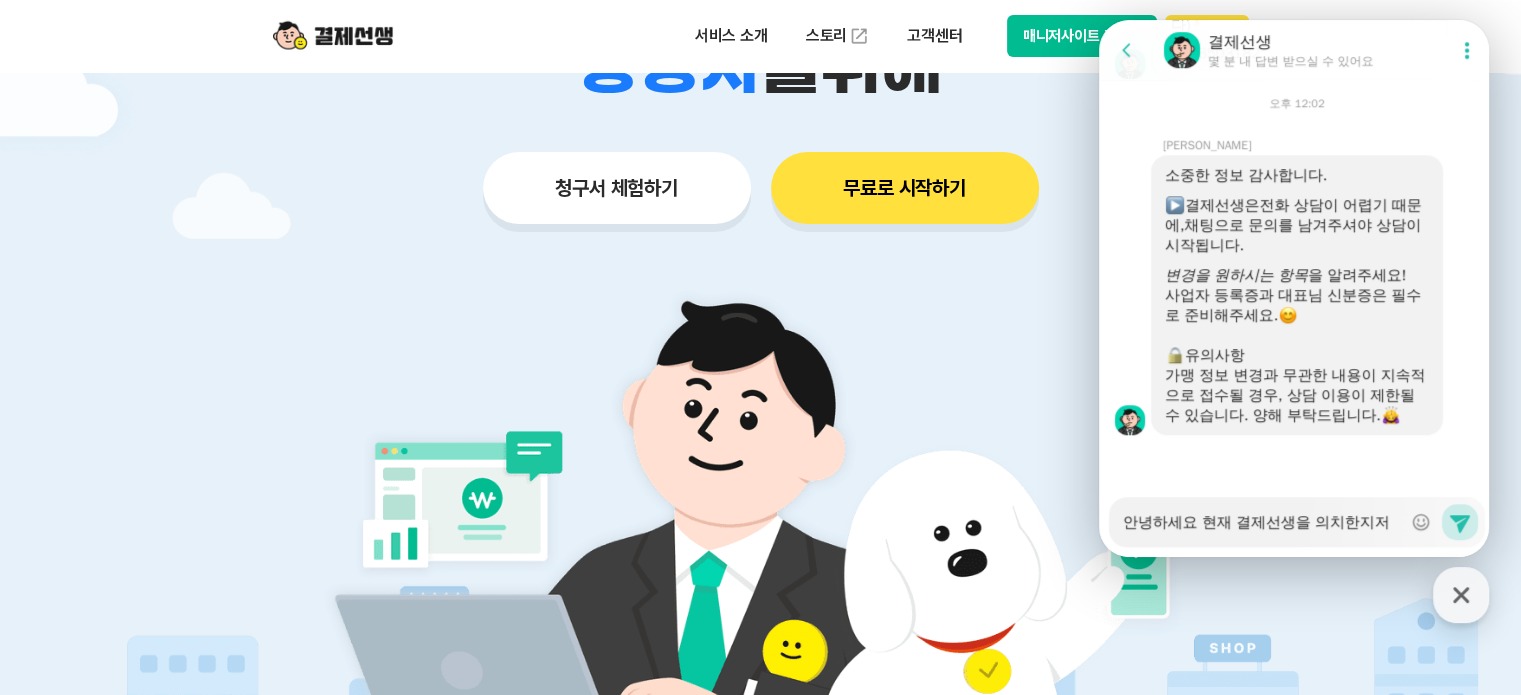type on "x" 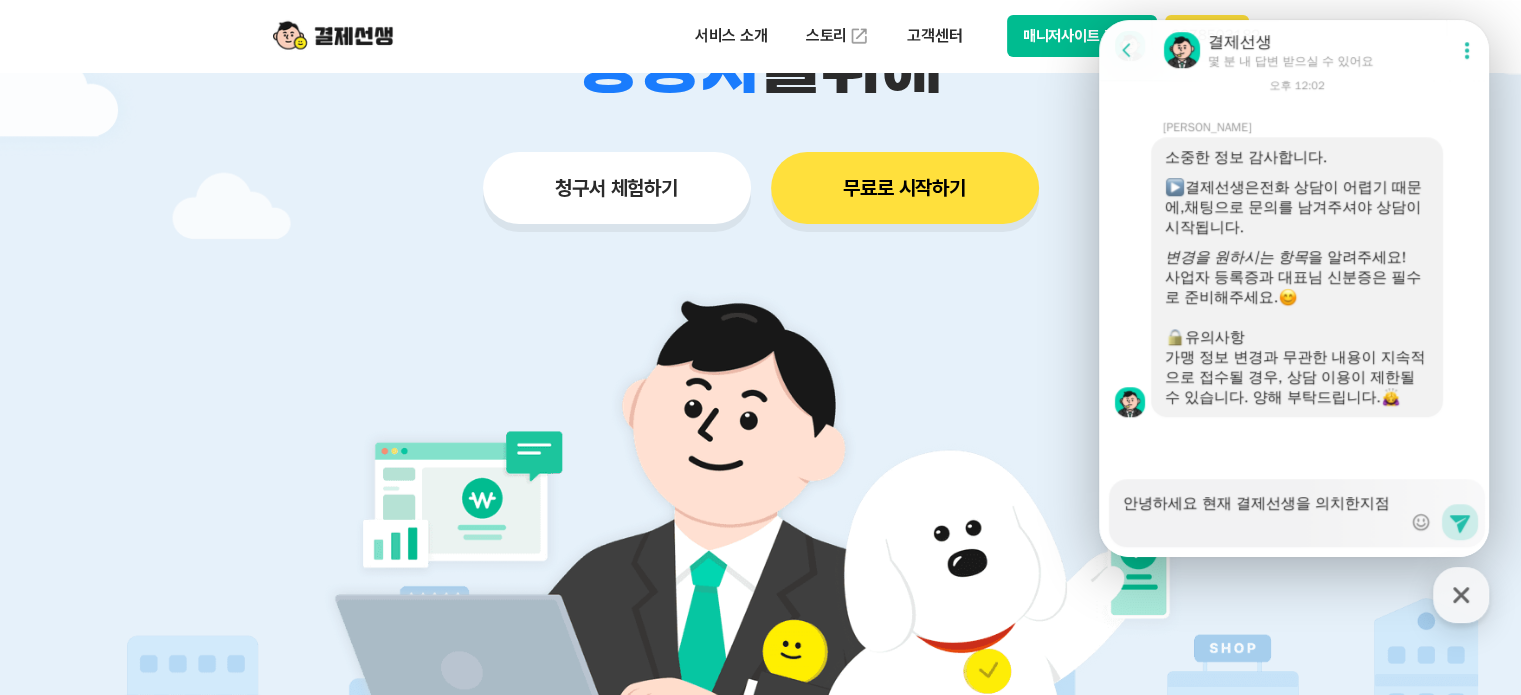 type on "안녕하세요 현재 결제선생을 의치한지점ㅇ" 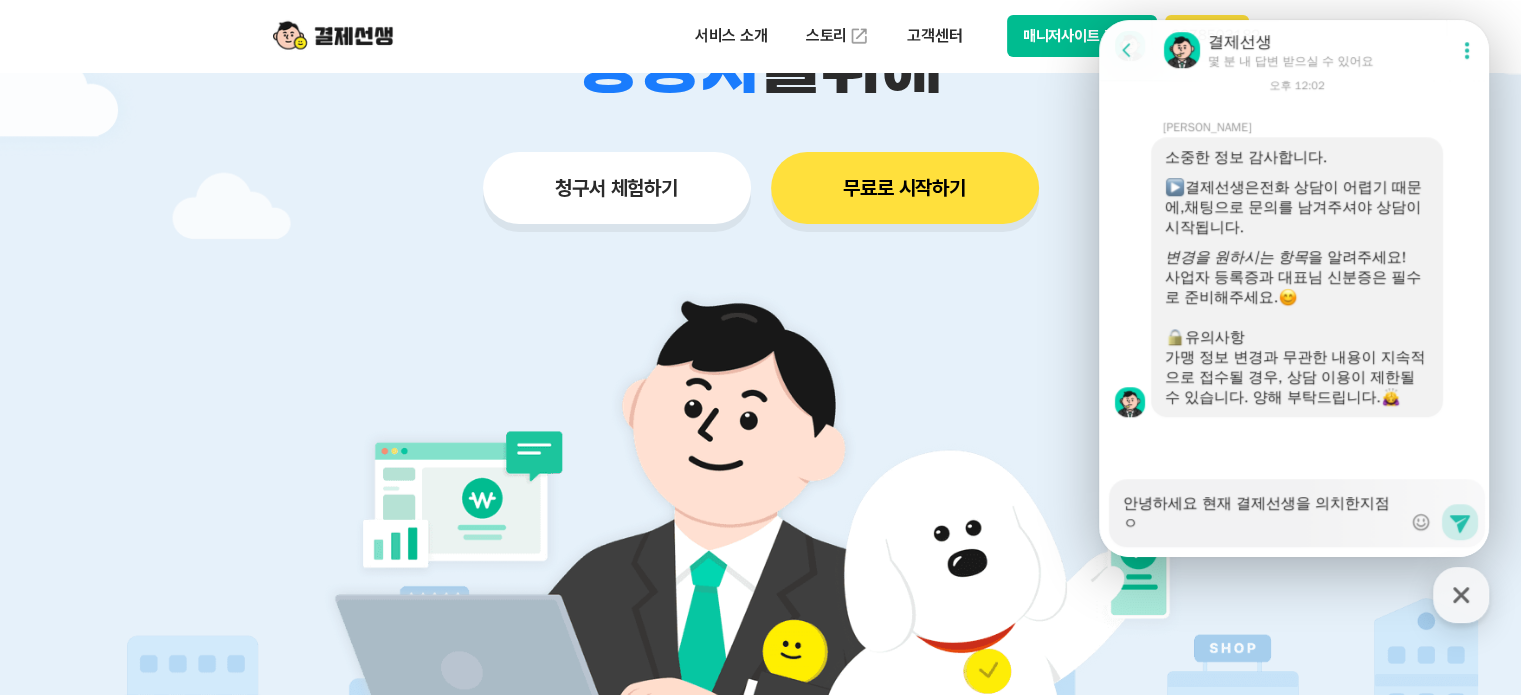 type on "x" 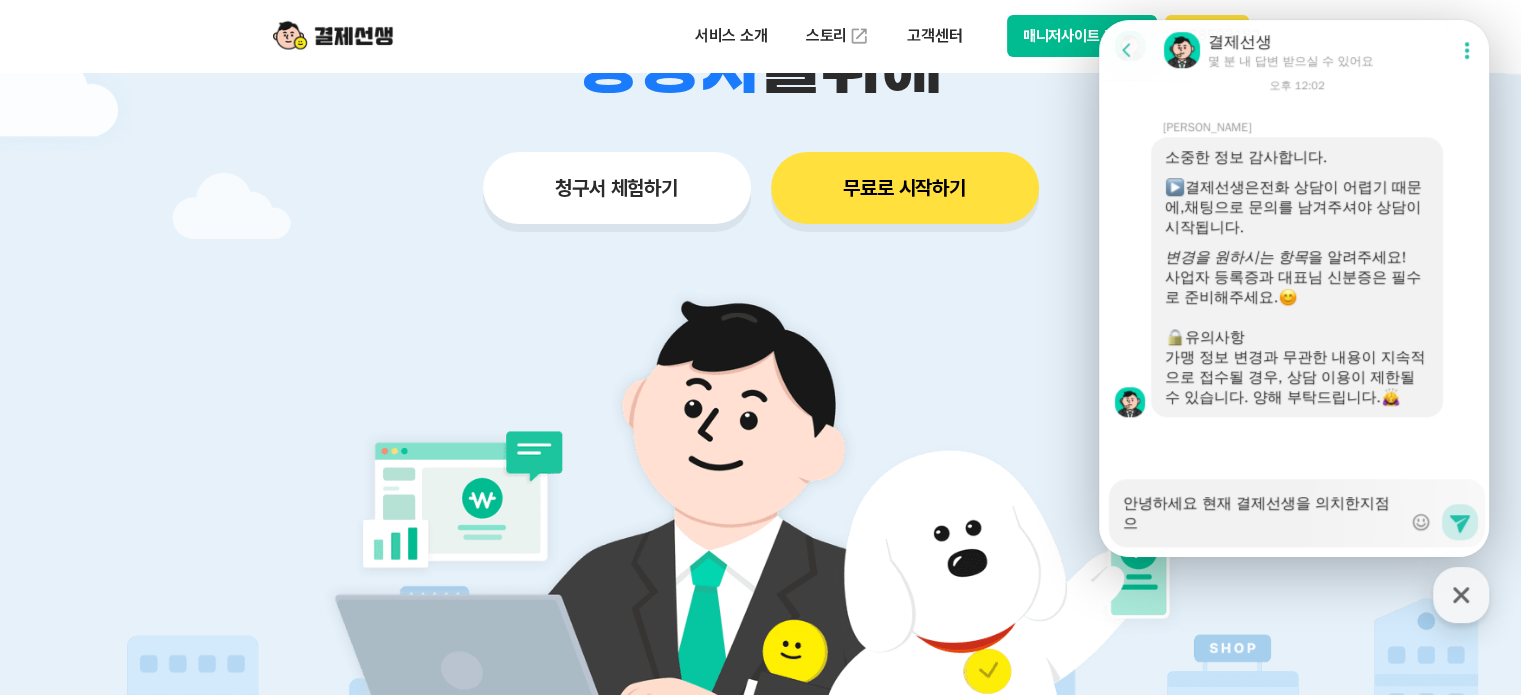 type on "x" 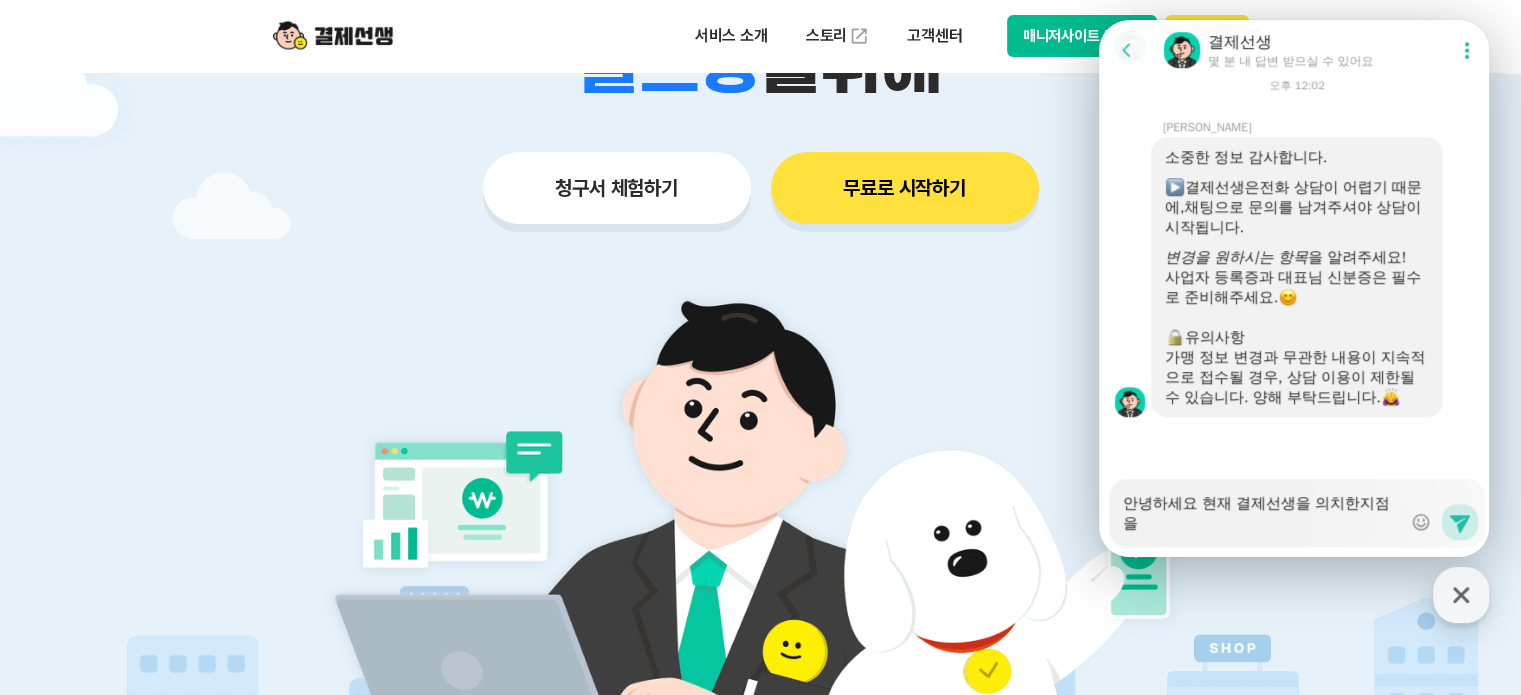 type on "x" 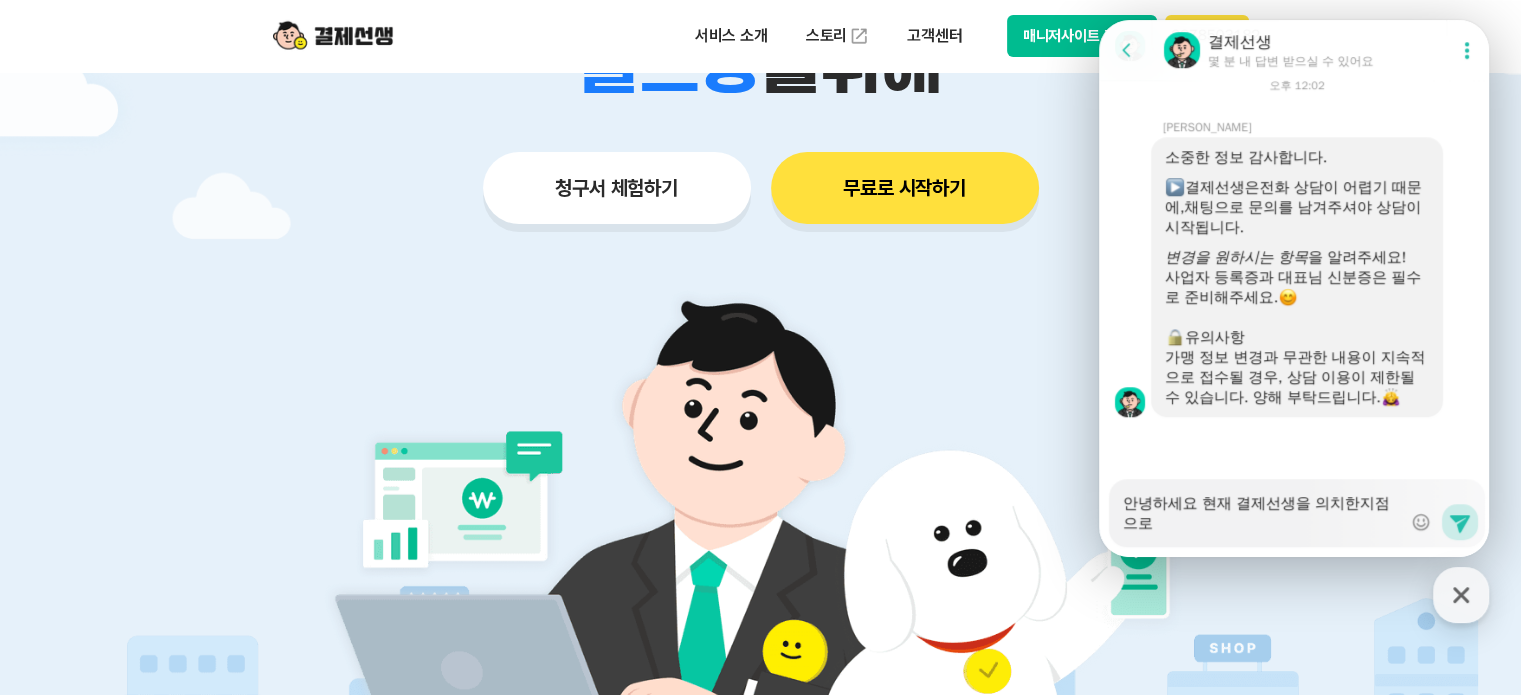 type on "x" 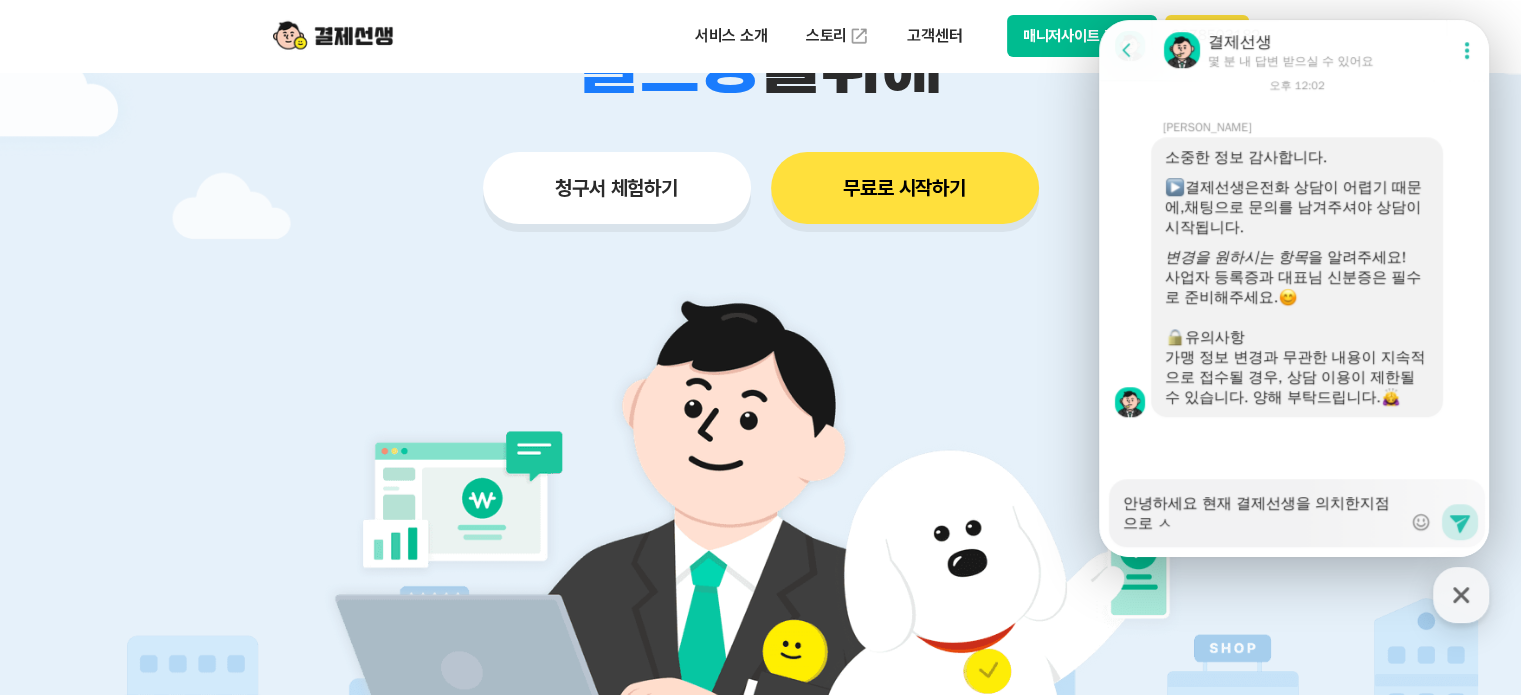 type on "x" 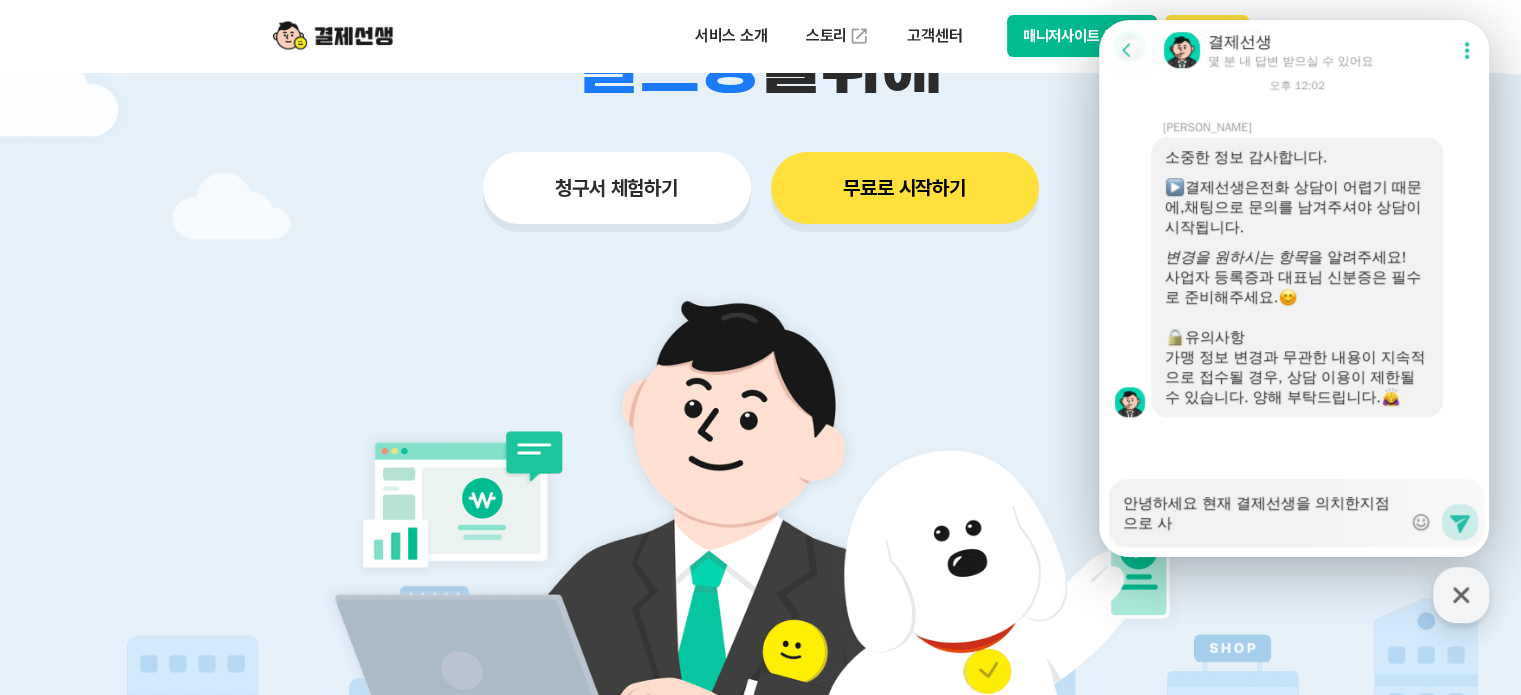 type on "x" 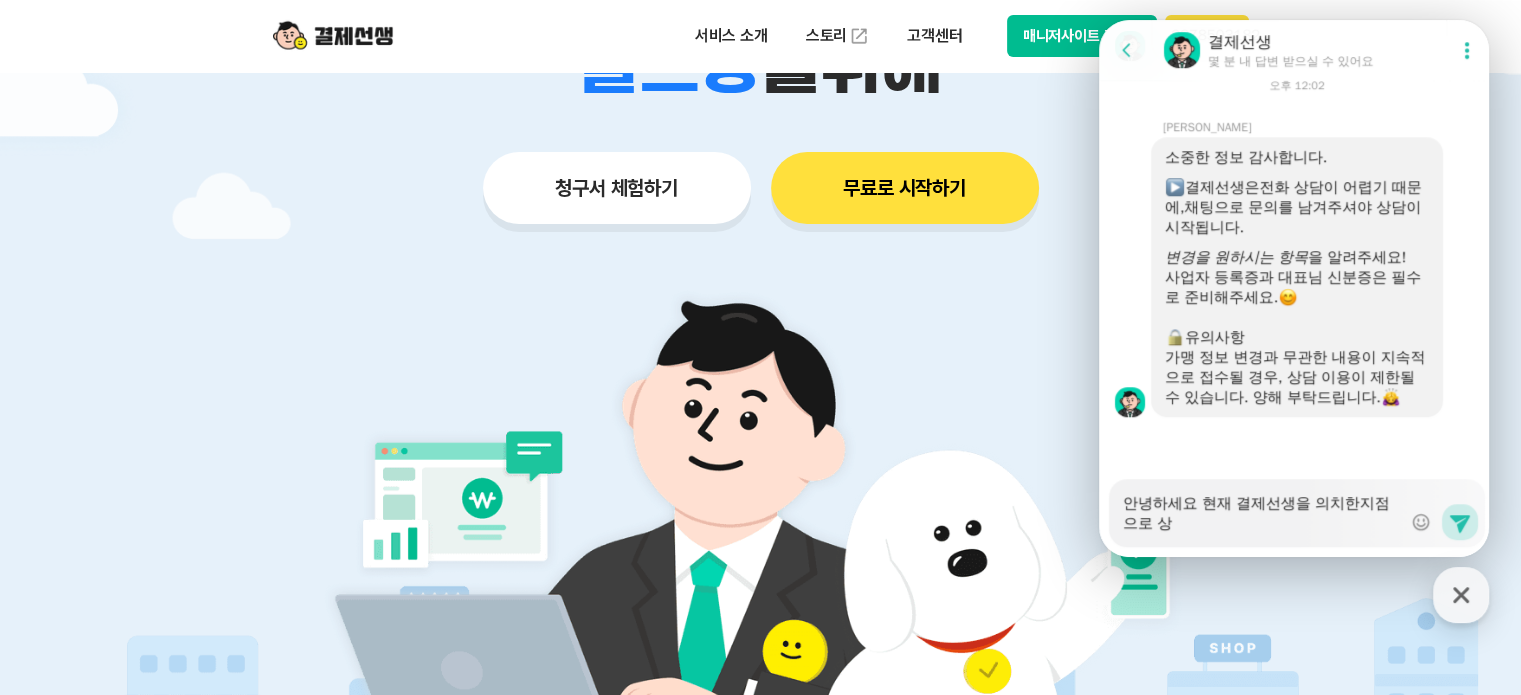 type on "x" 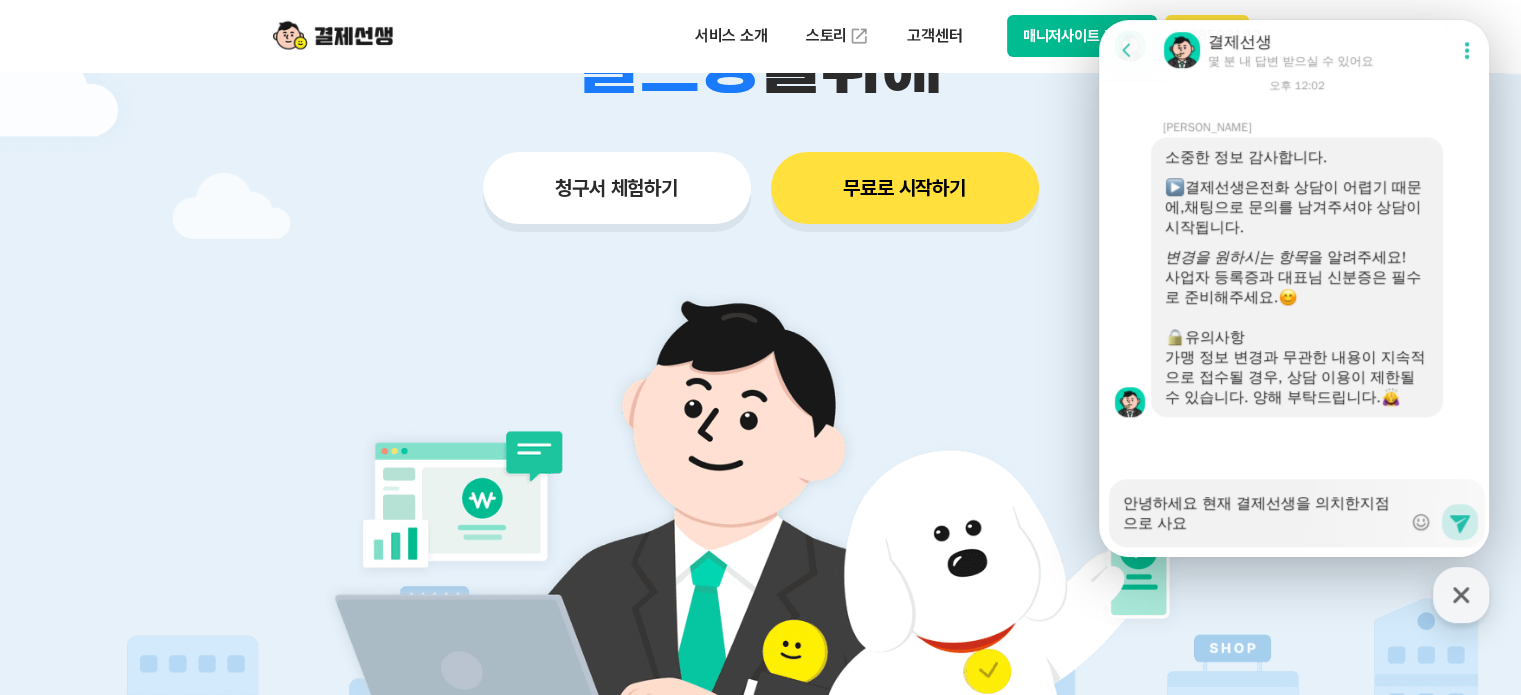 type on "x" 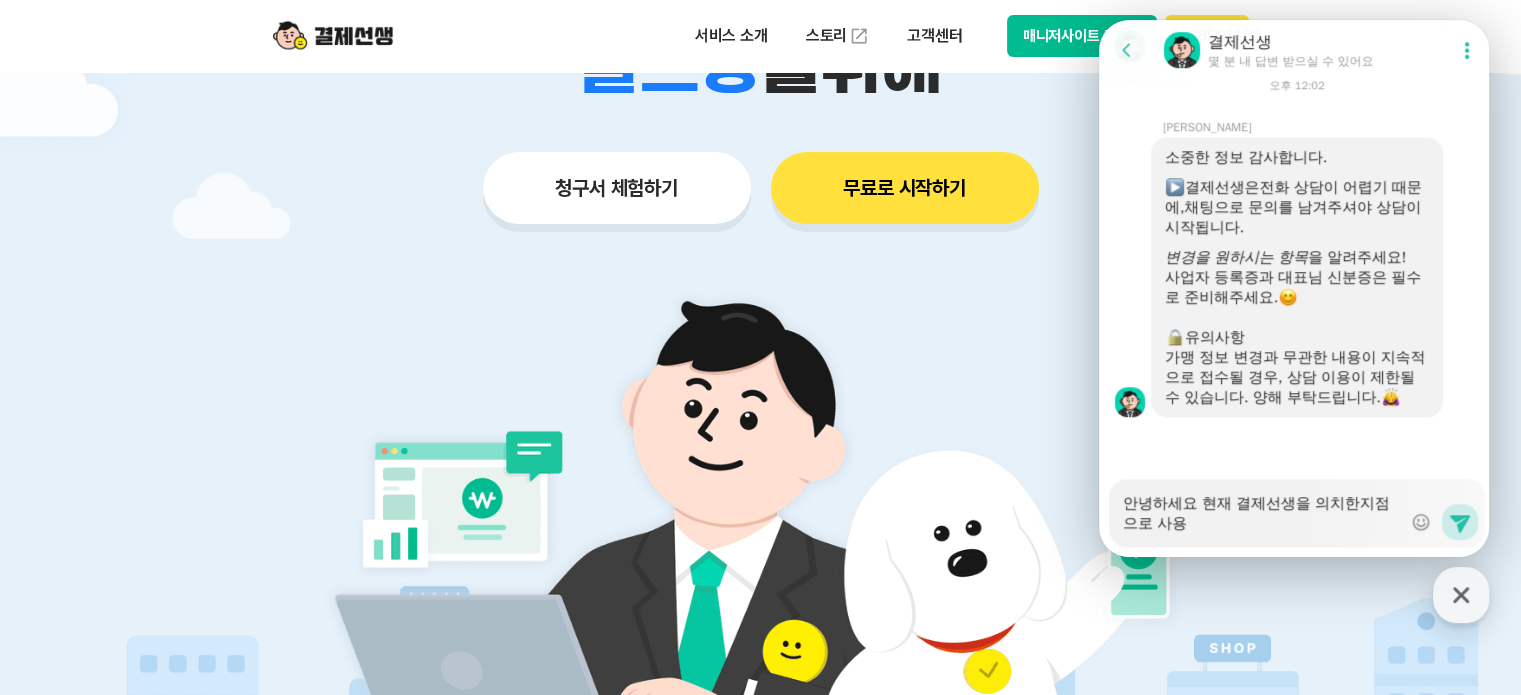type on "x" 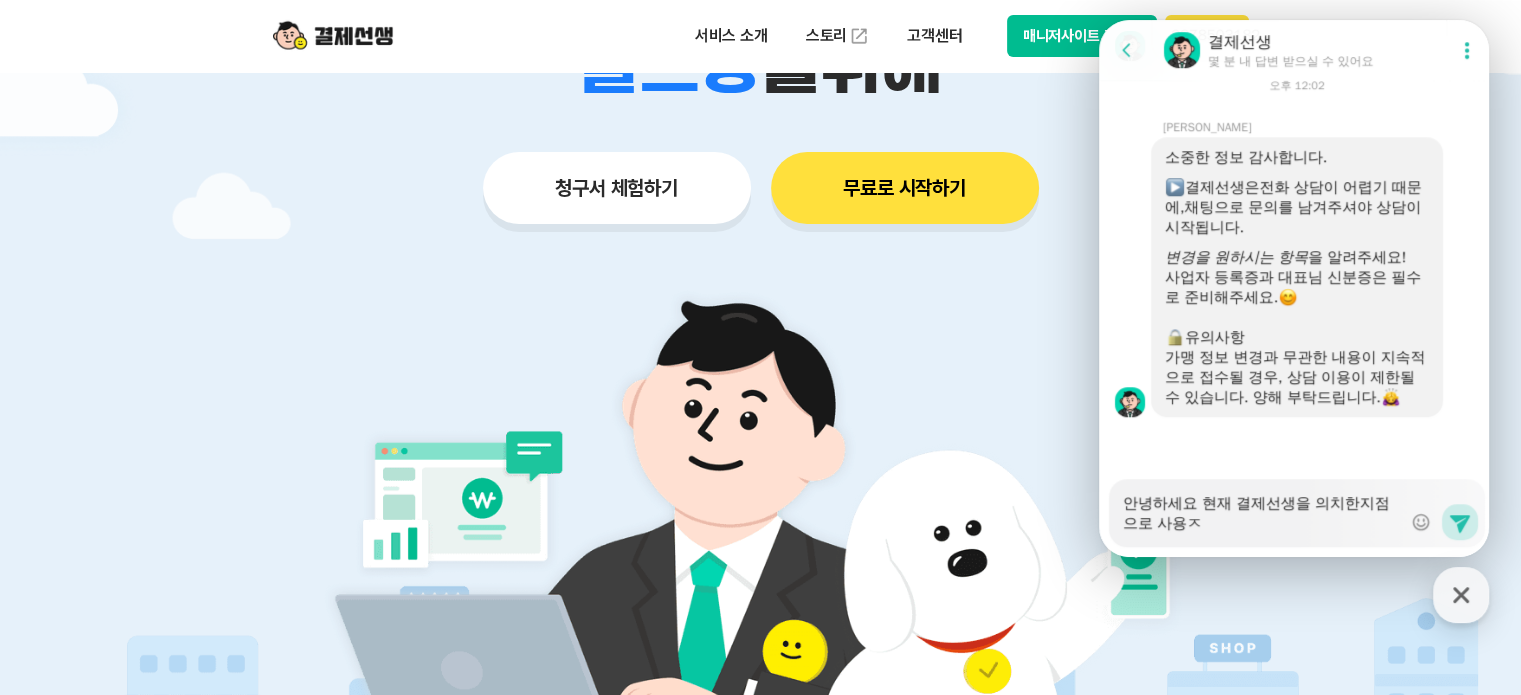type on "x" 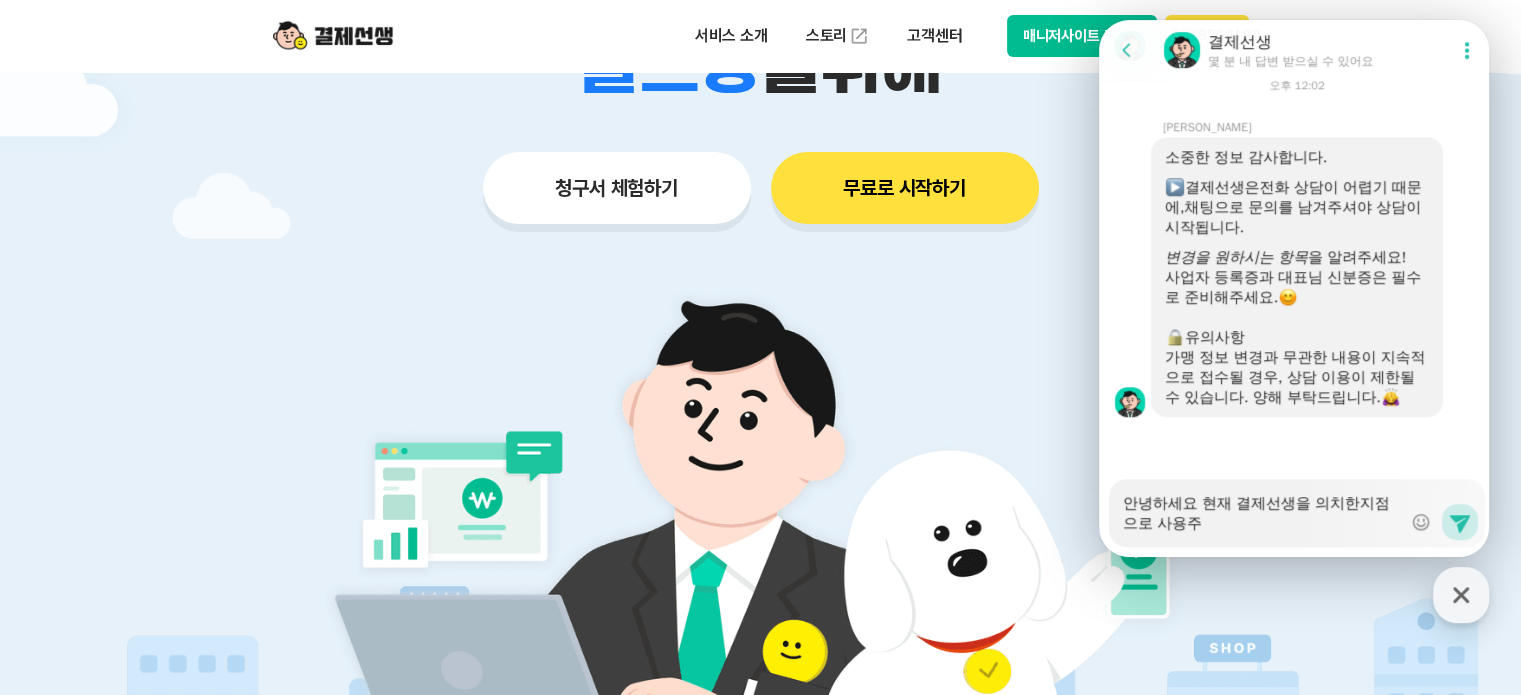 type on "x" 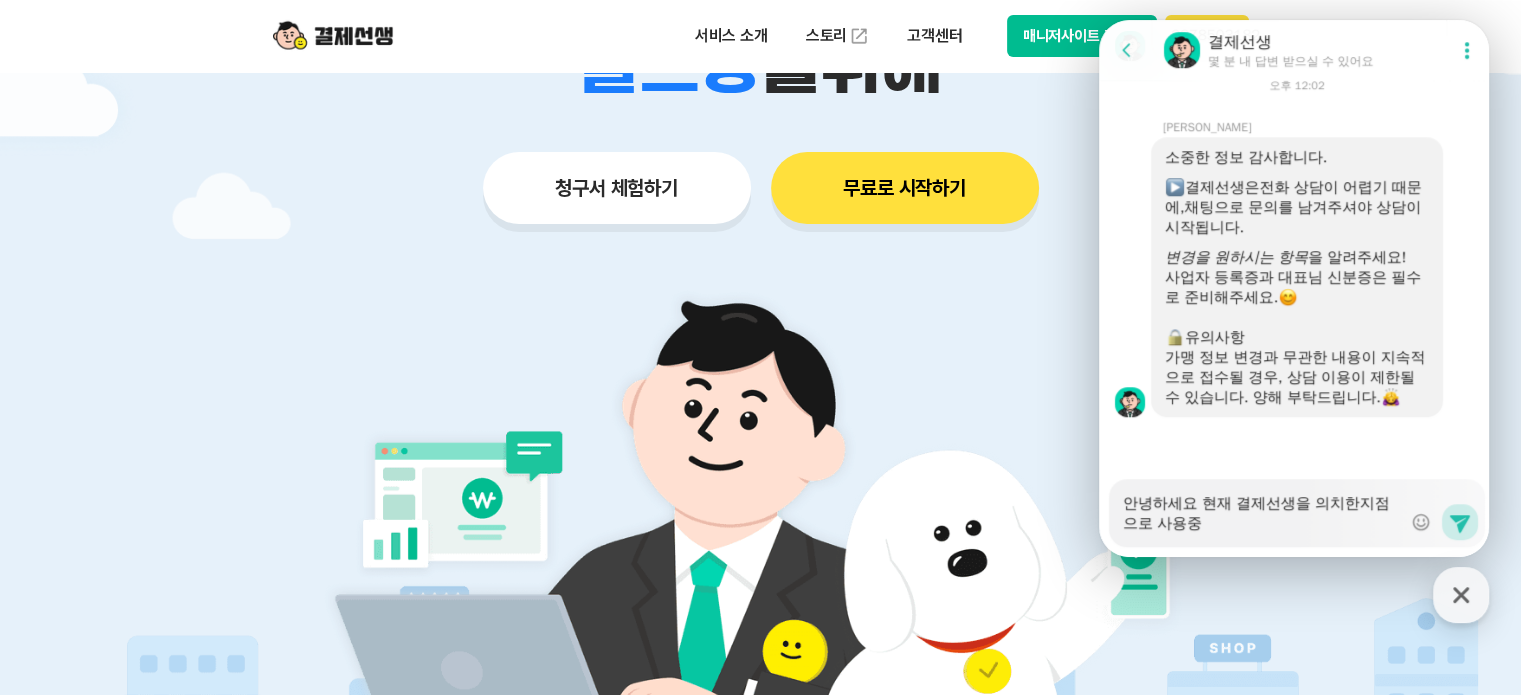 type on "x" 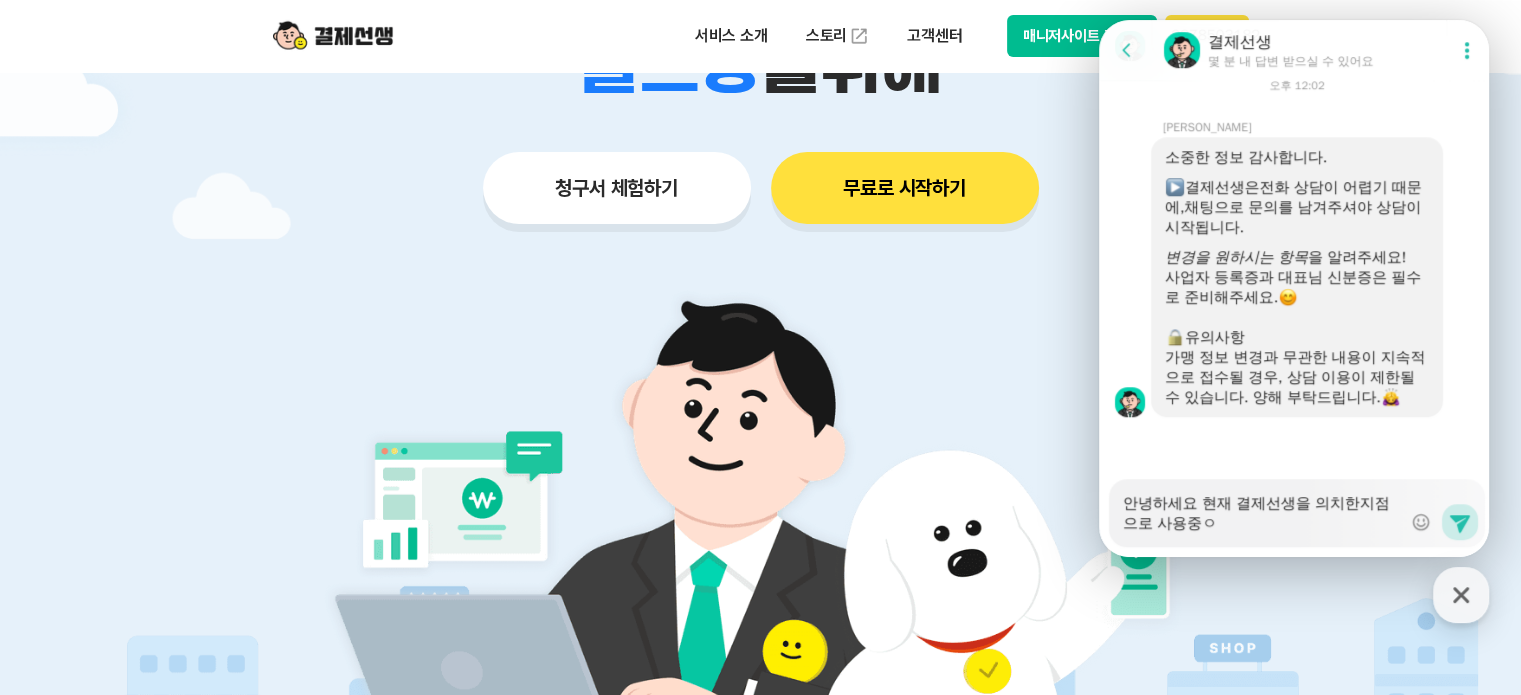 type on "x" 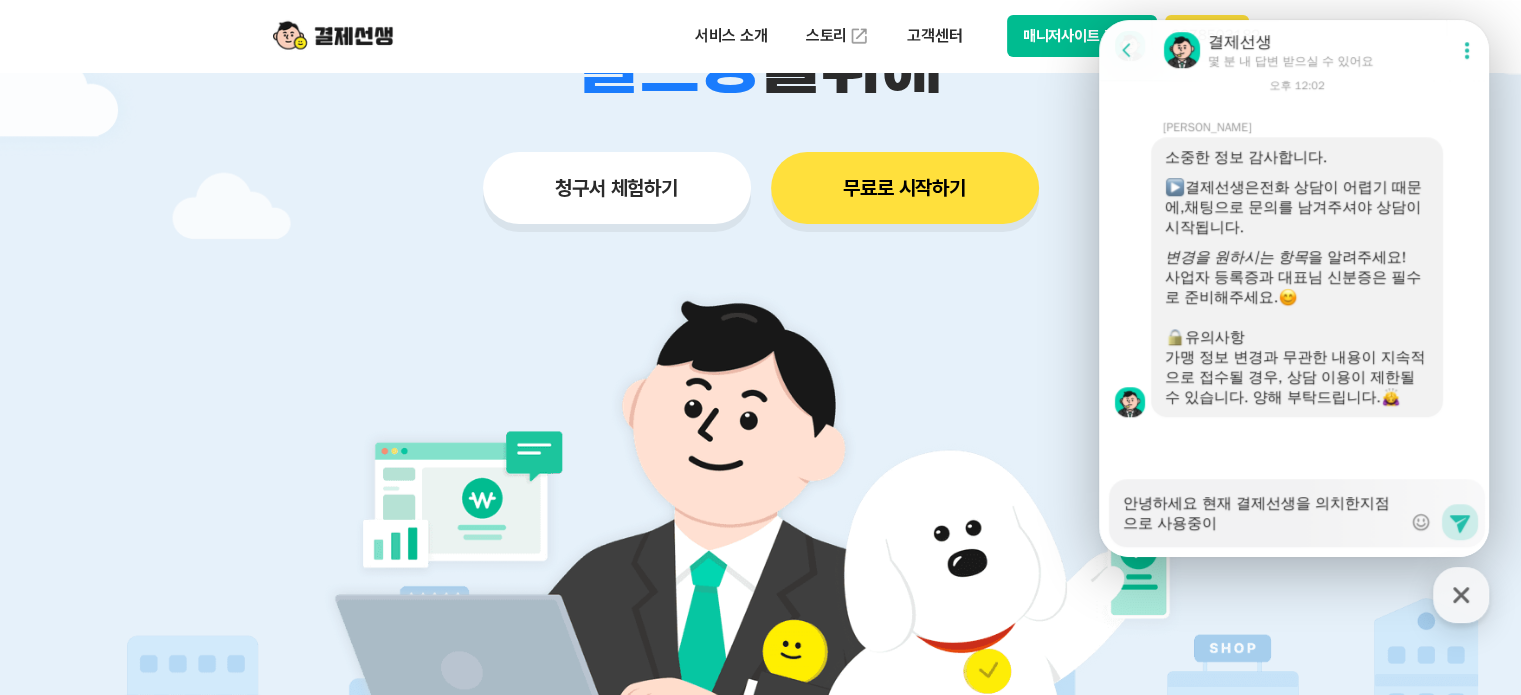 type on "x" 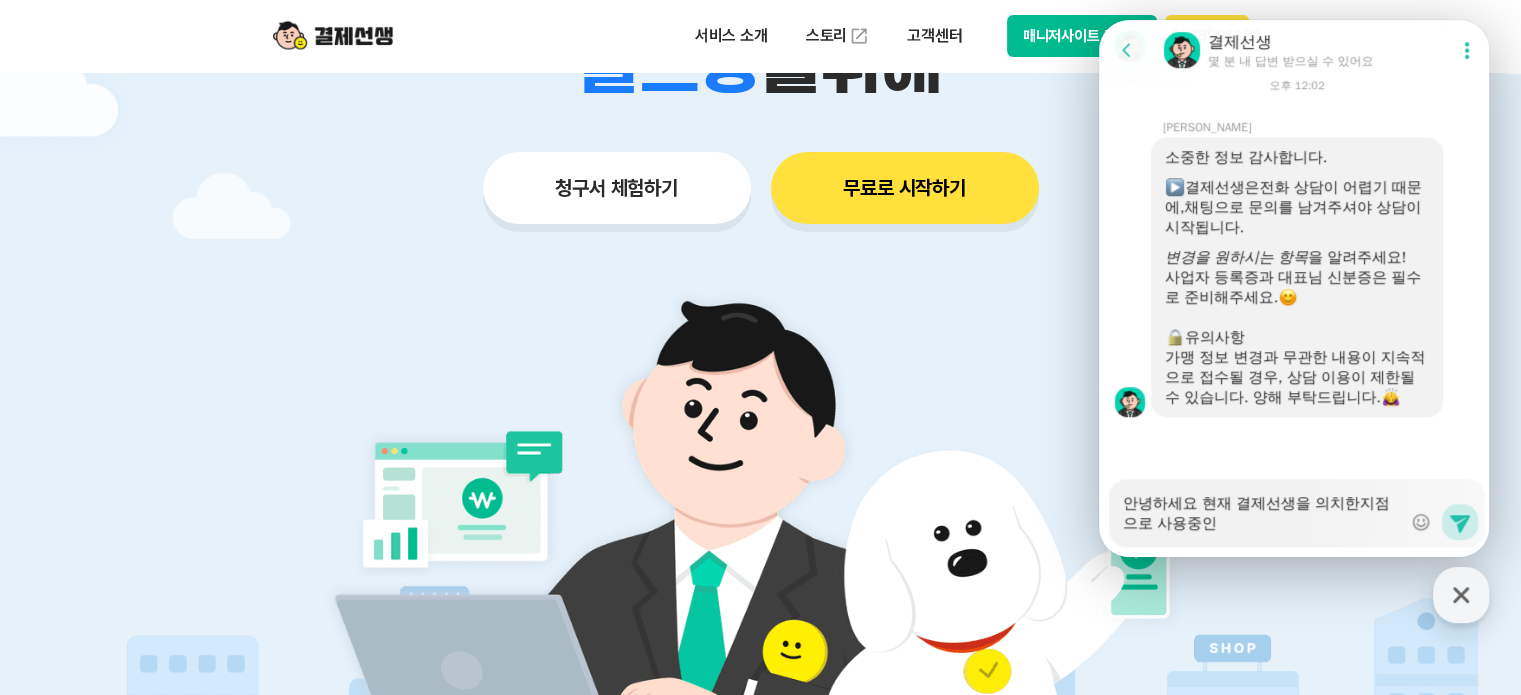 type on "x" 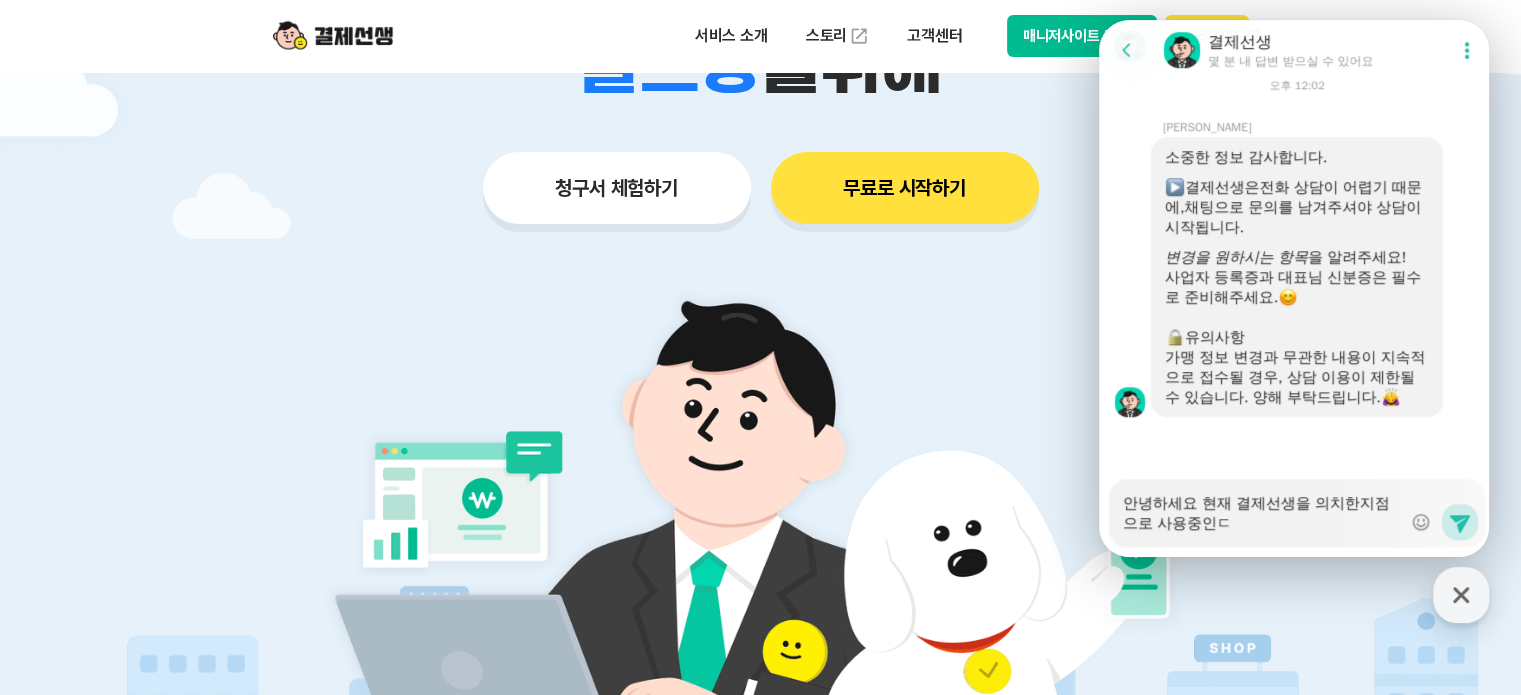 type on "x" 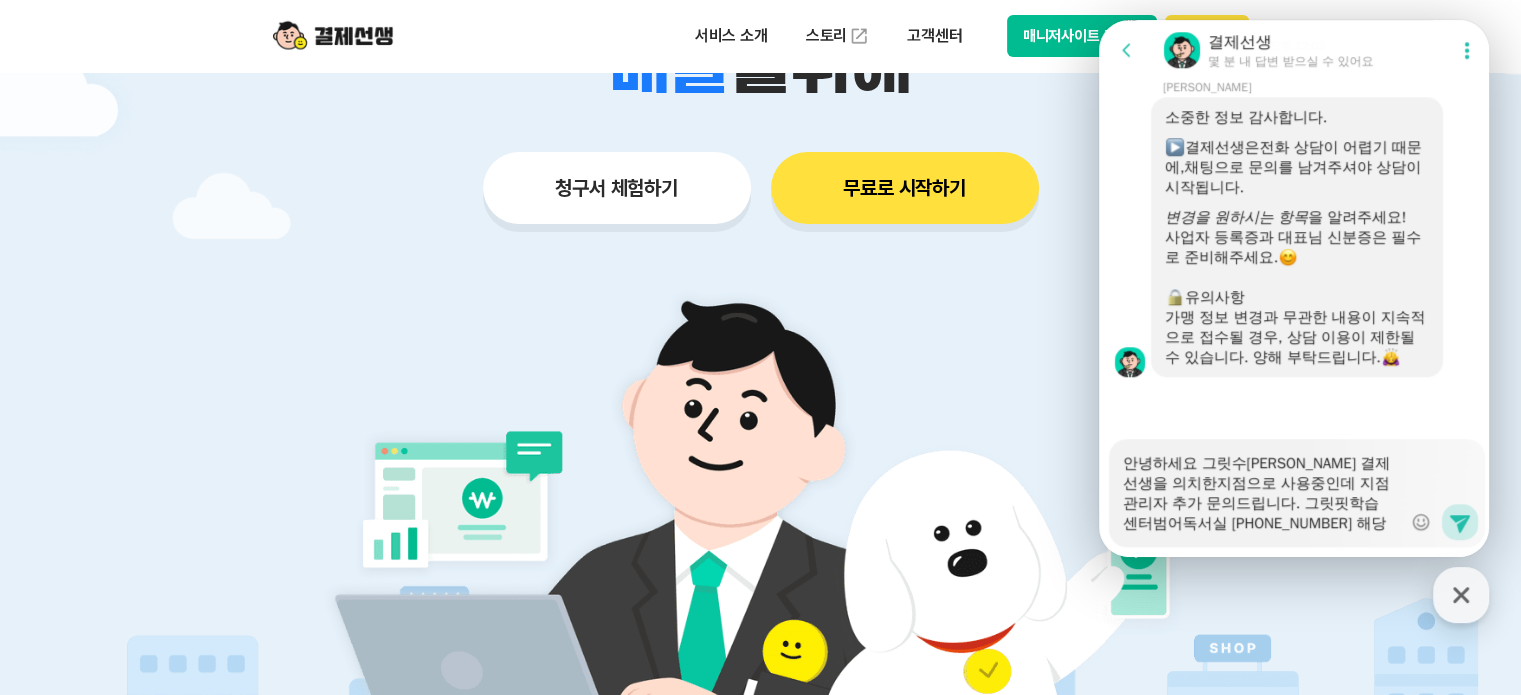 scroll, scrollTop: 1486, scrollLeft: 0, axis: vertical 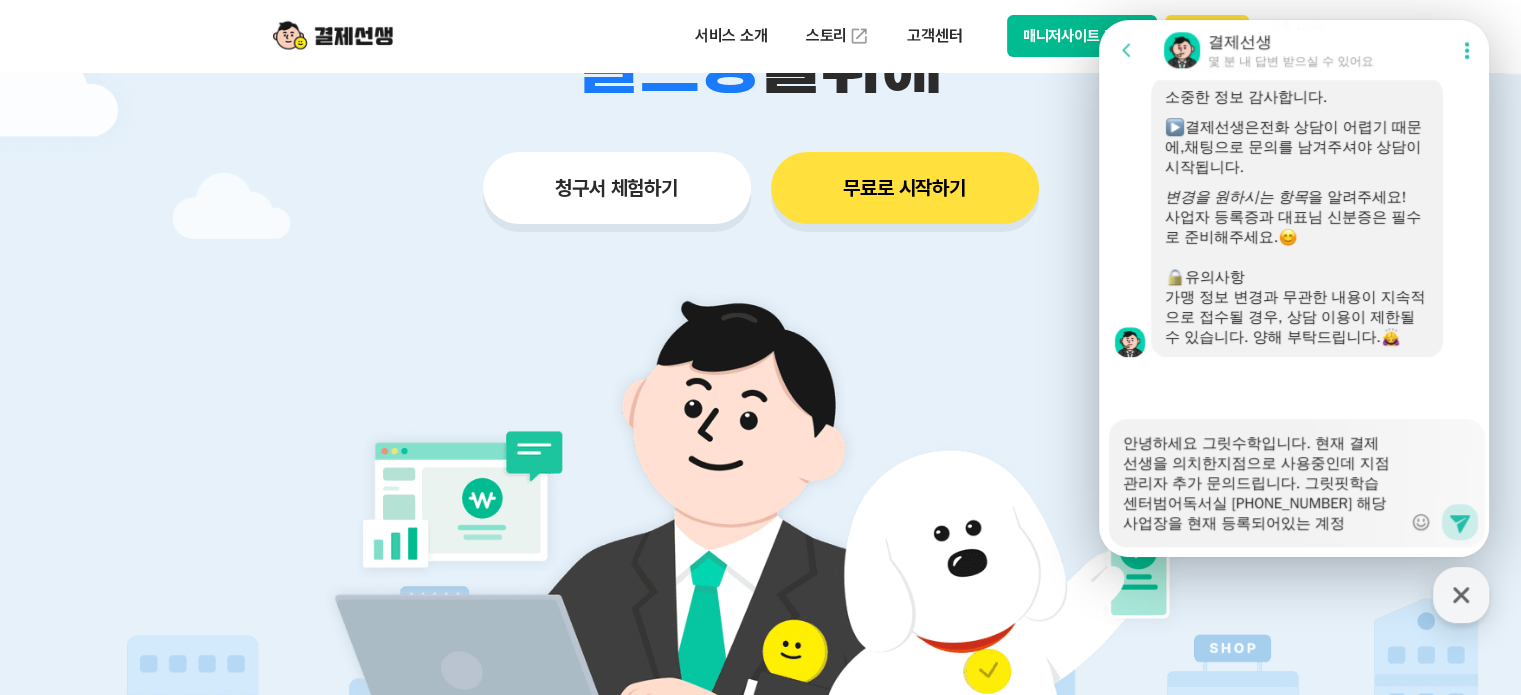 click on "안녕하세요 그릿수학입니다. 현재 결제선생을 의치한지점으로 사용중인데 지점 관리자 추가 문의드립니다. 그릿핏학습센터범어독서실 [PHONE_NUMBER] 해당 사업장을 현재 등록되어있는 계정" at bounding box center (1262, 476) 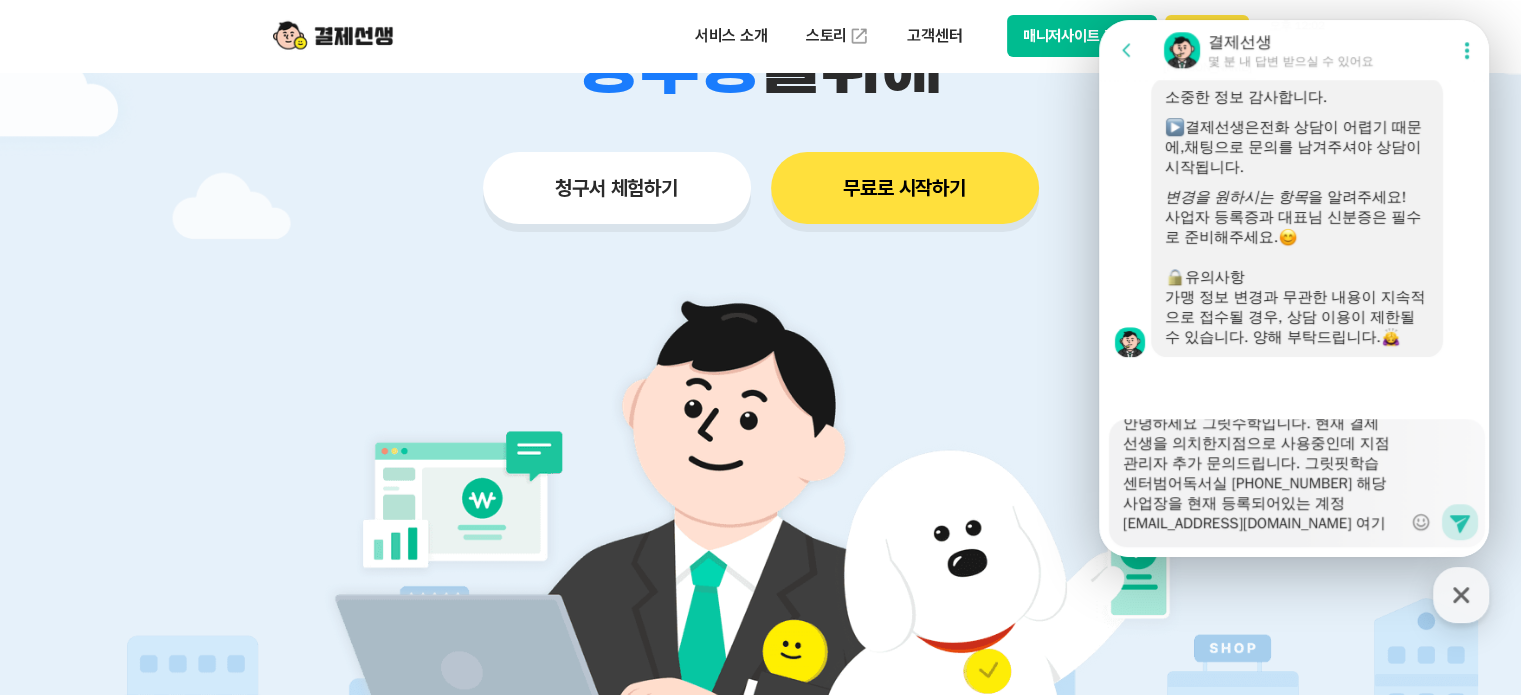 scroll, scrollTop: 40, scrollLeft: 0, axis: vertical 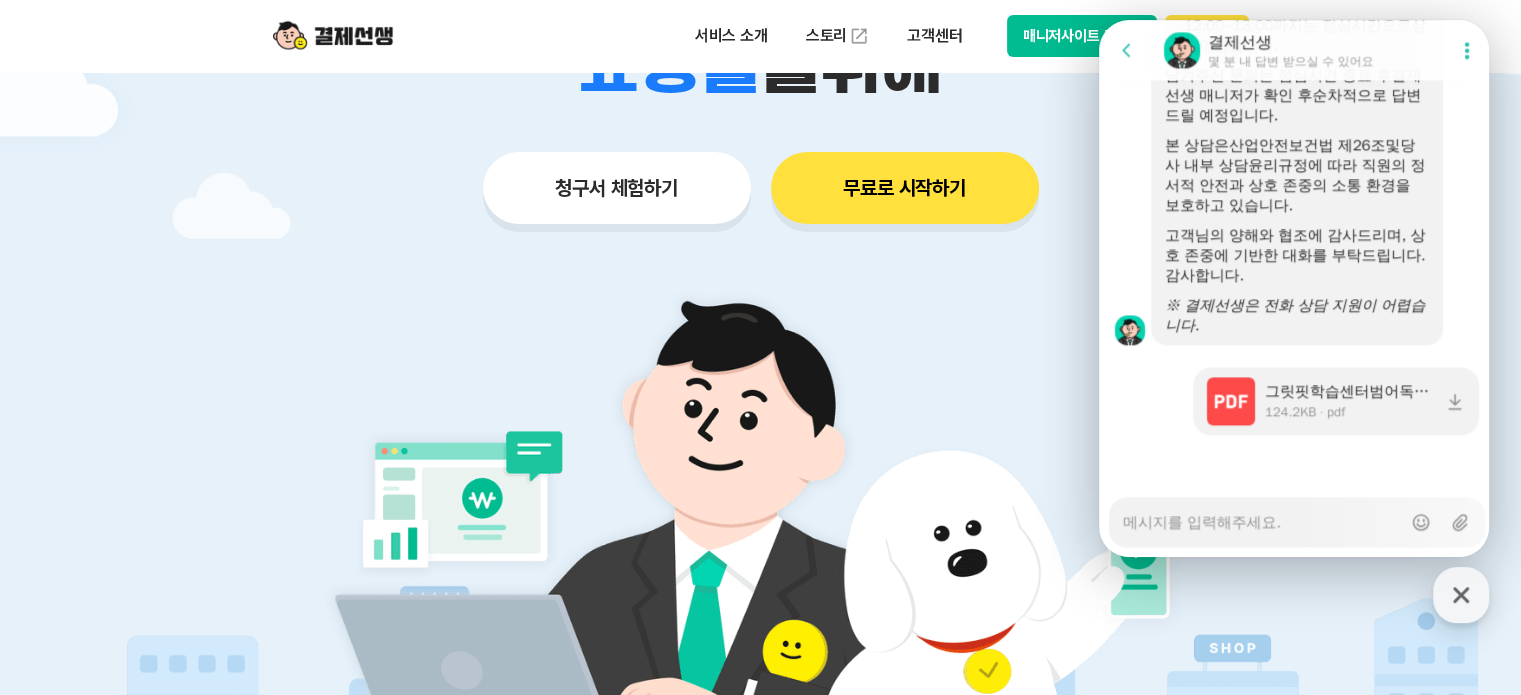 click at bounding box center [1297, 462] 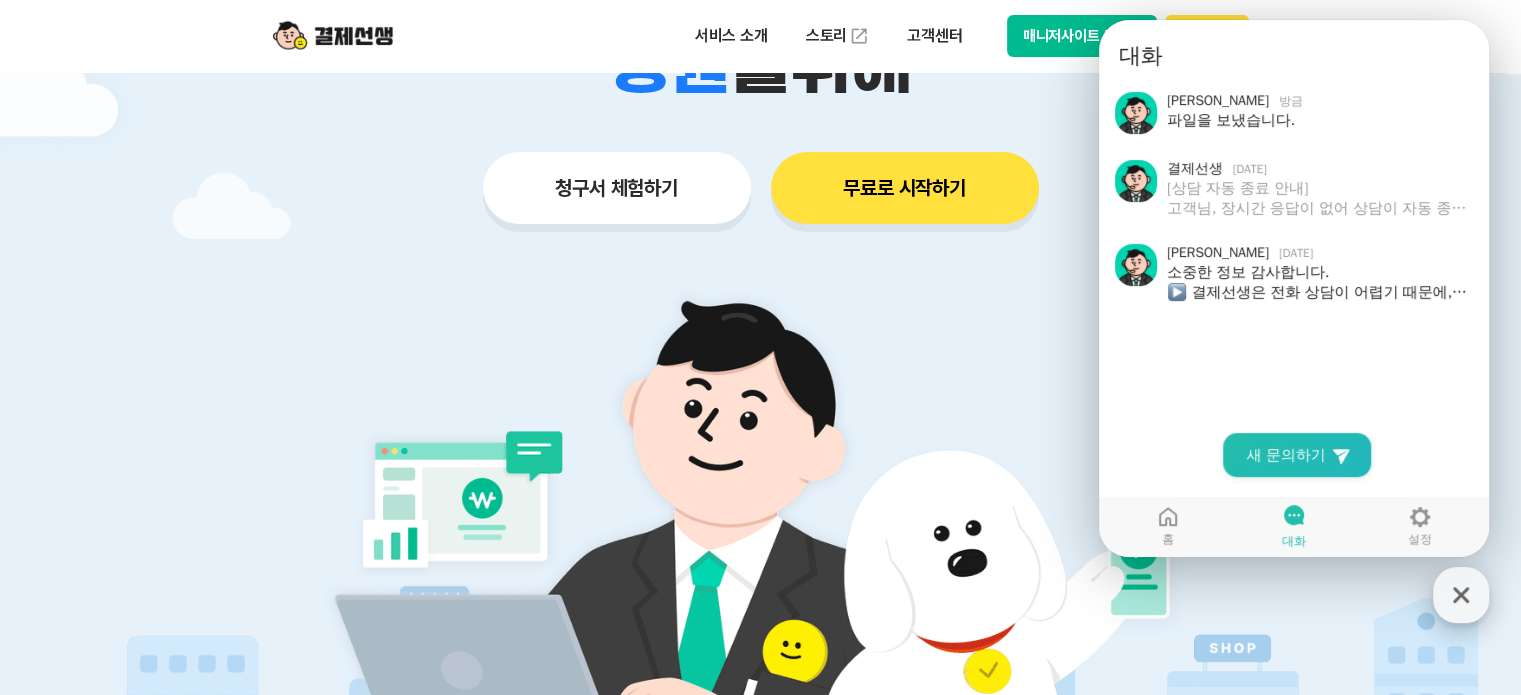 click 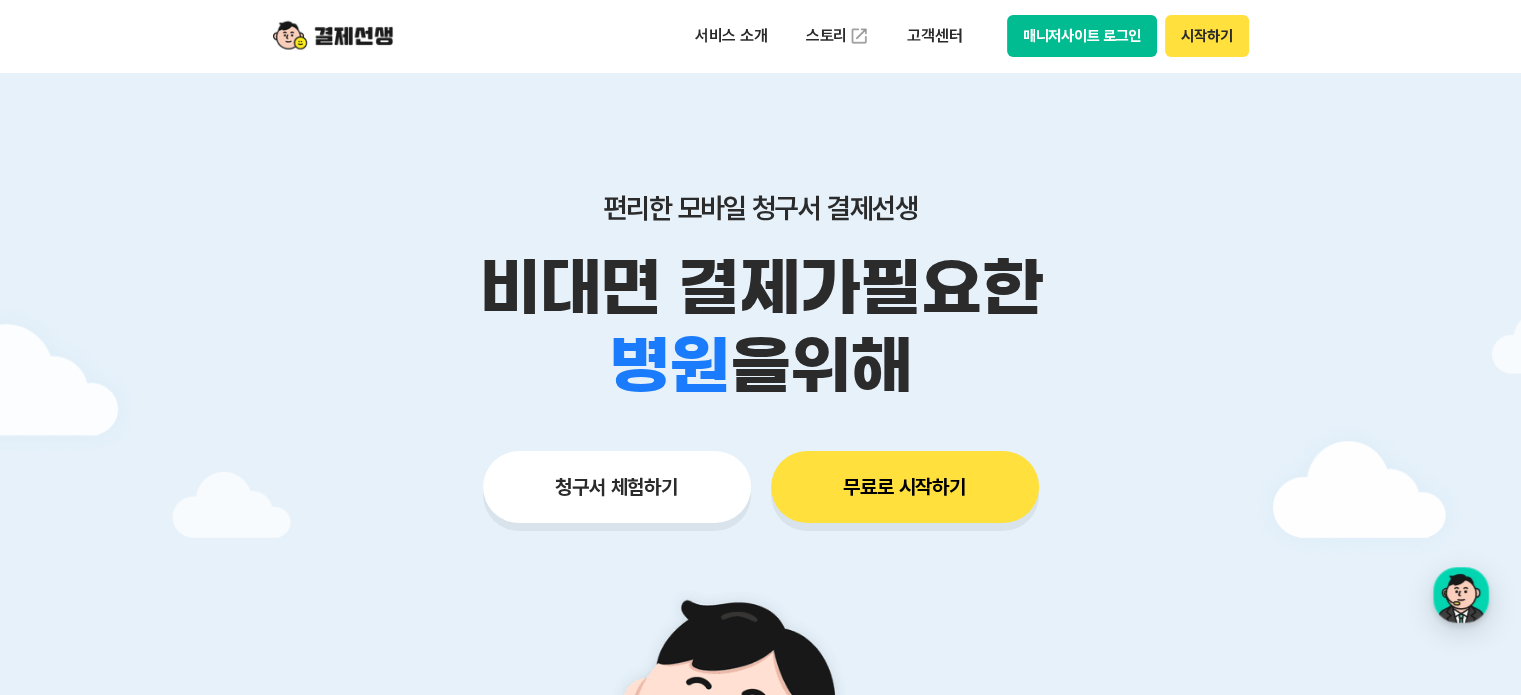 scroll, scrollTop: 0, scrollLeft: 0, axis: both 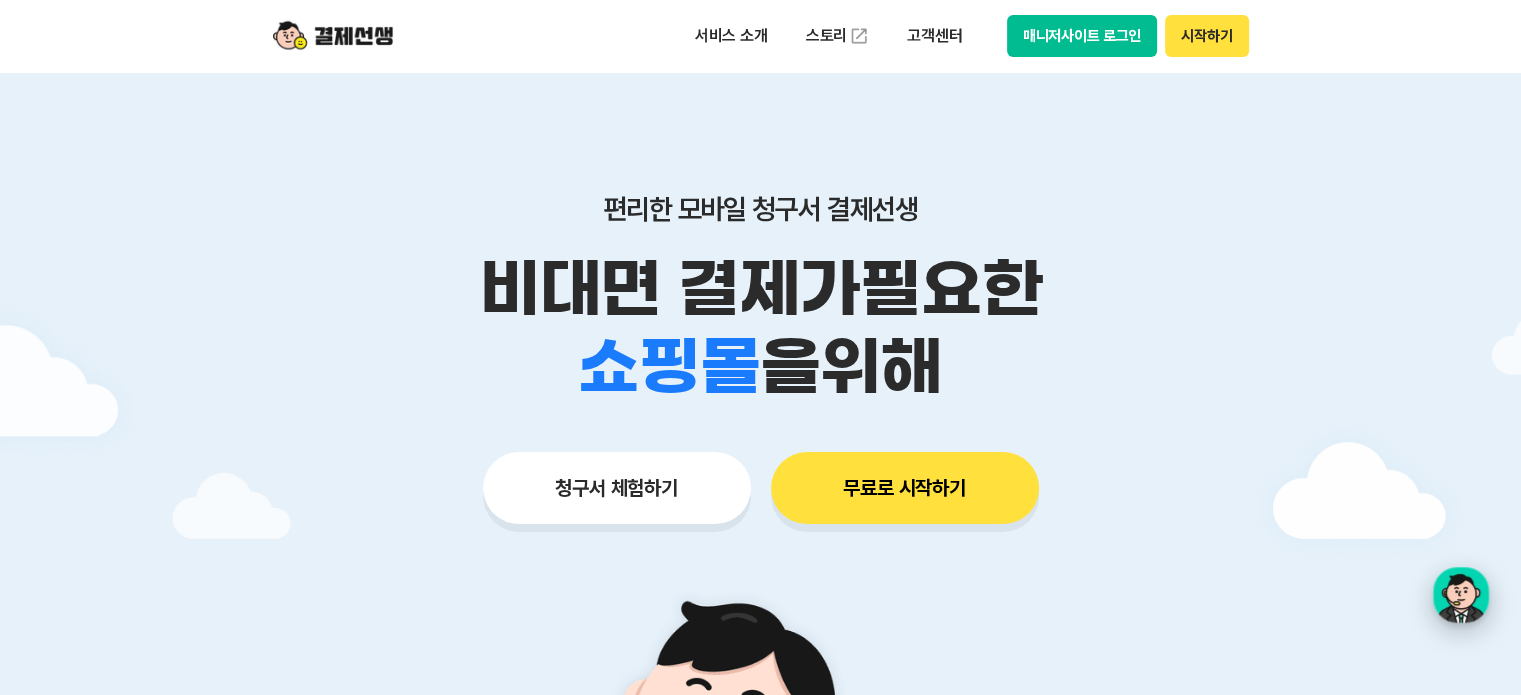 click at bounding box center [1461, 595] 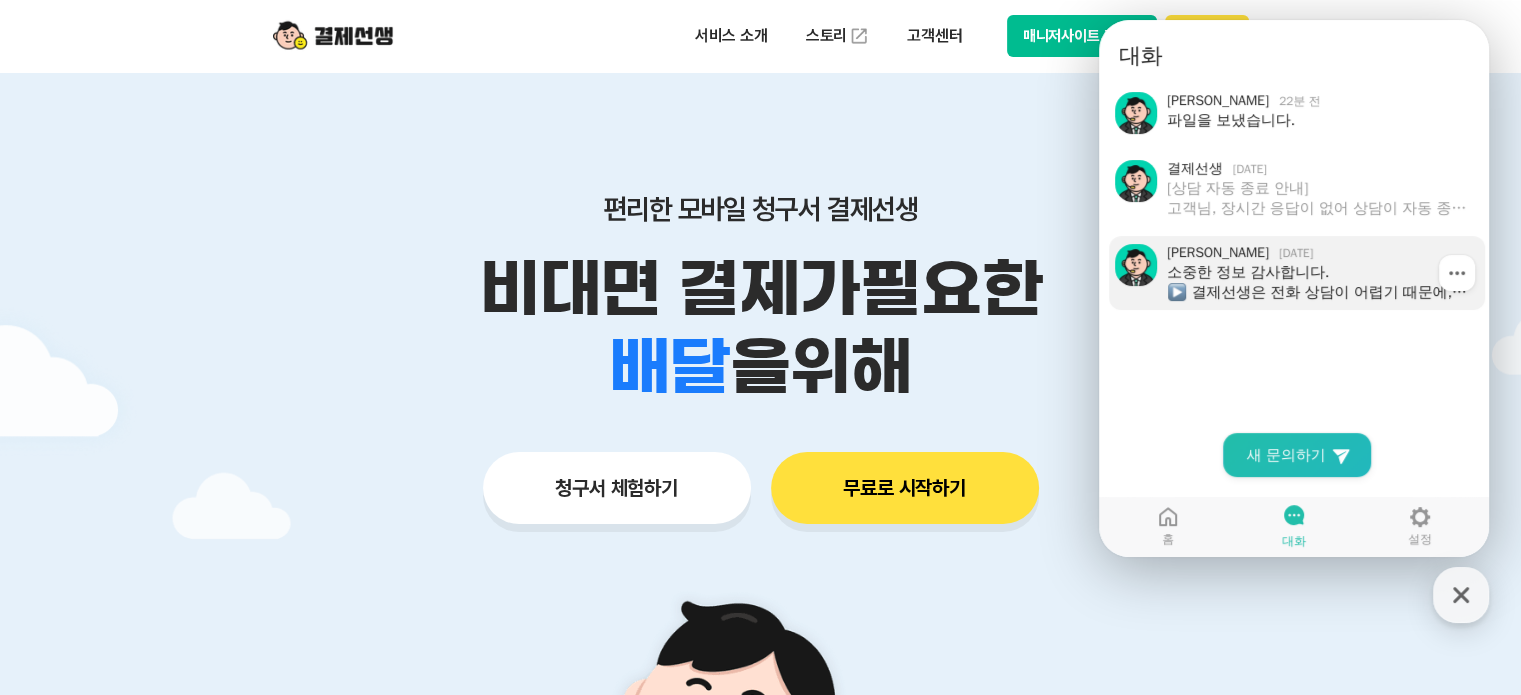click on "소중한 정보 감사합니다.
결제선생은      전화 상담이 어렵기 때문에,           채팅으로 문의를 남겨주셔야 상담이 시작     됩니다.
변경을 원하시는 항목     을 알려주세요!
사업자 등록증과 대표님 신분증은 필수로 준비해주세요.
유의사항
가맹 정보 변경과 무관한 내용이 지속적으로 접수될 경우, 상담 이용이 제한될 수 있습니다. 양해 부탁드립니다." at bounding box center (1319, 282) 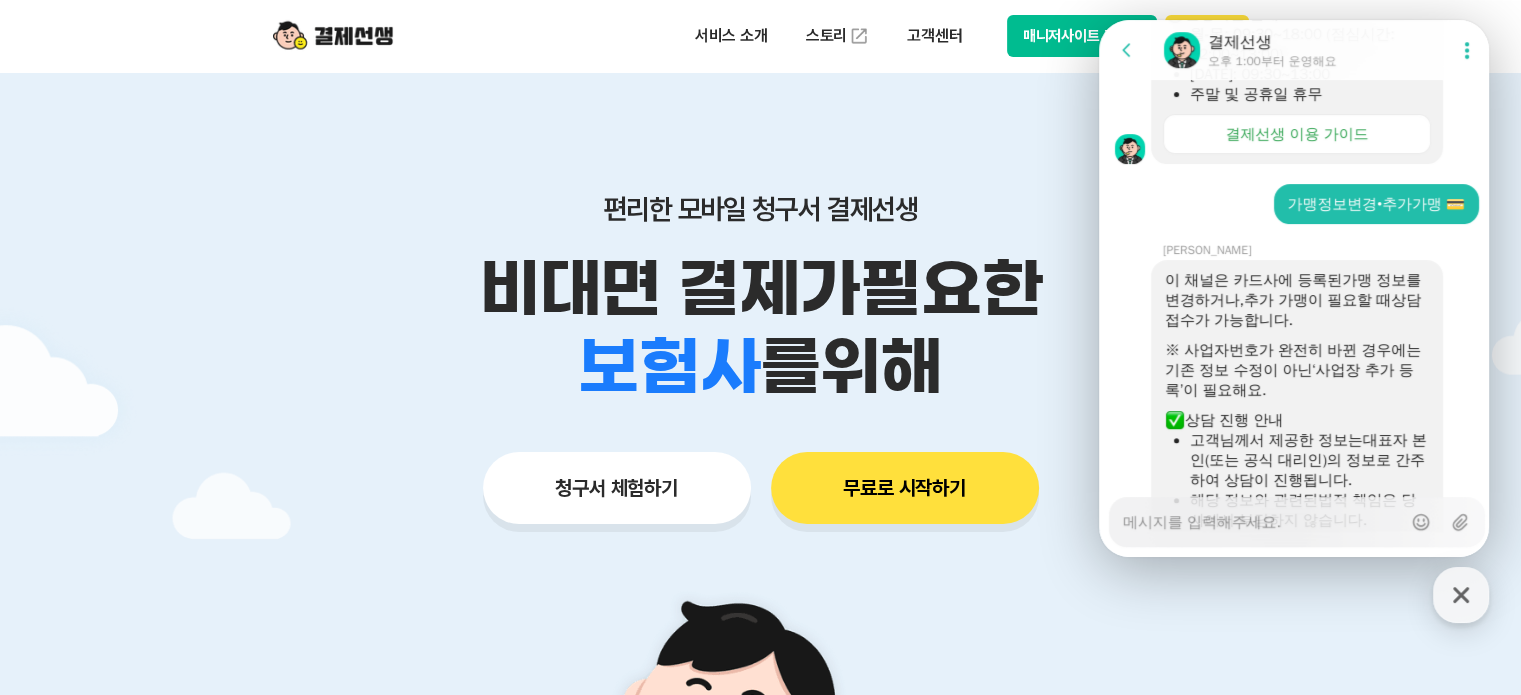 scroll, scrollTop: 368, scrollLeft: 0, axis: vertical 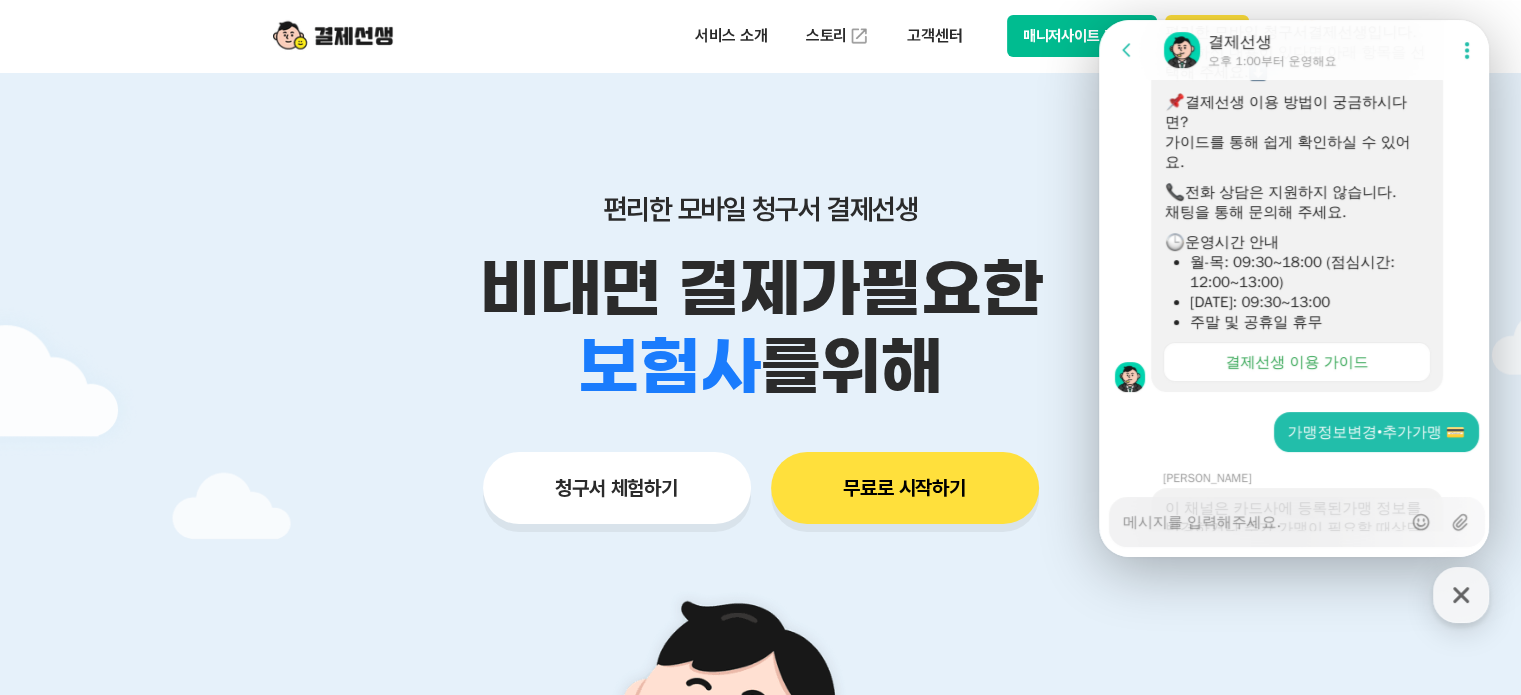 click on "편리한 모바일 청구서 결제선생 비대면 결제가  필요한   학원 공부방 호텔 쇼핑몰 병원 배달 보험사 항공사 골프장 를  위해 청구서 체험하기 무료로 시작하기" at bounding box center (761, 319) 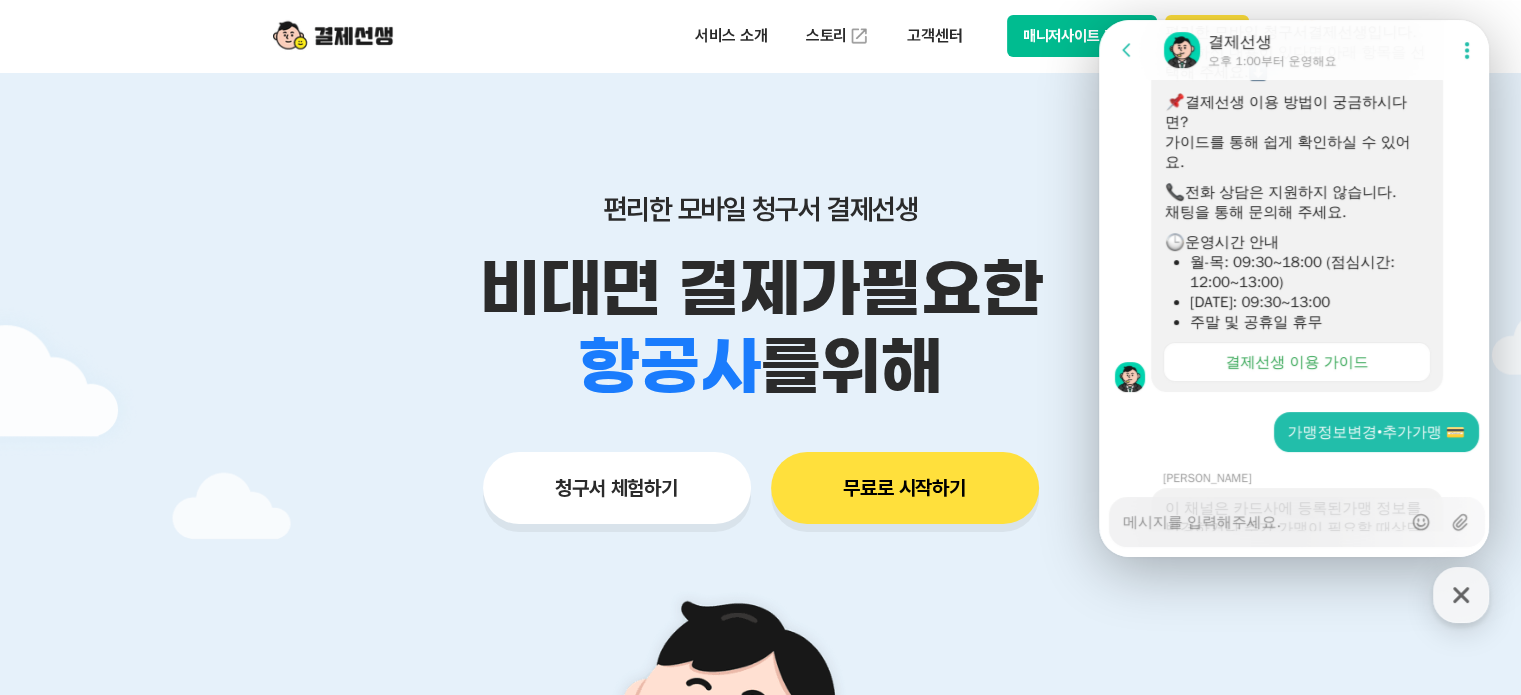 click 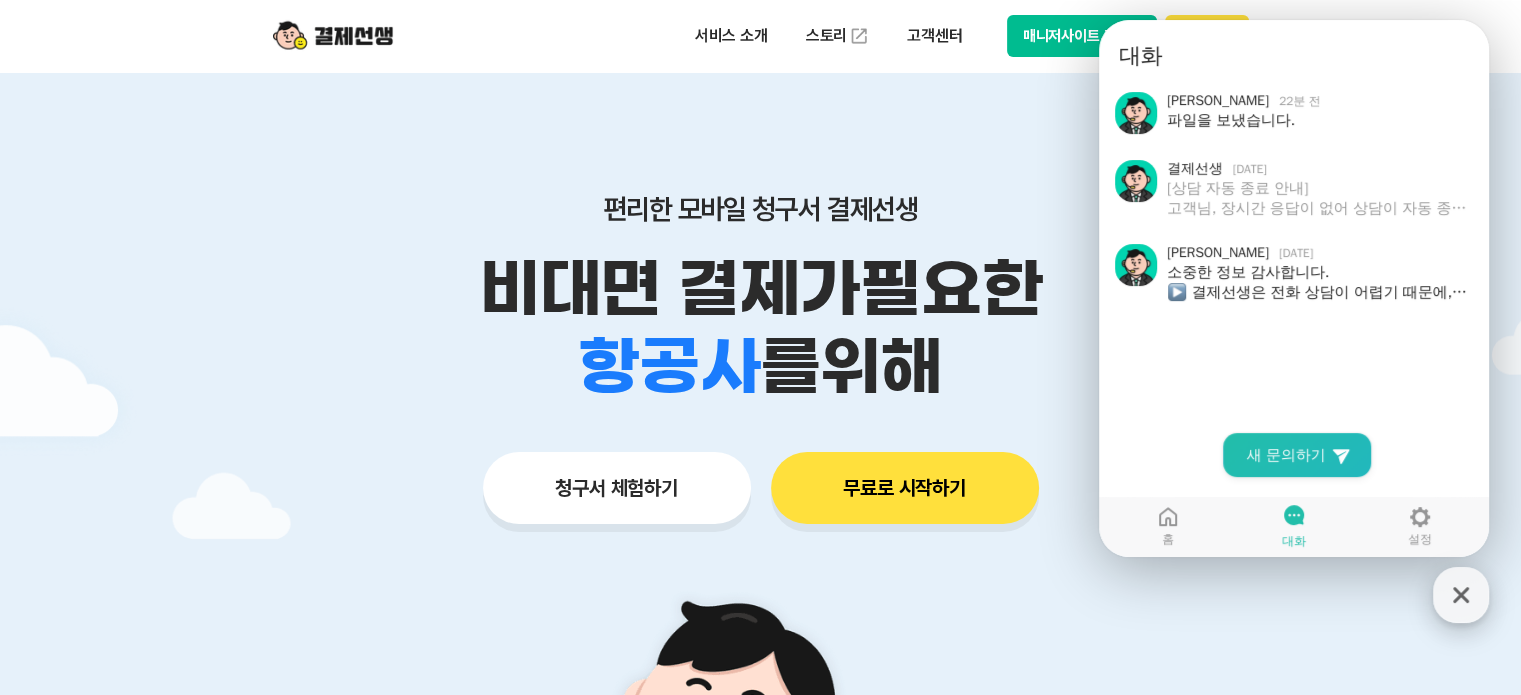click 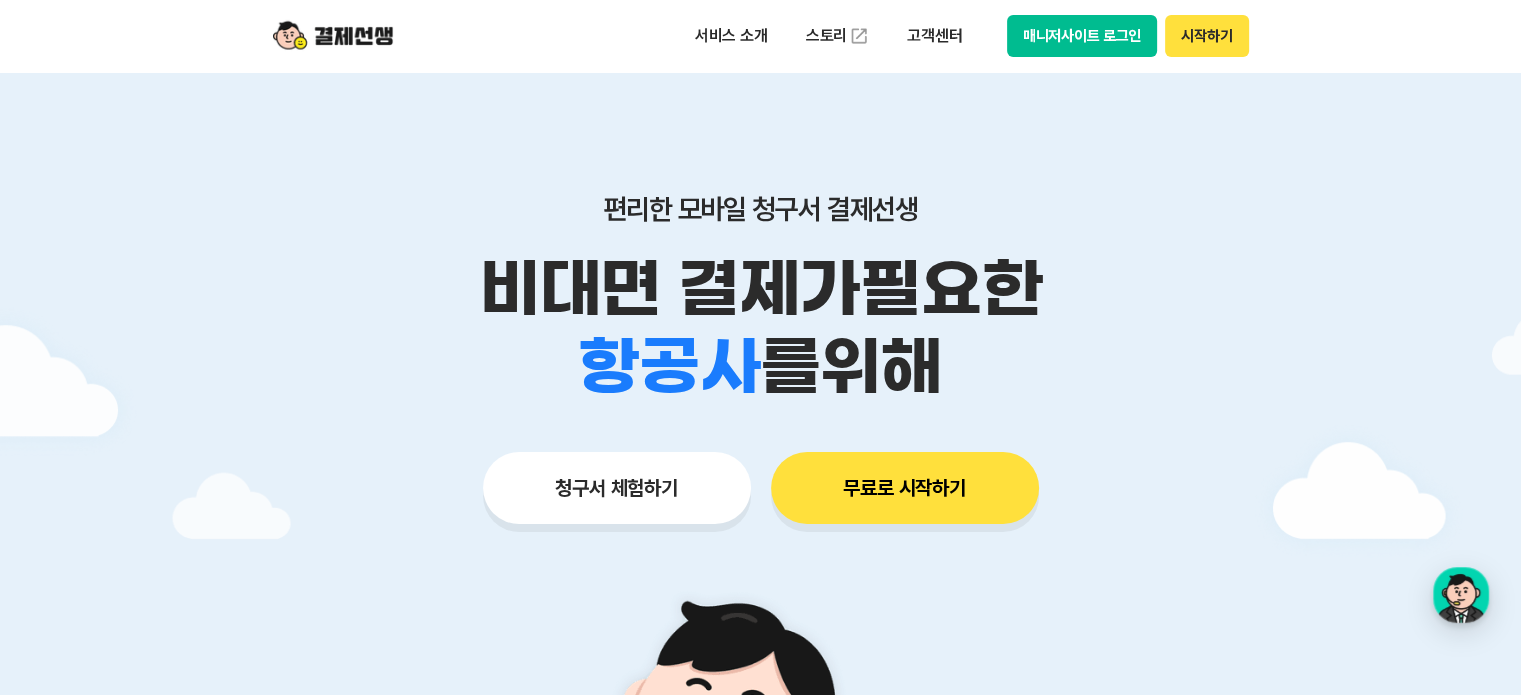 click on "편리한 모바일 청구서 결제선생 비대면 결제가  필요한   학원 공부방 호텔 쇼핑몰 병원 배달 보험사 항공사 골프장 를  위해" at bounding box center (761, 299) 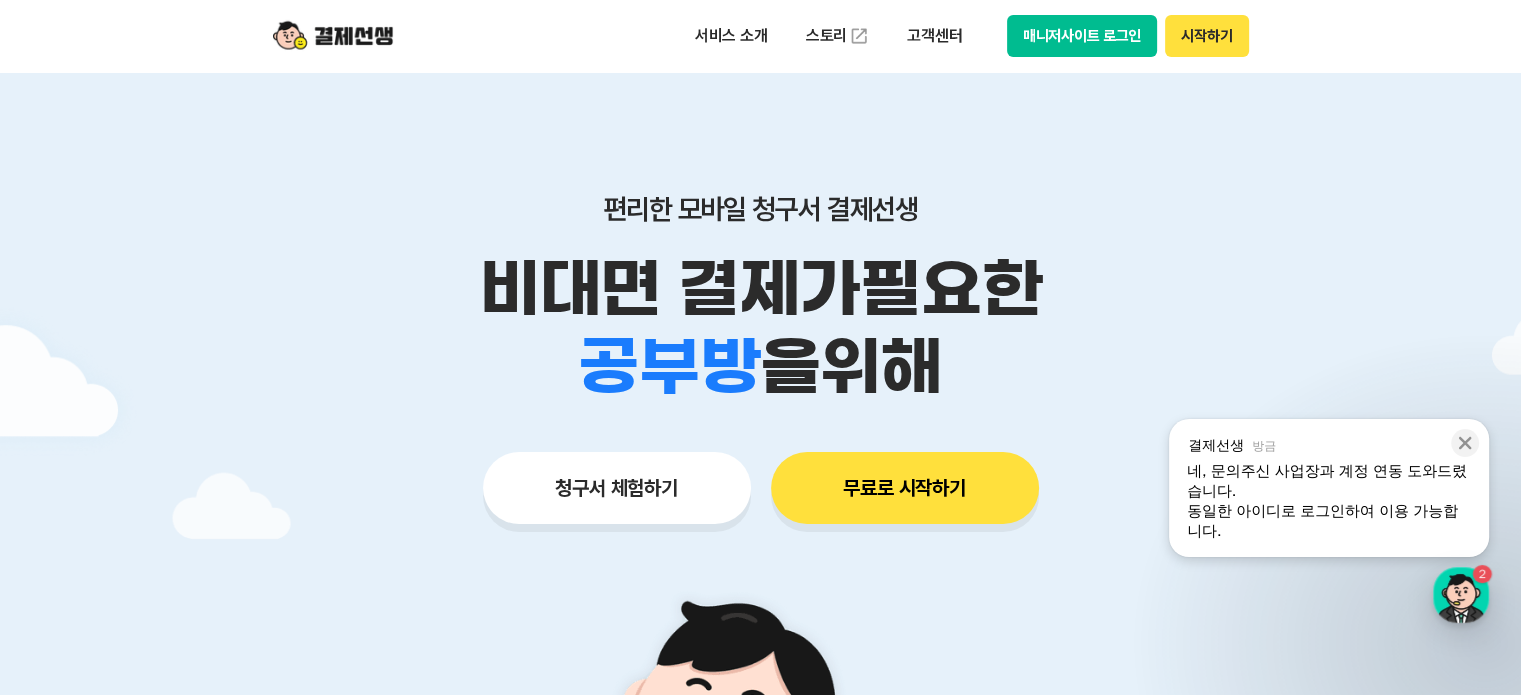 click on "매니저사이트 로그인" at bounding box center (1082, 36) 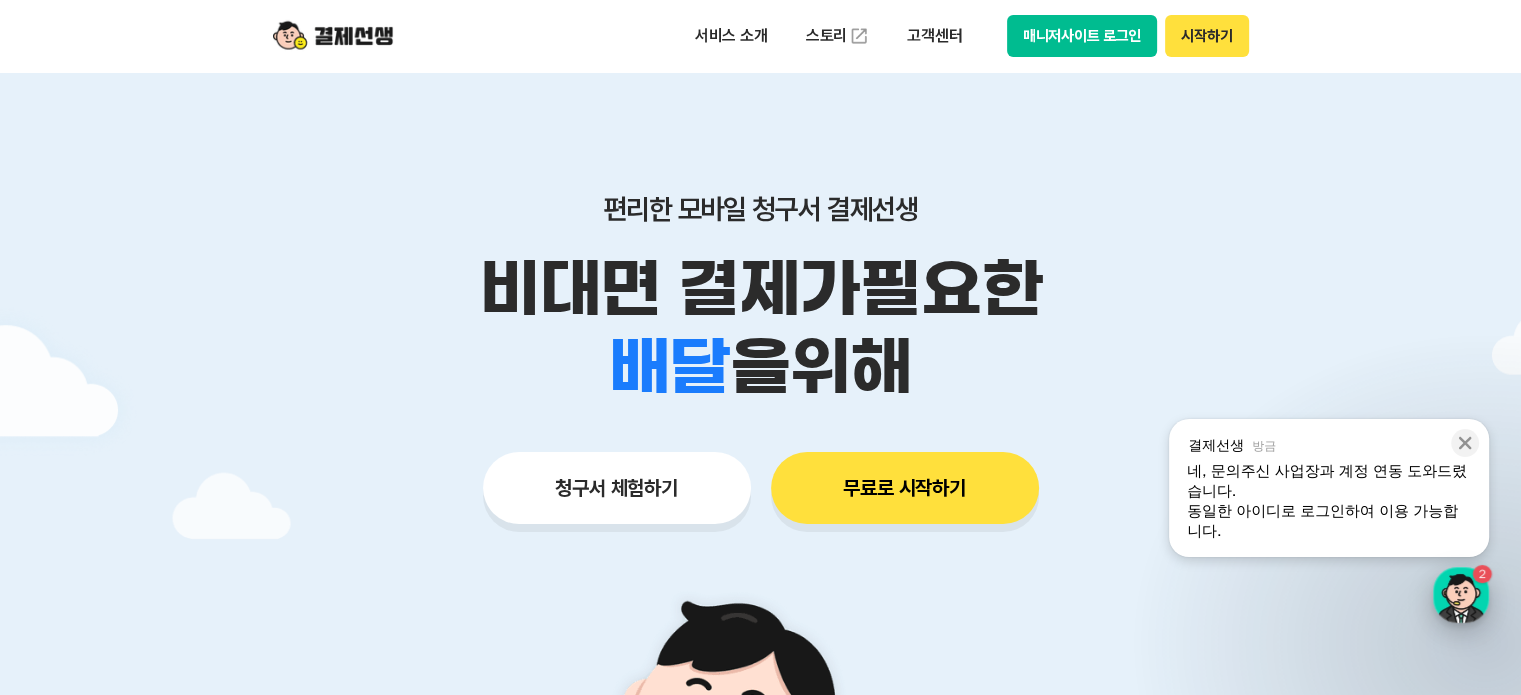 click at bounding box center [1461, 595] 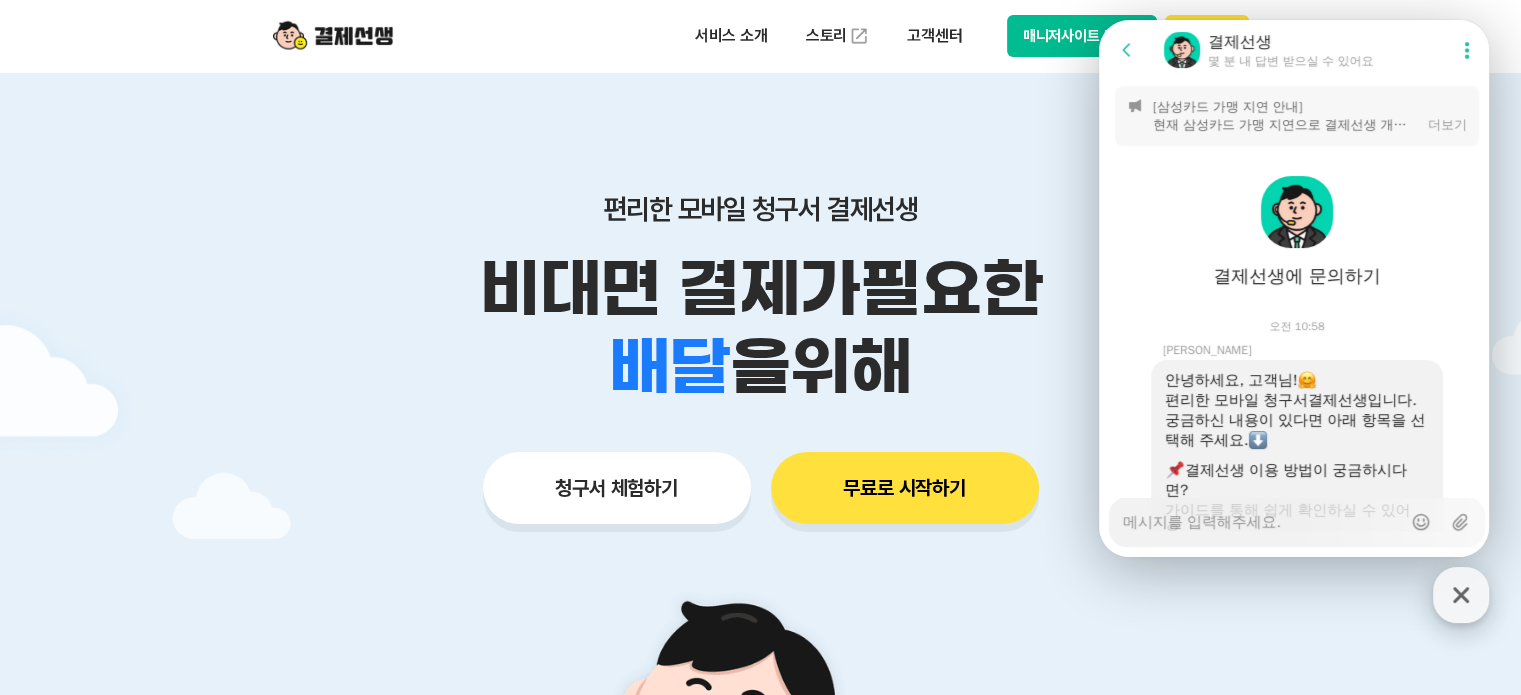 scroll, scrollTop: 3068, scrollLeft: 0, axis: vertical 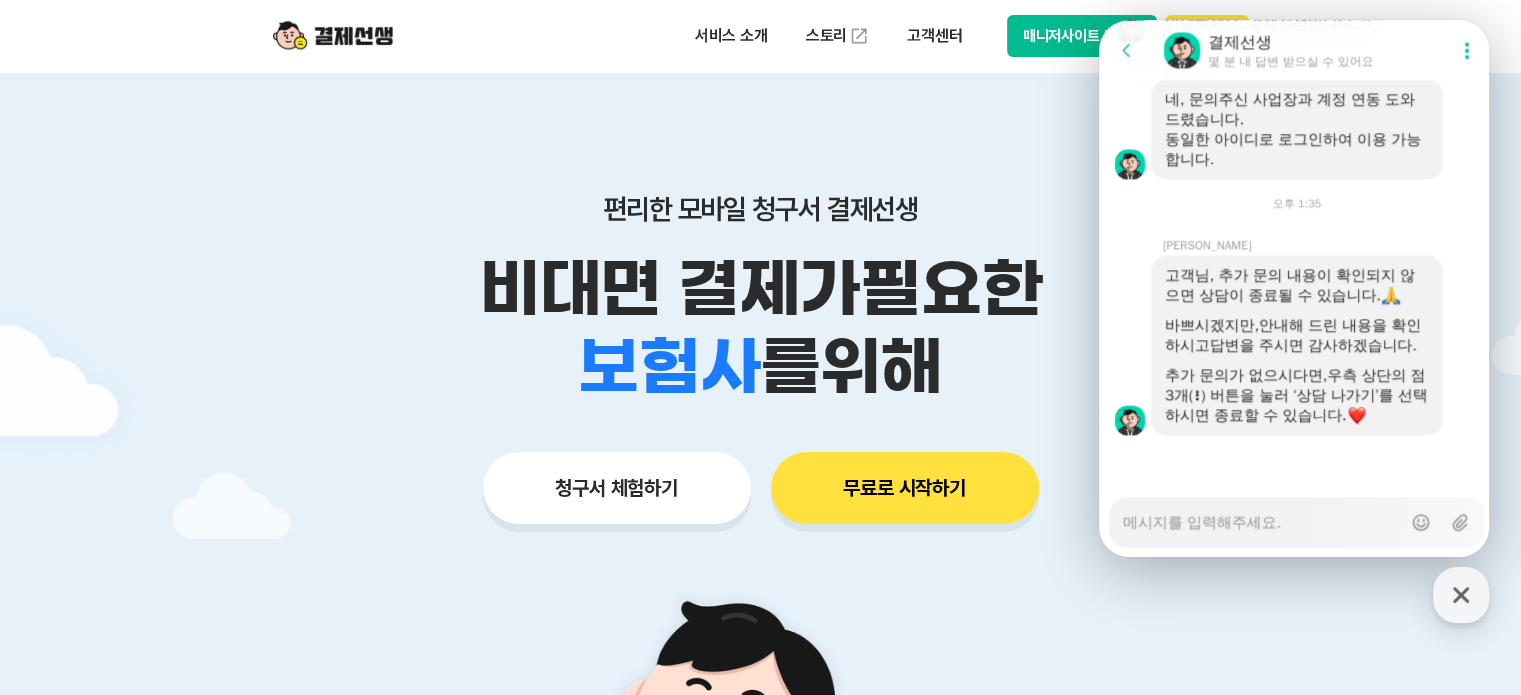 click on "Go to previous page" at bounding box center (1135, 50) 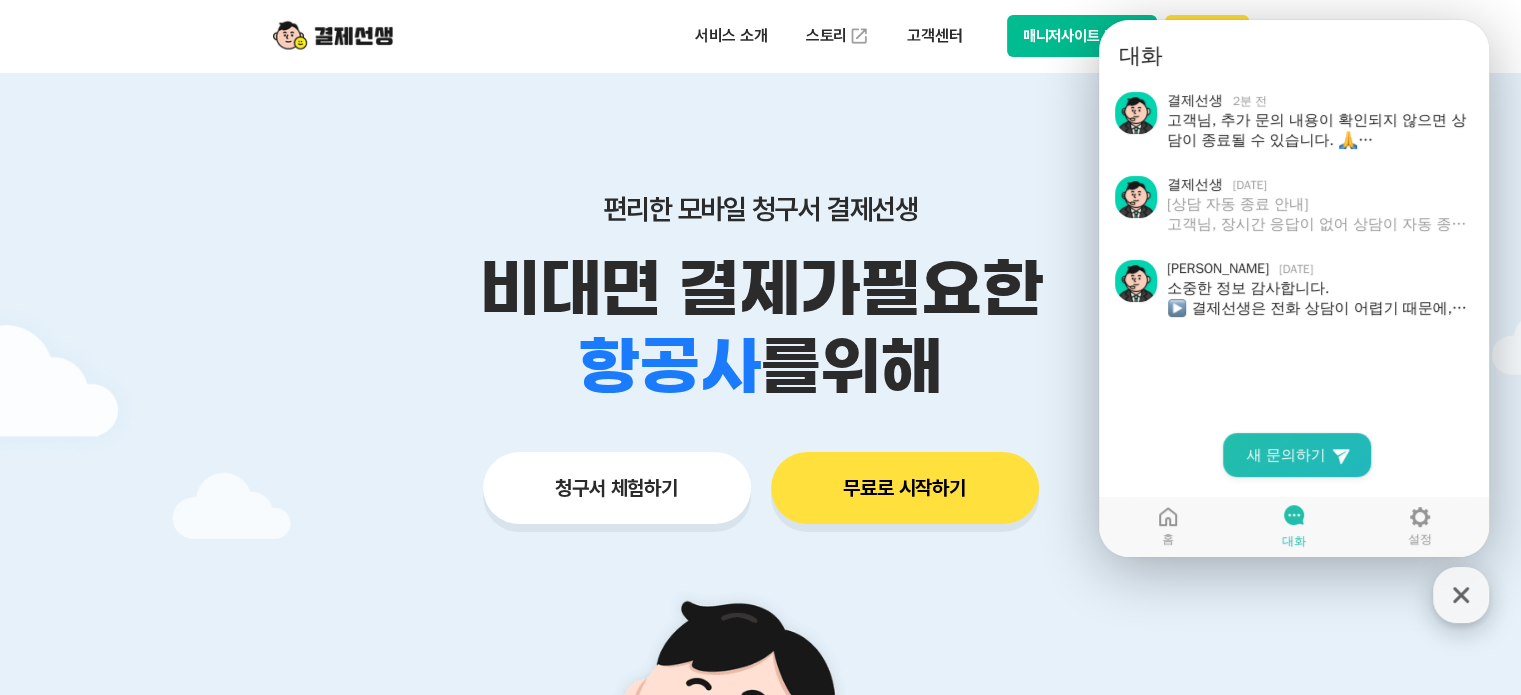 click 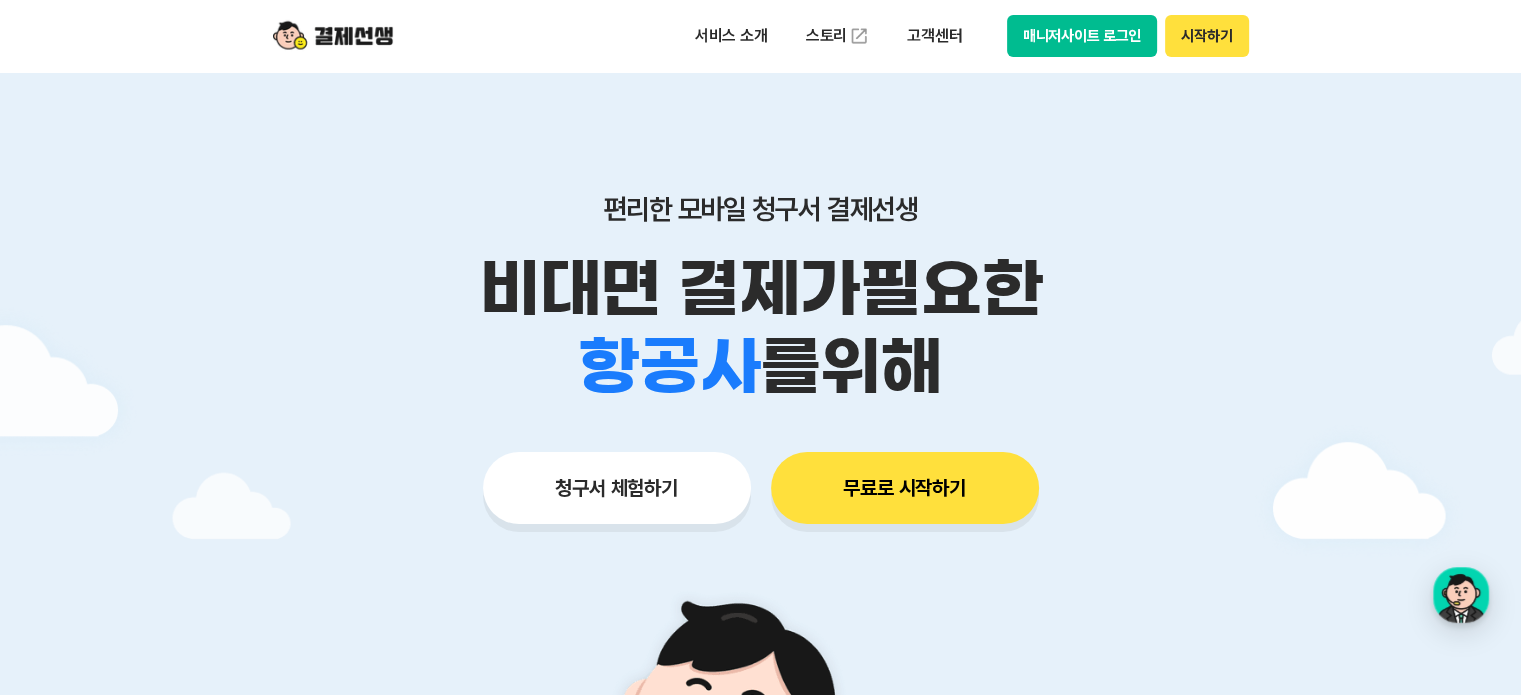 drag, startPoint x: 2267, startPoint y: 232, endPoint x: 1167, endPoint y: 216, distance: 1100.1163 